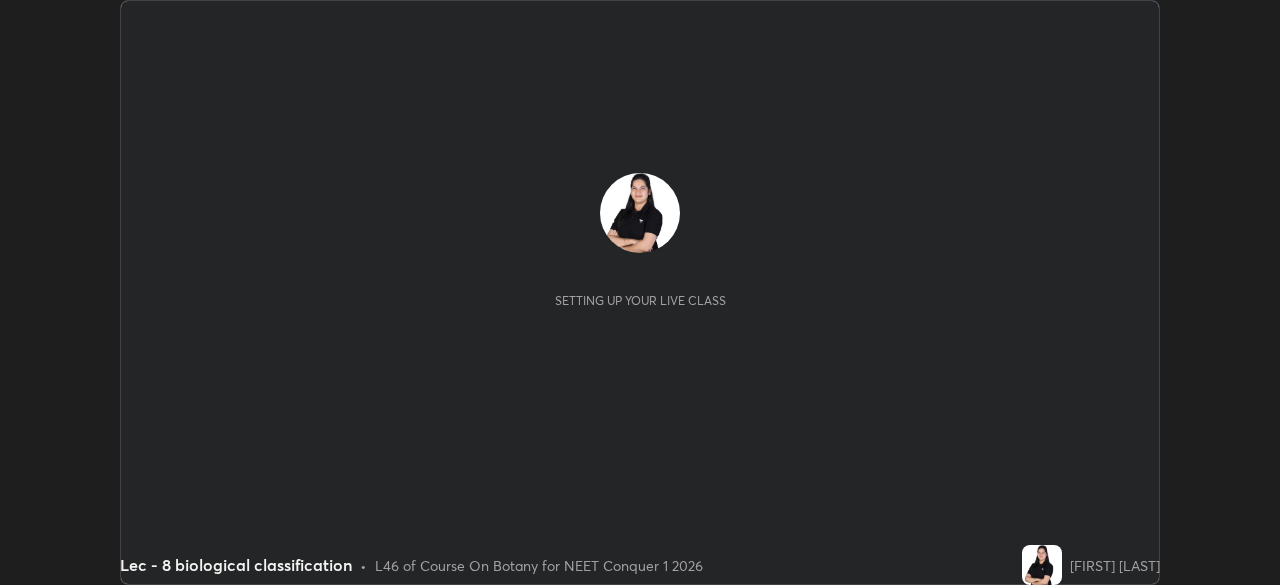 scroll, scrollTop: 0, scrollLeft: 0, axis: both 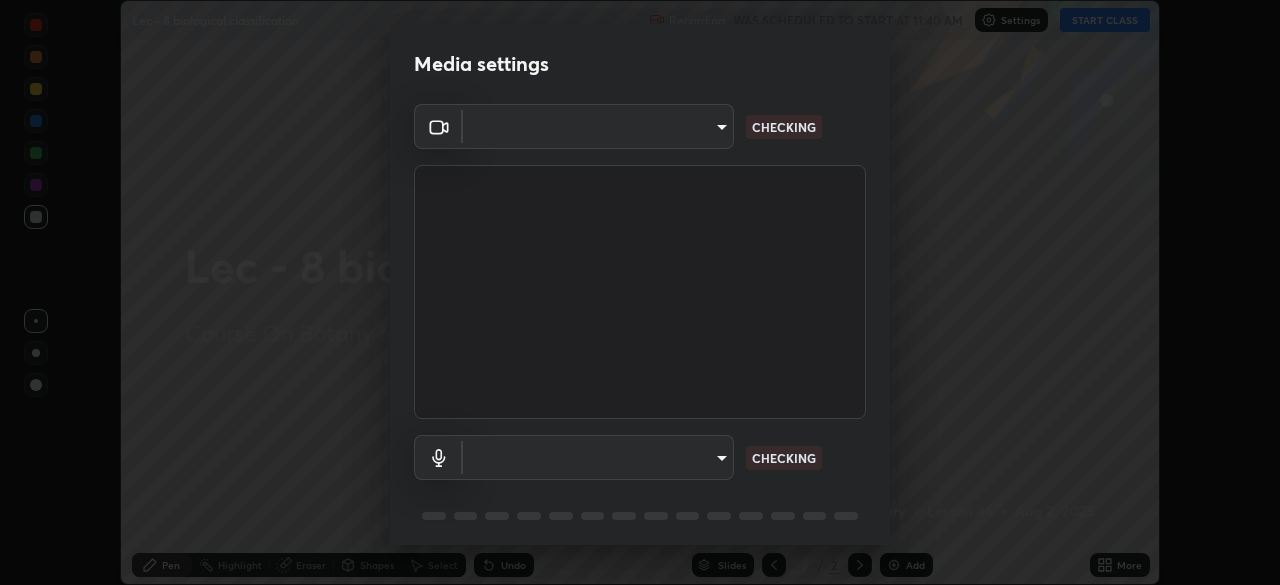type on "d06bfa8f304afa3967ea8099af1d7ab49983dfb03d10ec62852b72a31e22bf4d" 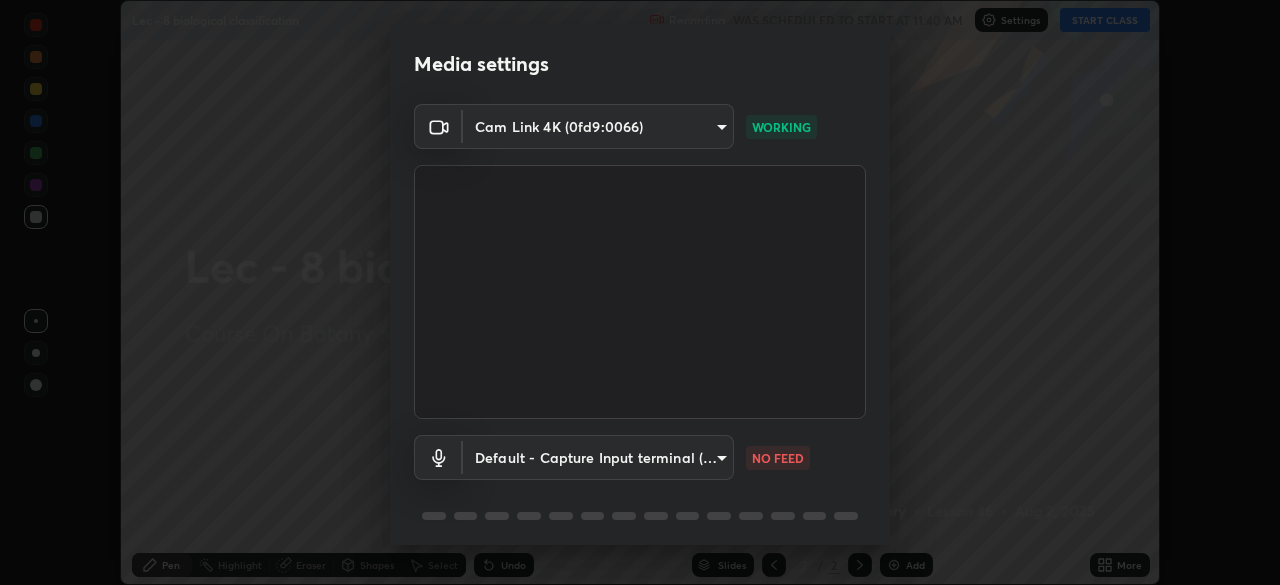 scroll, scrollTop: 71, scrollLeft: 0, axis: vertical 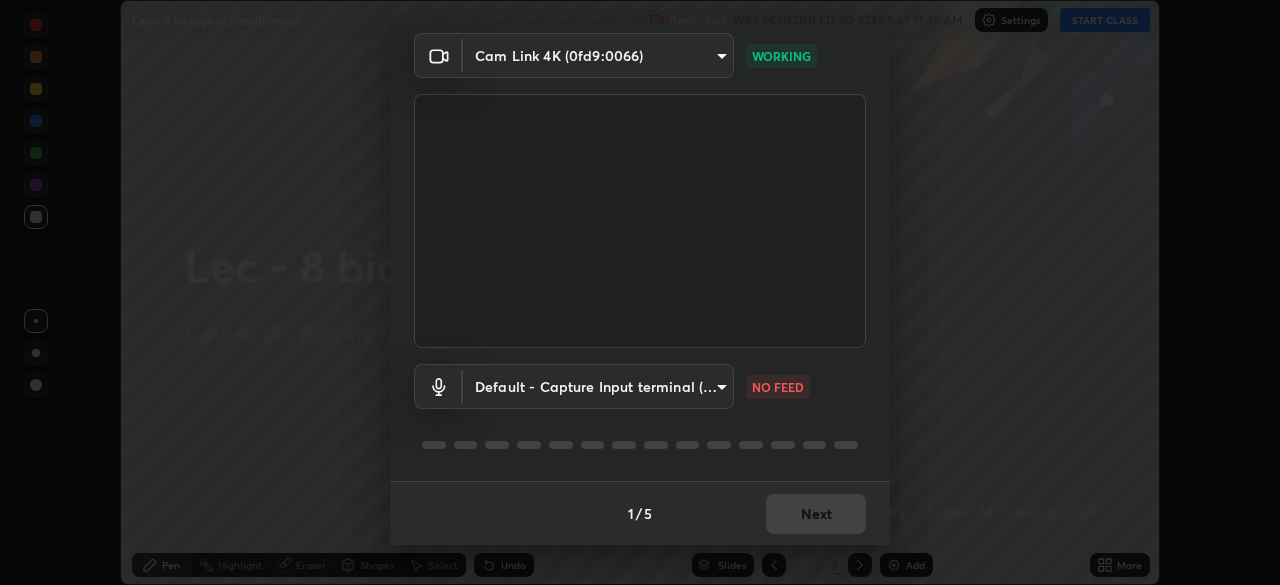 click on "Erase all Lec - 8 biological classification Recording WAS SCHEDULED TO START AT  11:40 AM Settings START CLASS Setting up your live class Lec - 8 biological classification • L46 of Course On Botany for NEET Conquer 1 2026 [FIRST] [LAST] Pen Highlight Eraser Shapes Select Undo Slides 2 / 2 Add More No doubts shared Encourage your learners to ask a doubt for better clarity Report an issue Reason for reporting Buffering Chat not working Audio - Video sync issue Educator video quality low ​ Attach an image Report Media settings Cam Link 4K (0fd9:0066) d06bfa8f304afa3967ea8099af1d7ab49983dfb03d10ec62852b72a31e22bf4d WORKING Default - Capture Input terminal (Digital Array MIC) default NO FEED 1 / 5 Next" at bounding box center [640, 292] 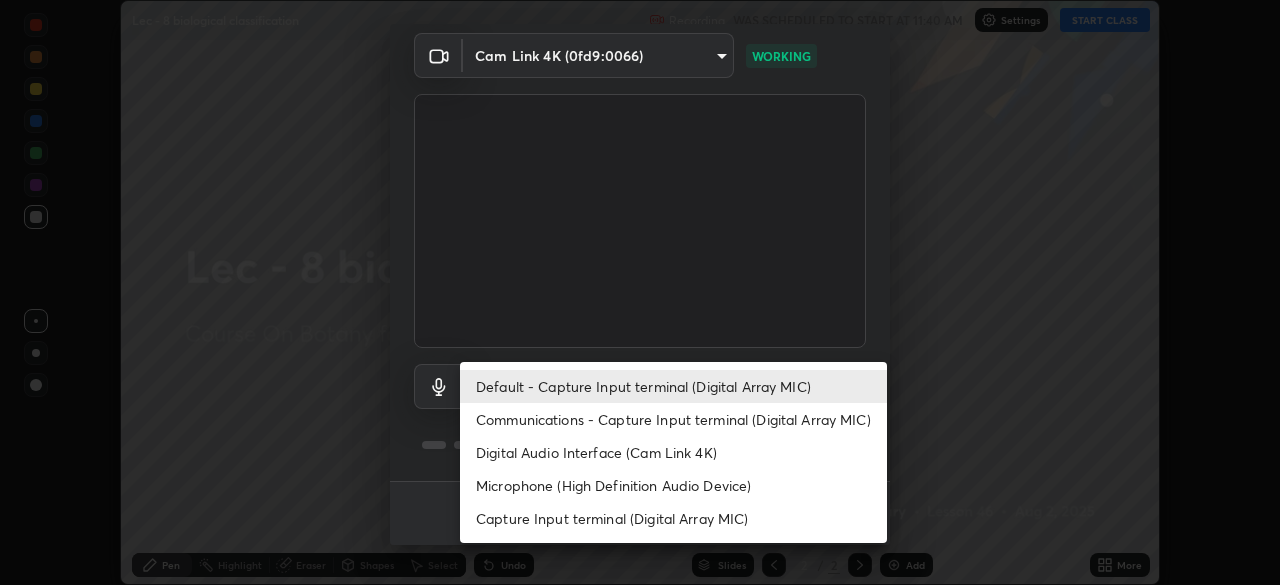 click on "Communications - Capture Input terminal (Digital Array MIC)" at bounding box center (673, 419) 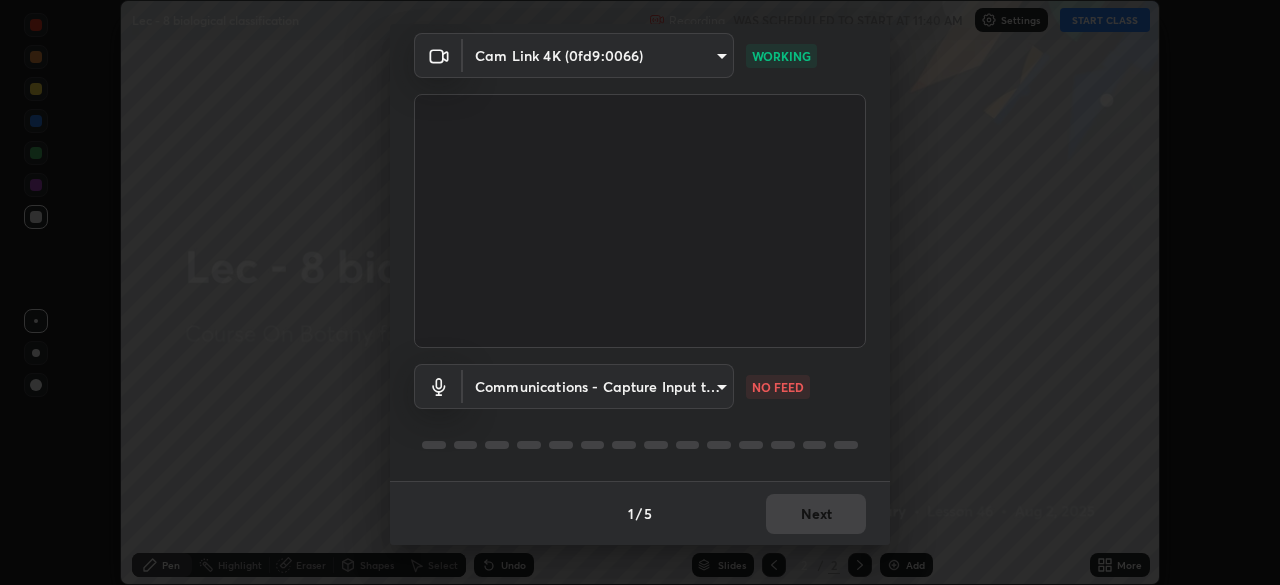 click on "Erase all Lec - 8 biological classification Recording WAS SCHEDULED TO START AT  11:40 AM Settings START CLASS Setting up your live class Lec - 8 biological classification • L46 of Course On Botany for NEET Conquer 1 2026 [FIRST] [LAST] Pen Highlight Eraser Shapes Select Undo Slides 2 / 2 Add More No doubts shared Encourage your learners to ask a doubt for better clarity Report an issue Reason for reporting Buffering Chat not working Audio - Video sync issue Educator video quality low ​ Attach an image Report Media settings Cam Link 4K (0fd9:0066) d06bfa8f304afa3967ea8099af1d7ab49983dfb03d10ec62852b72a31e22bf4d WORKING Communications - Capture Input terminal (Digital Array MIC) communications NO FEED 1 / 5 Next Default - Capture Input terminal (Digital Array MIC) Communications - Capture Input terminal (Digital Array MIC) Digital Audio Interface (Cam Link 4K) Microphone (High Definition Audio Device) Capture Input terminal (Digital Array MIC)" at bounding box center [640, 292] 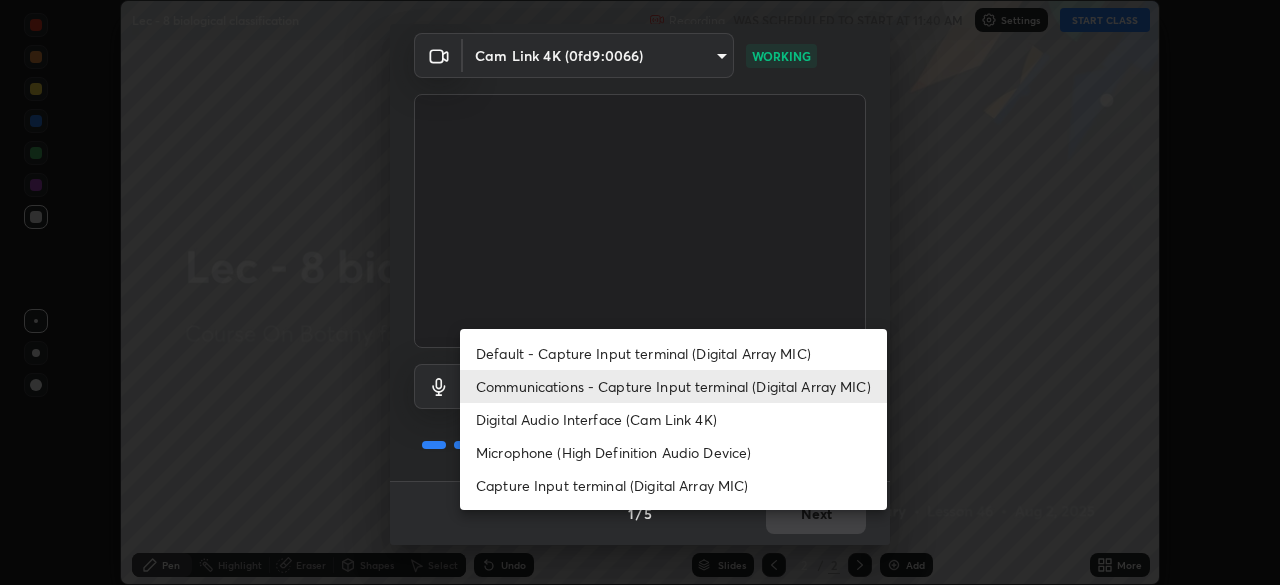 click on "Default - Capture Input terminal (Digital Array MIC)" at bounding box center (673, 353) 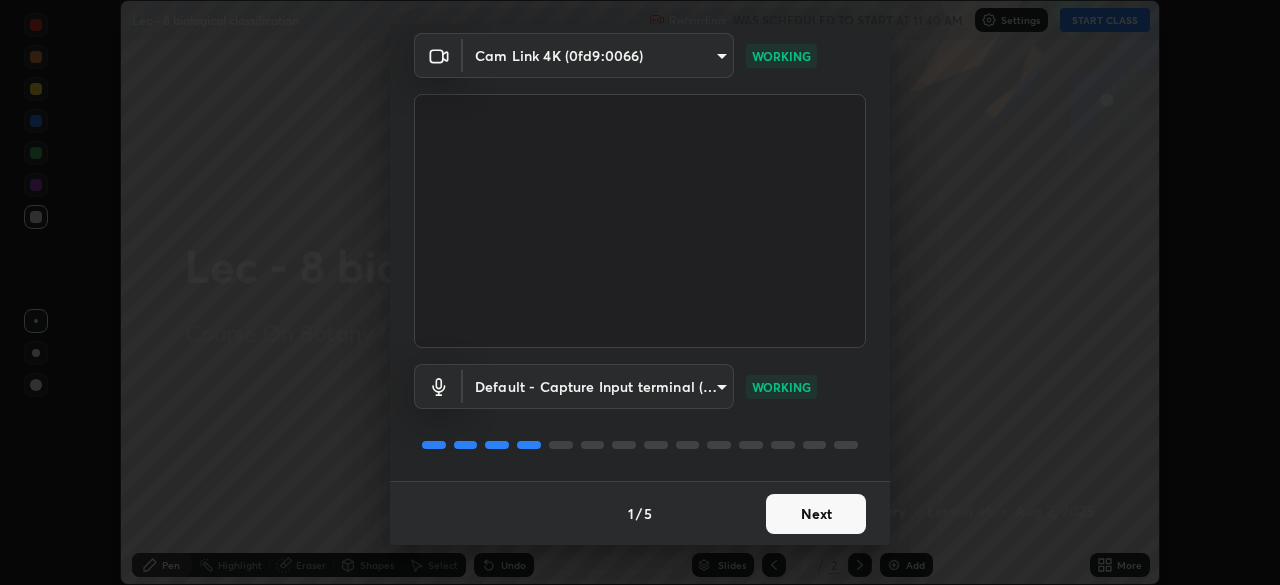 click on "Next" at bounding box center [816, 514] 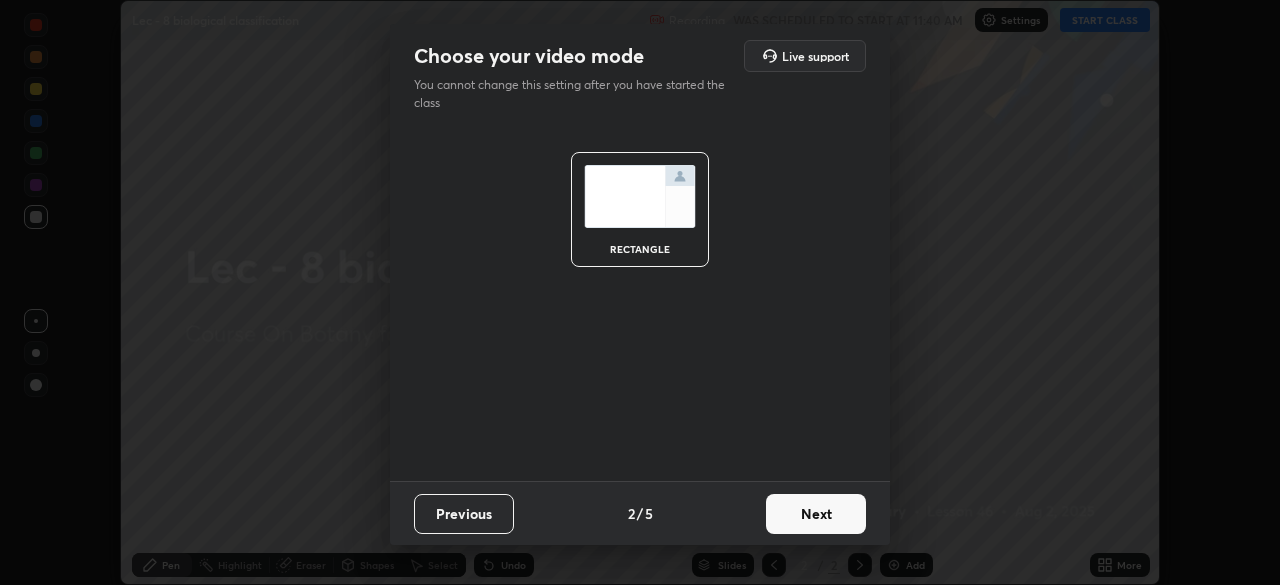click on "Next" at bounding box center [816, 514] 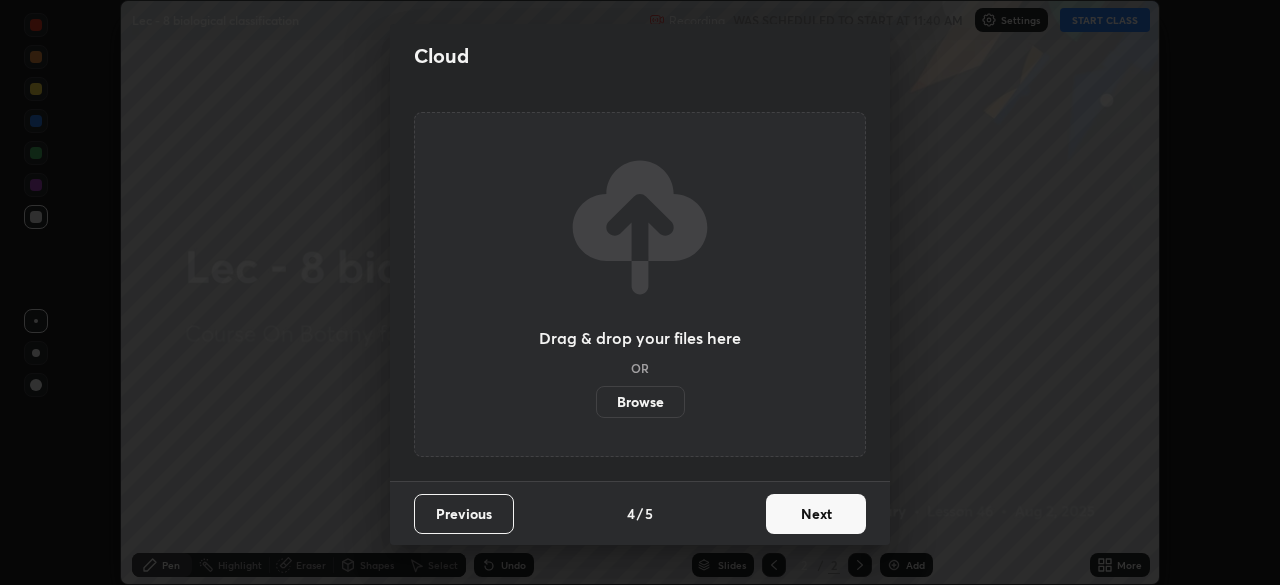 click on "Next" at bounding box center [816, 514] 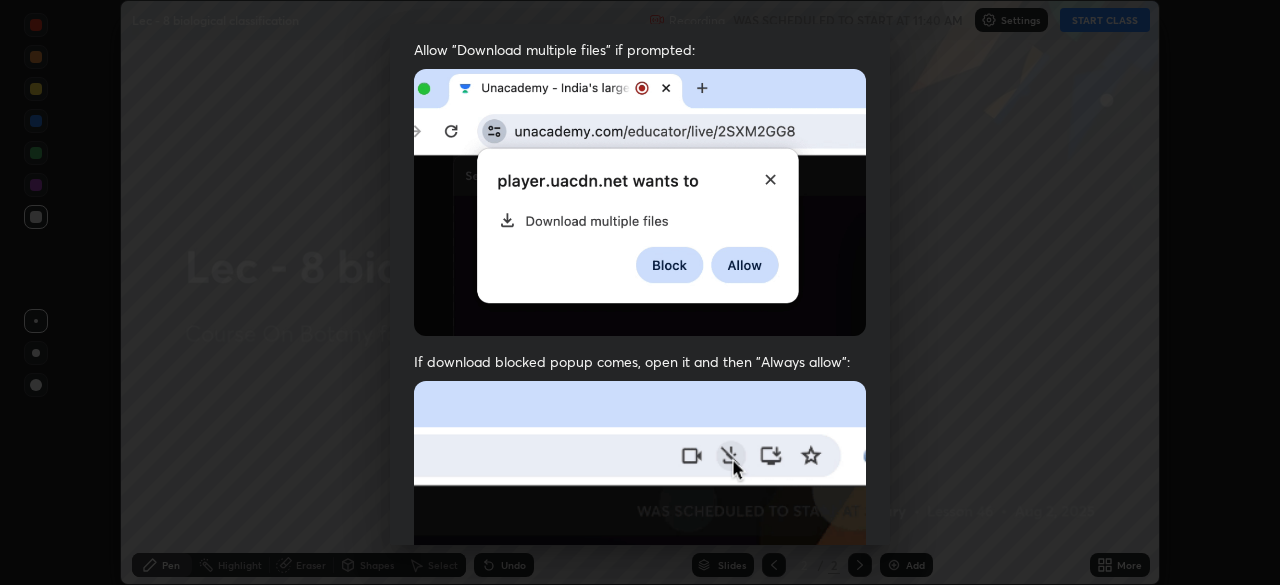 scroll, scrollTop: 479, scrollLeft: 0, axis: vertical 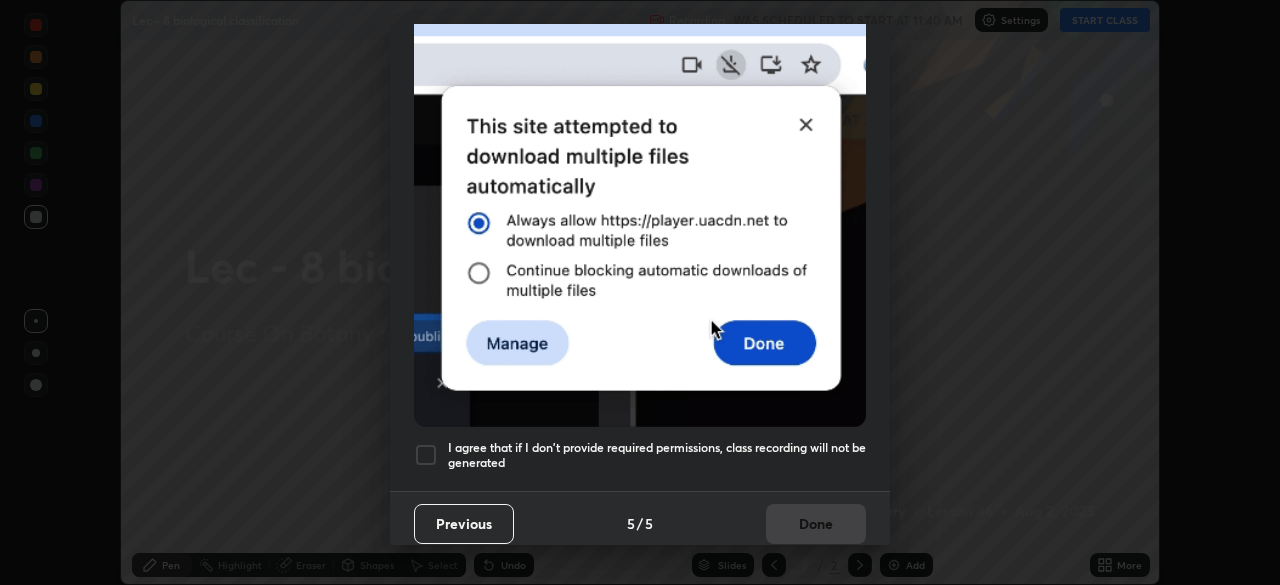 click at bounding box center [426, 455] 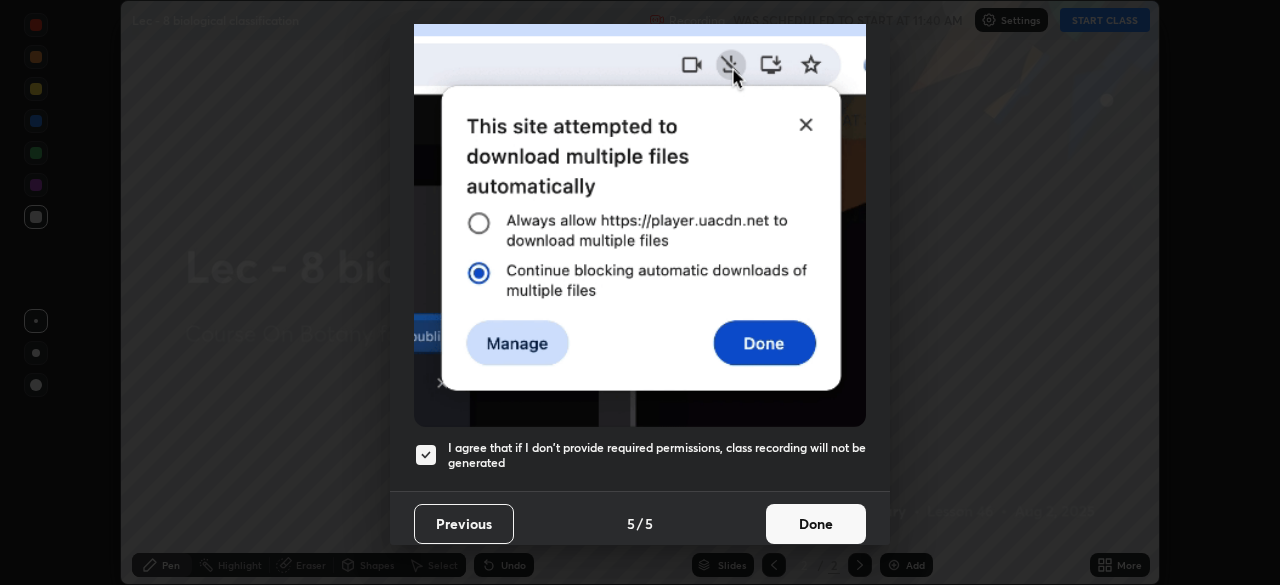 click on "Done" at bounding box center [816, 524] 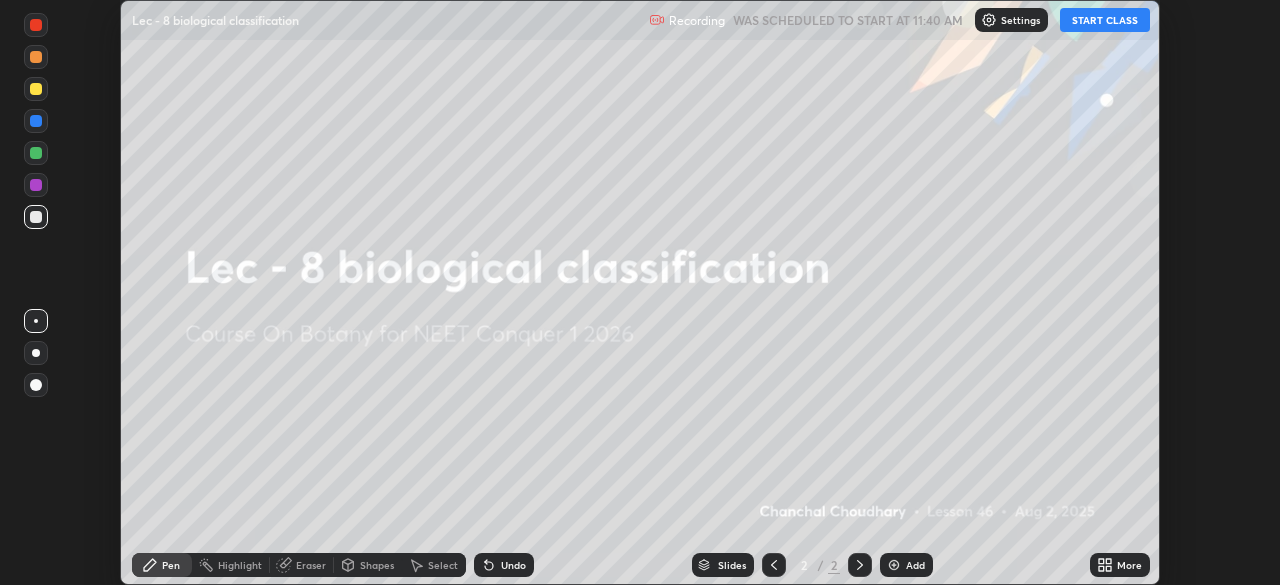 click on "START CLASS" at bounding box center (1105, 20) 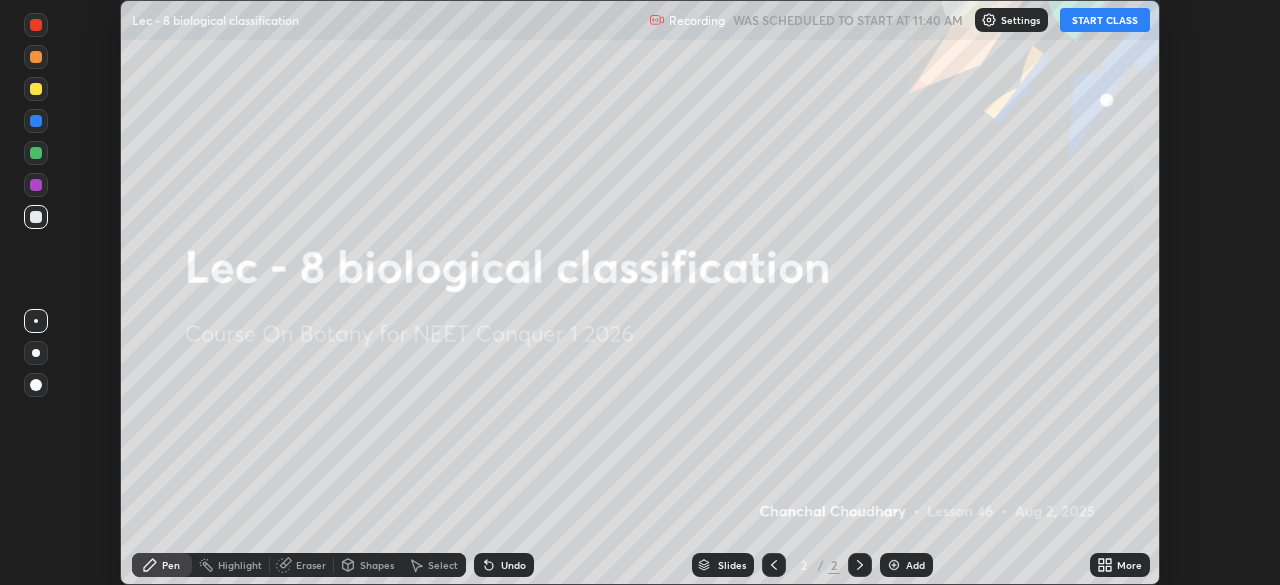 click on "Add" at bounding box center (915, 565) 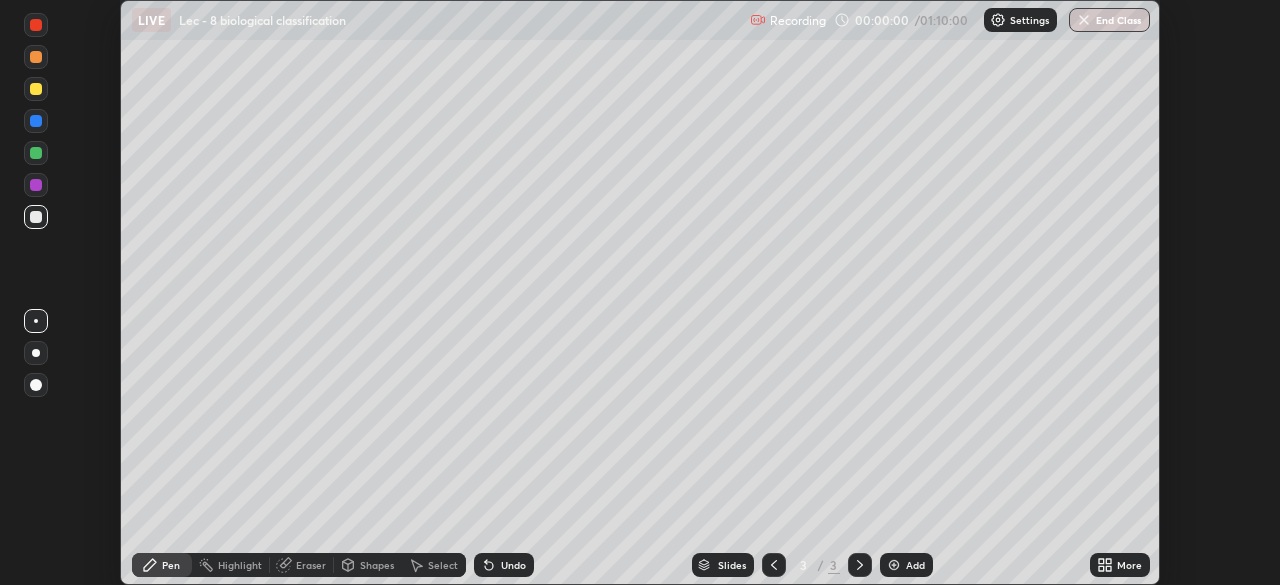 click on "More" at bounding box center (1120, 565) 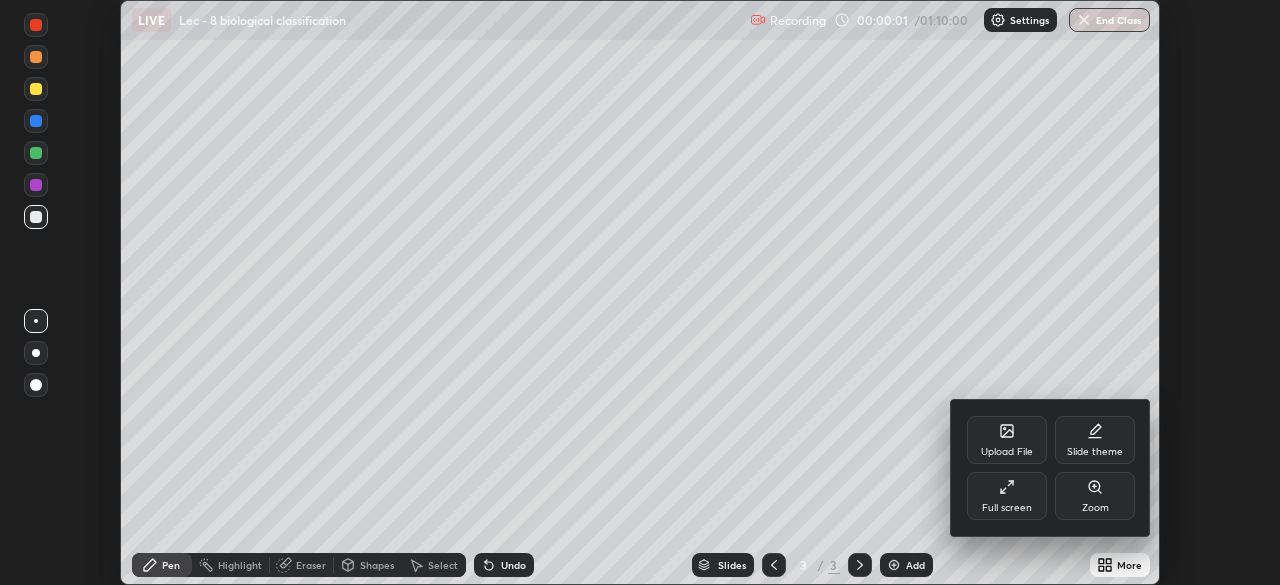 click on "Upload File" at bounding box center (1007, 440) 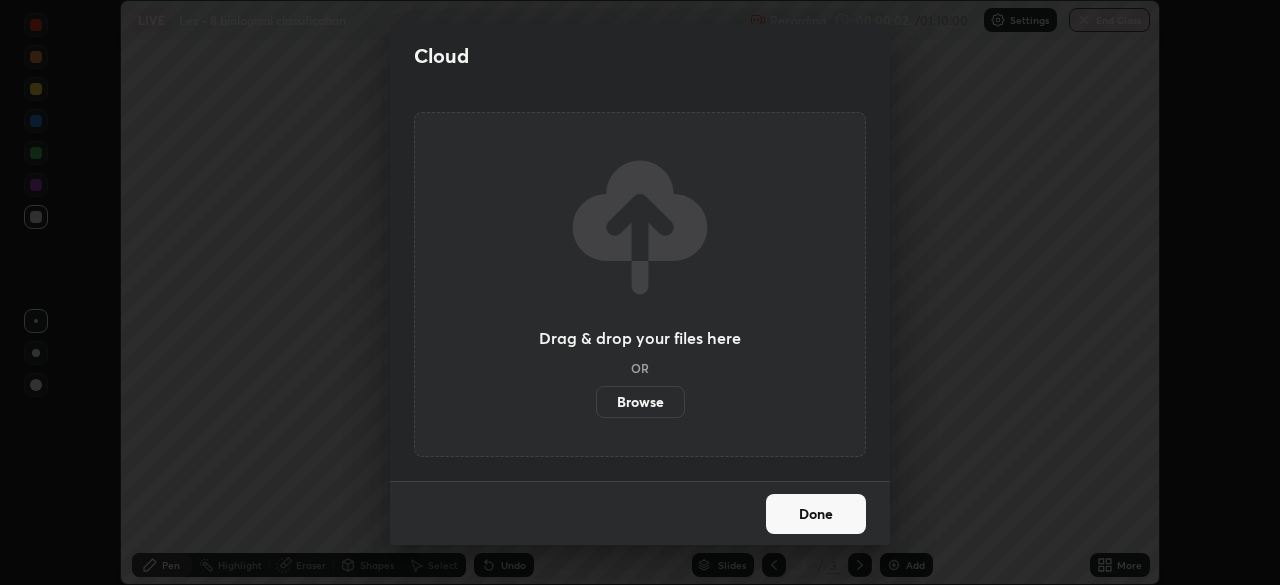 click on "Browse" at bounding box center [640, 402] 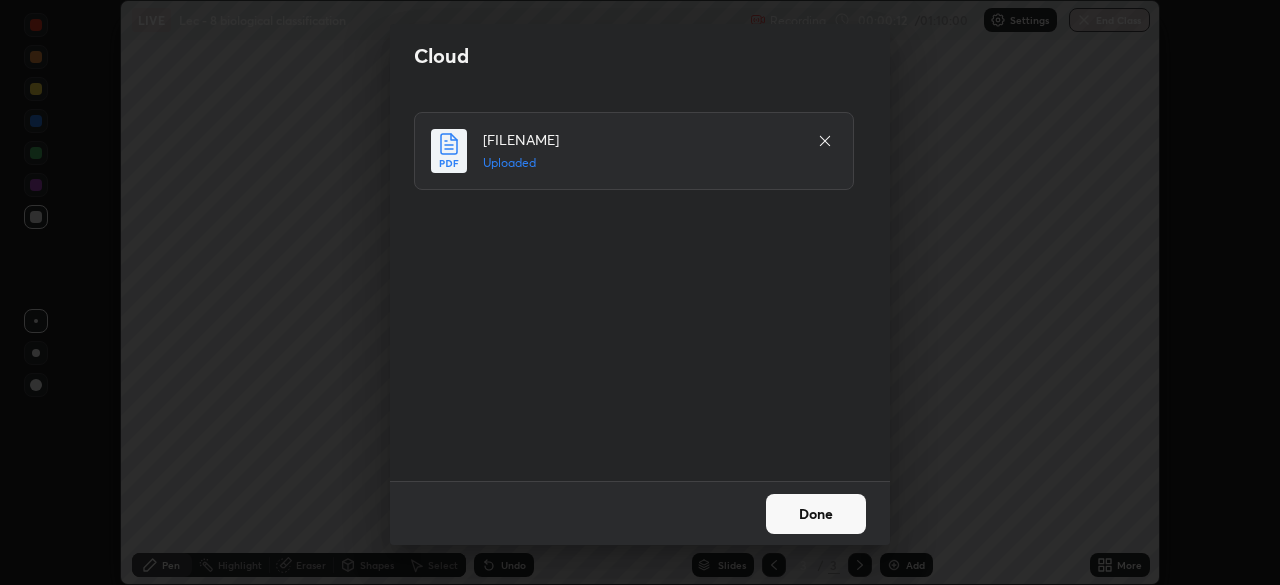 click on "Done" at bounding box center (816, 514) 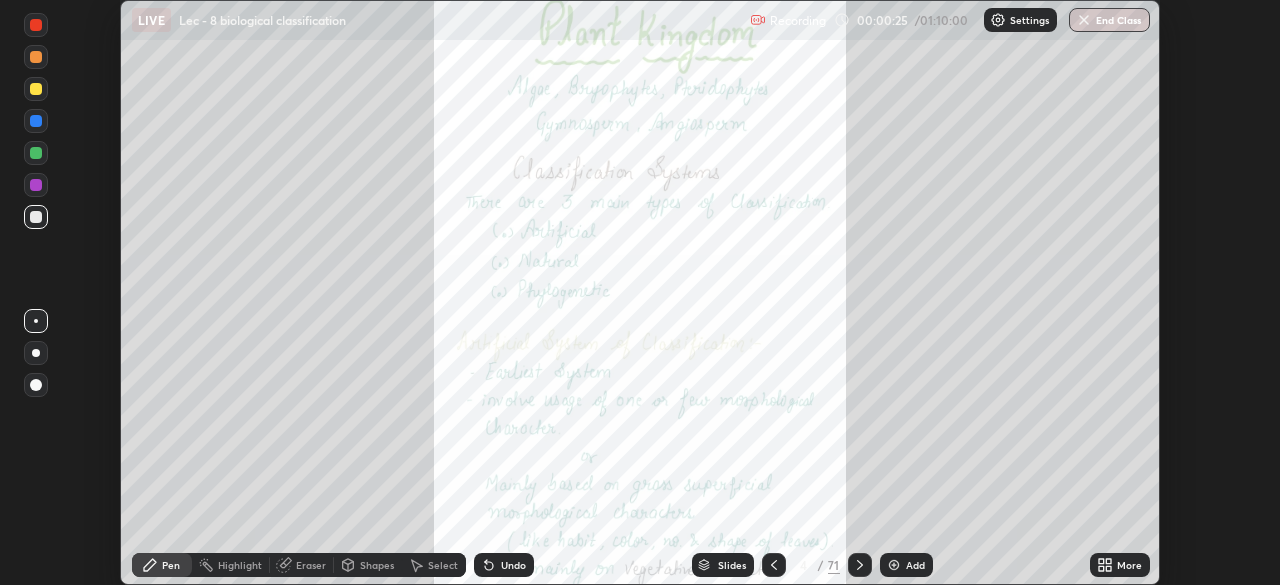 click on "Slides" at bounding box center [732, 565] 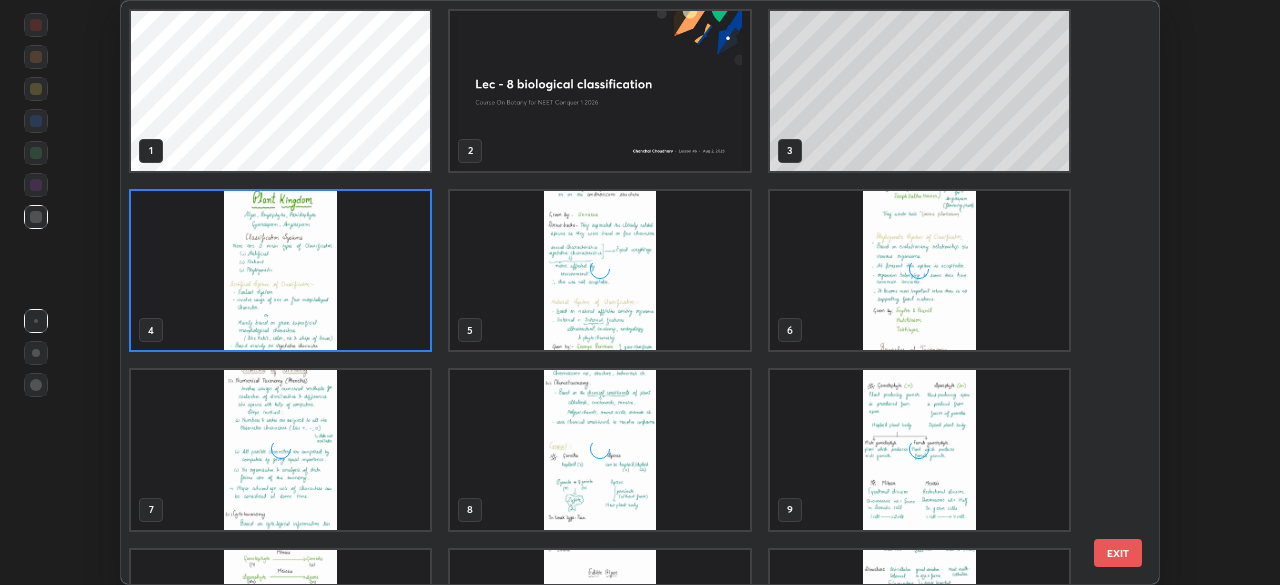 scroll, scrollTop: 7, scrollLeft: 11, axis: both 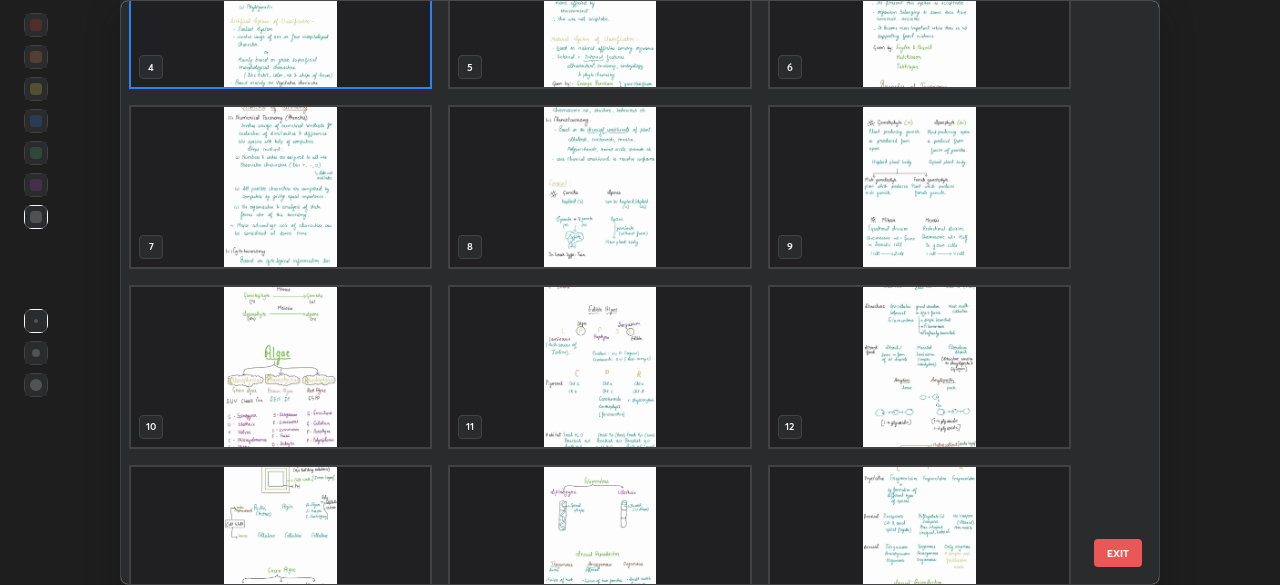 click at bounding box center (280, 367) 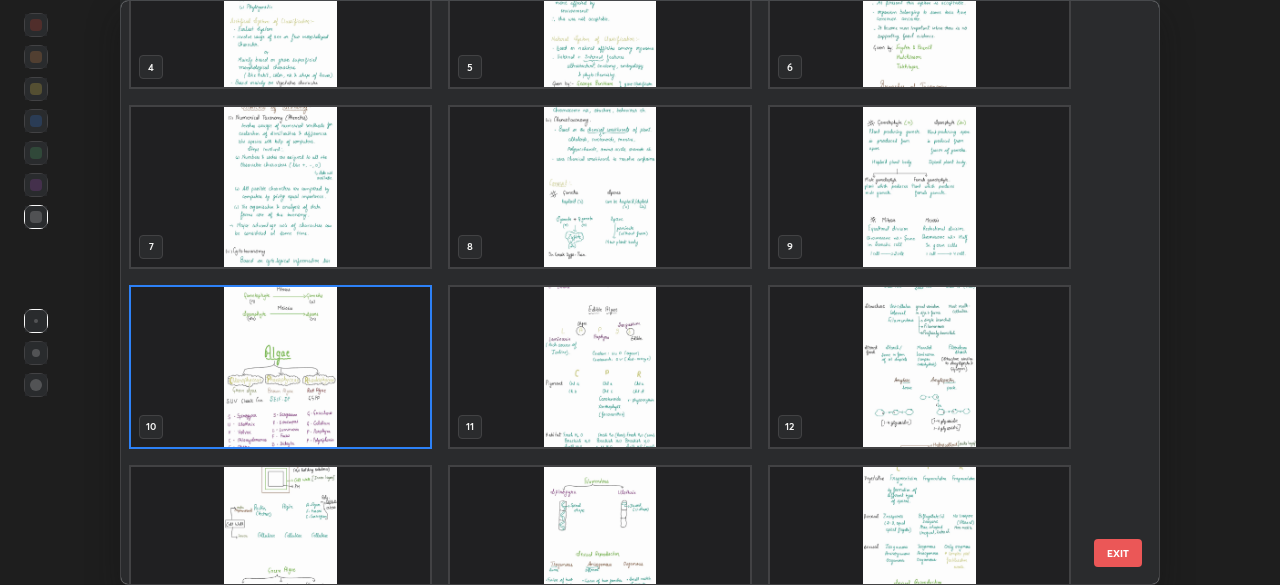 click at bounding box center [280, 367] 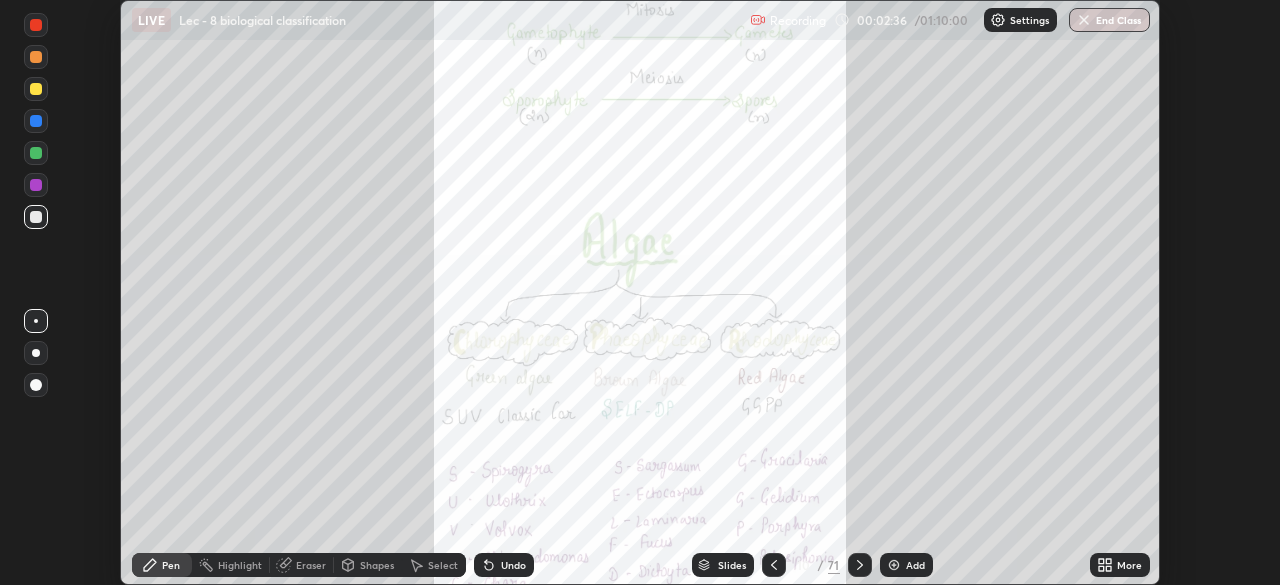 click on "More" at bounding box center (1129, 565) 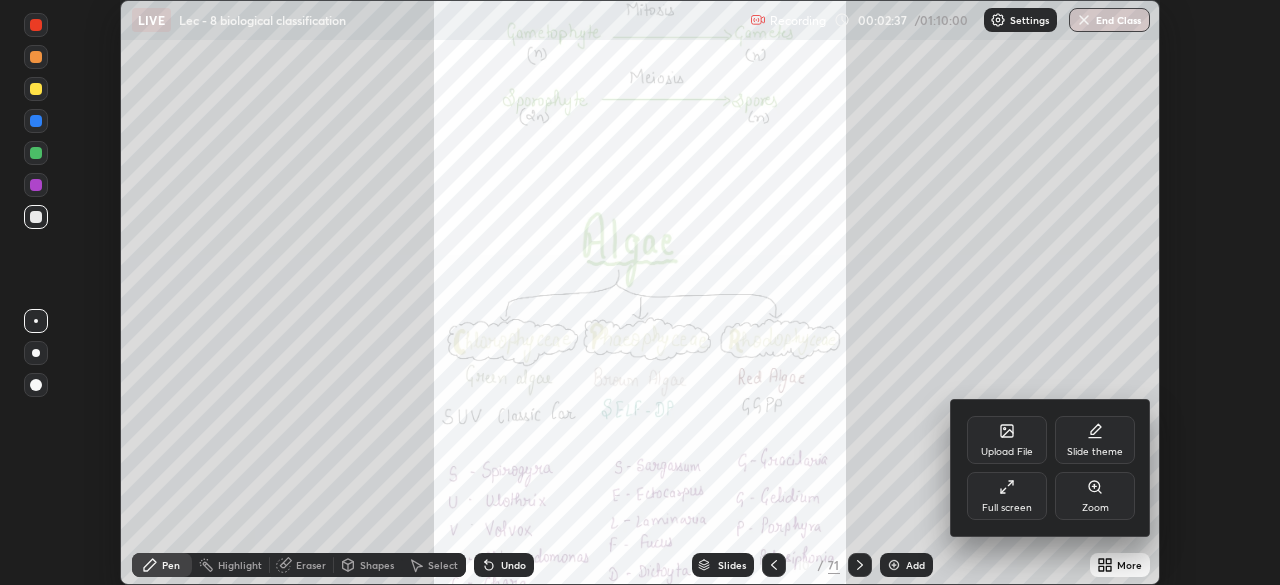 click on "Full screen" at bounding box center [1007, 508] 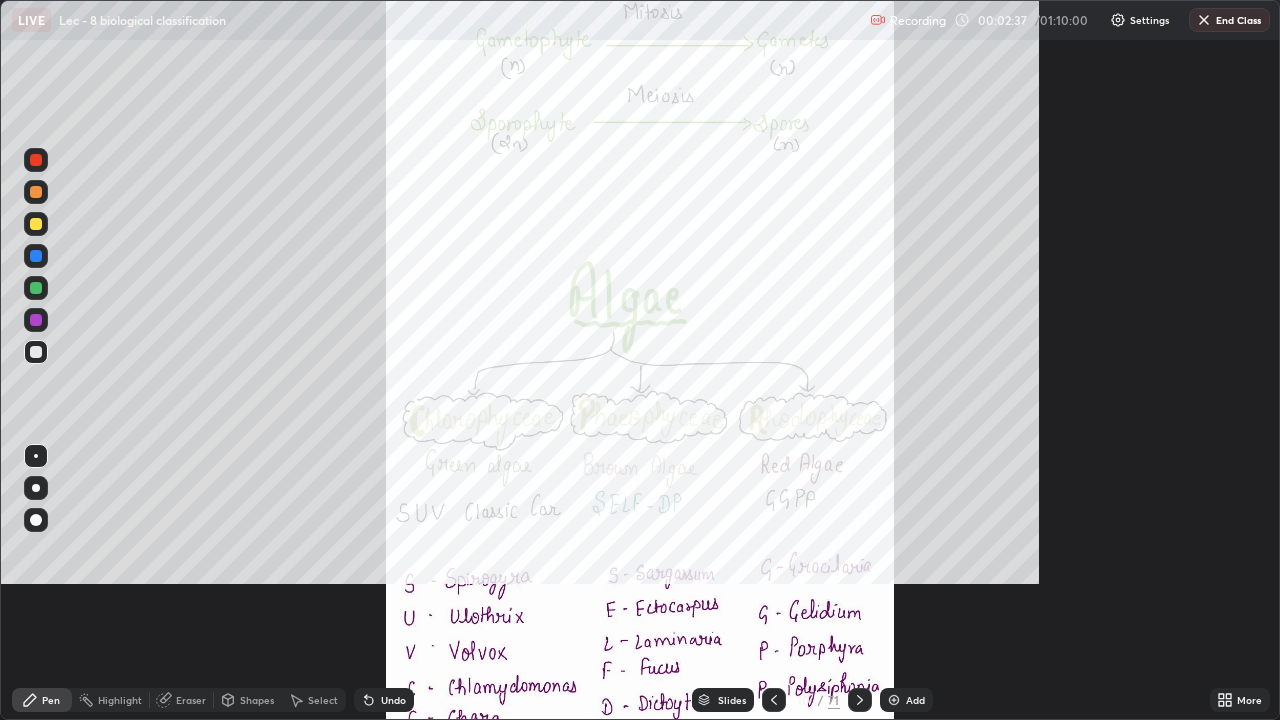 scroll, scrollTop: 99280, scrollLeft: 98720, axis: both 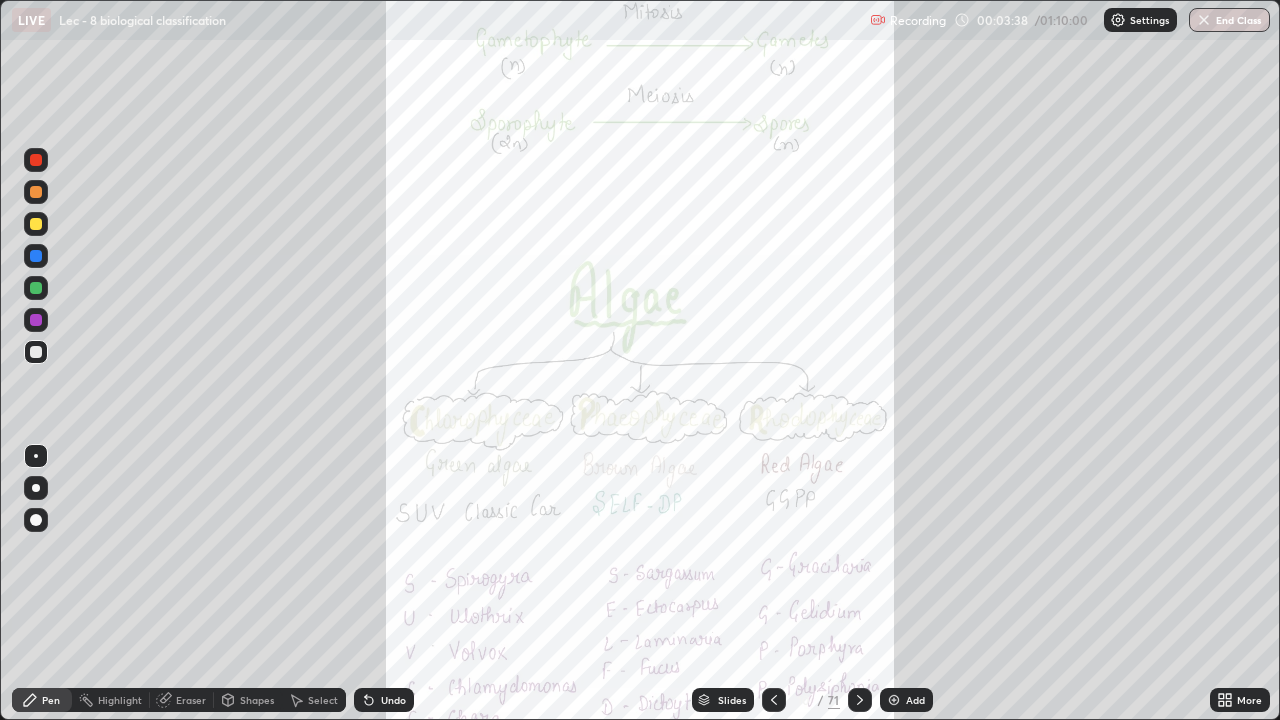 click on "Slides" at bounding box center (732, 700) 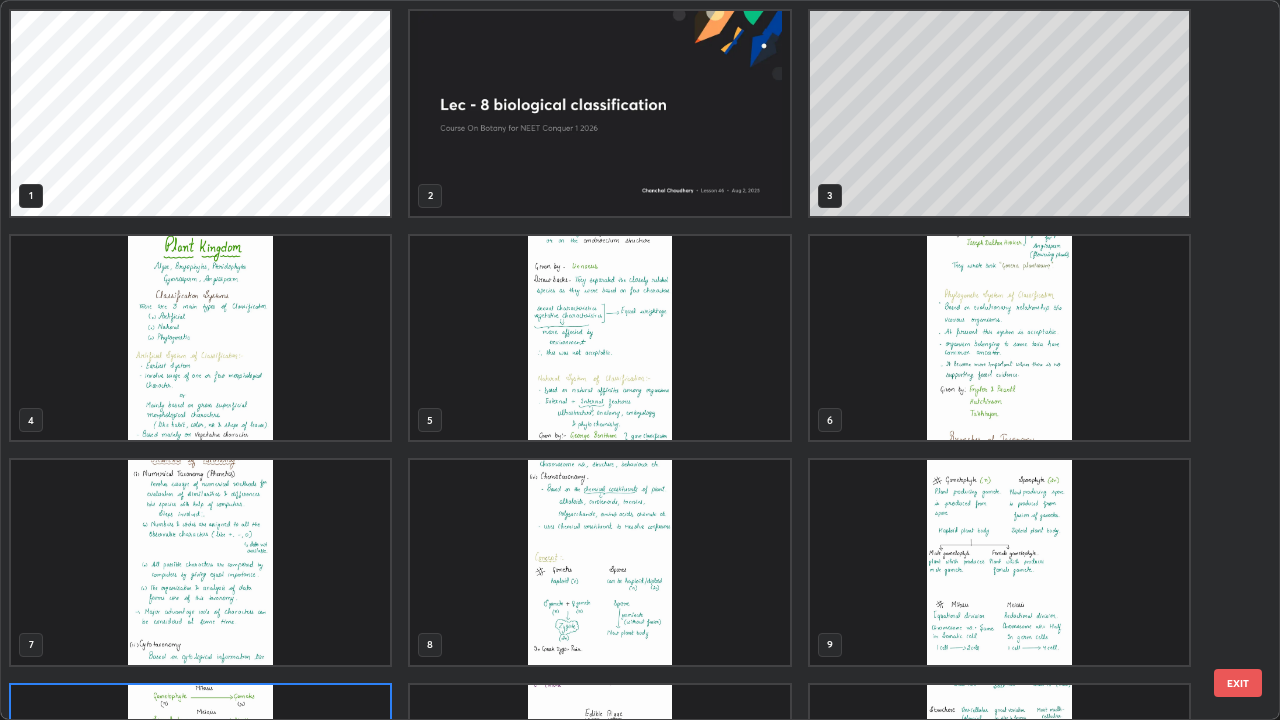 scroll, scrollTop: 180, scrollLeft: 0, axis: vertical 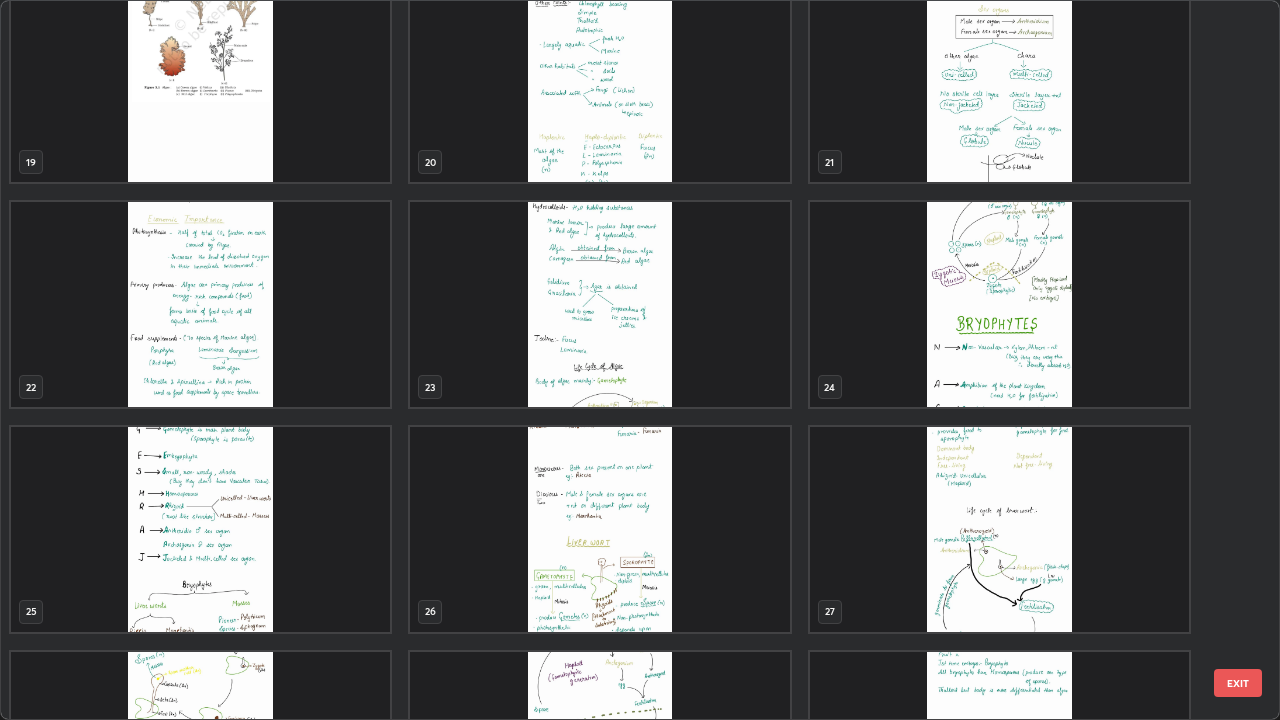 click at bounding box center (999, 304) 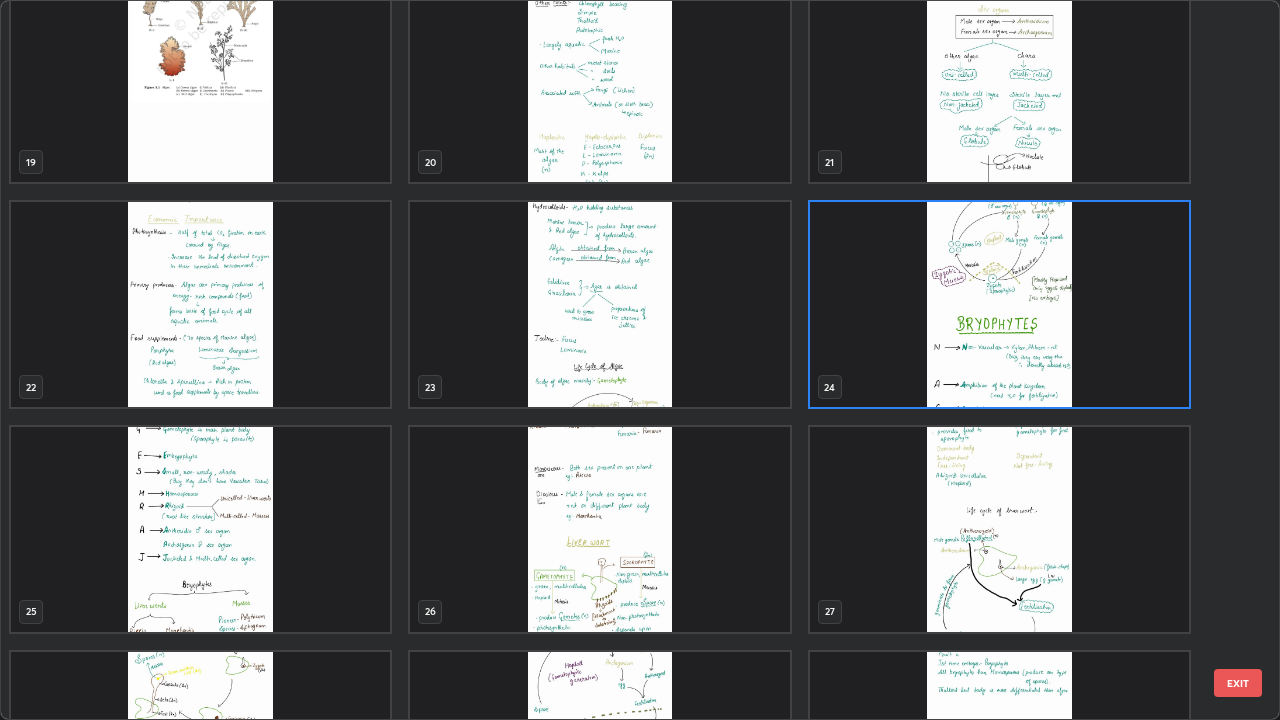 click at bounding box center (999, 304) 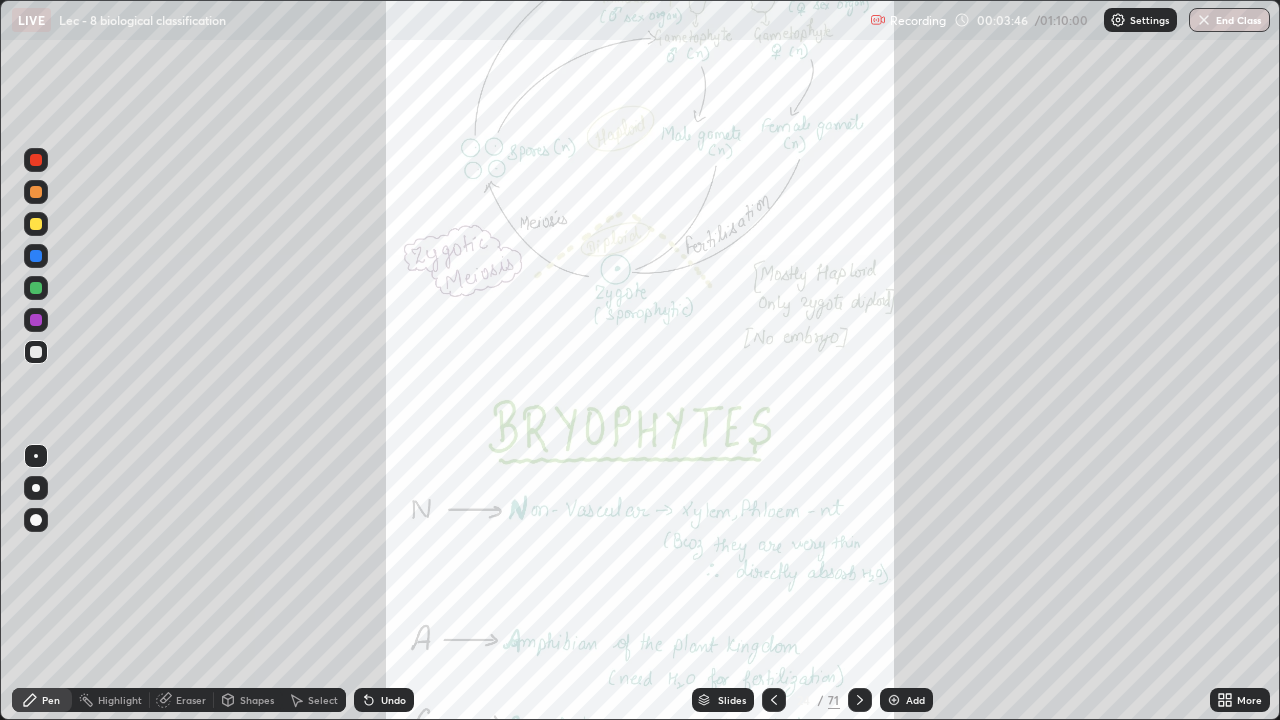 click at bounding box center (999, 304) 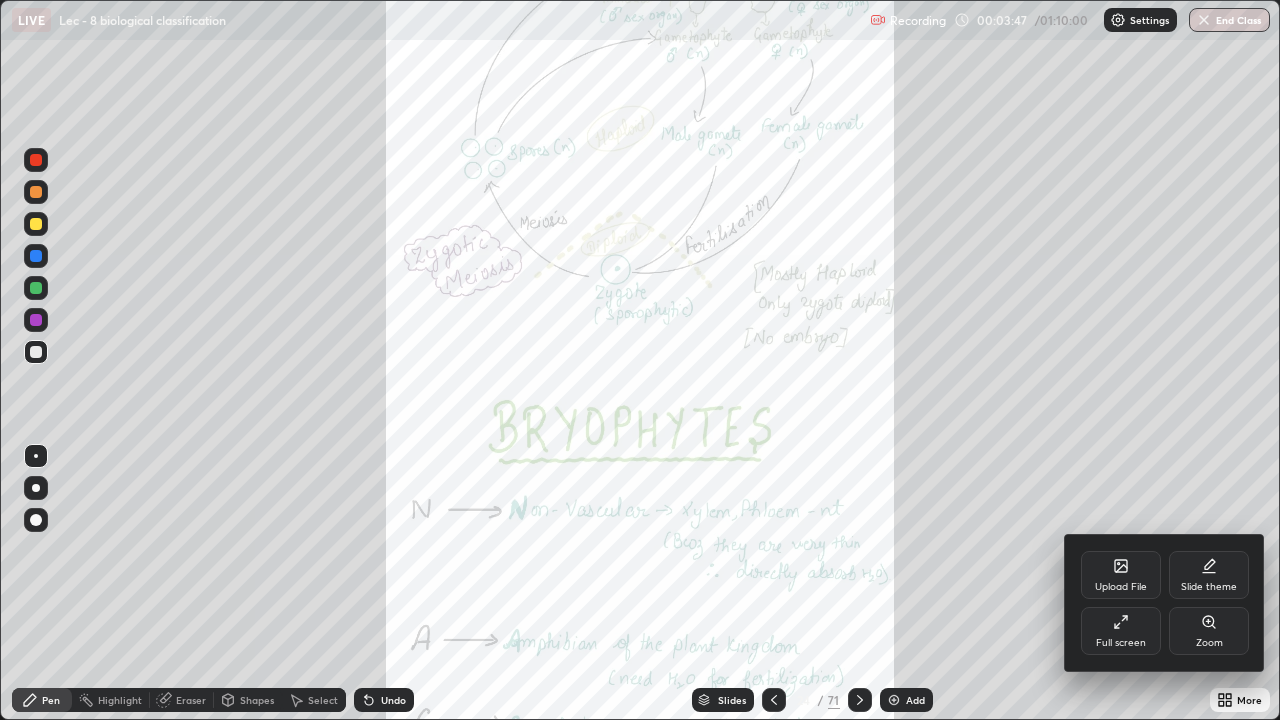 click 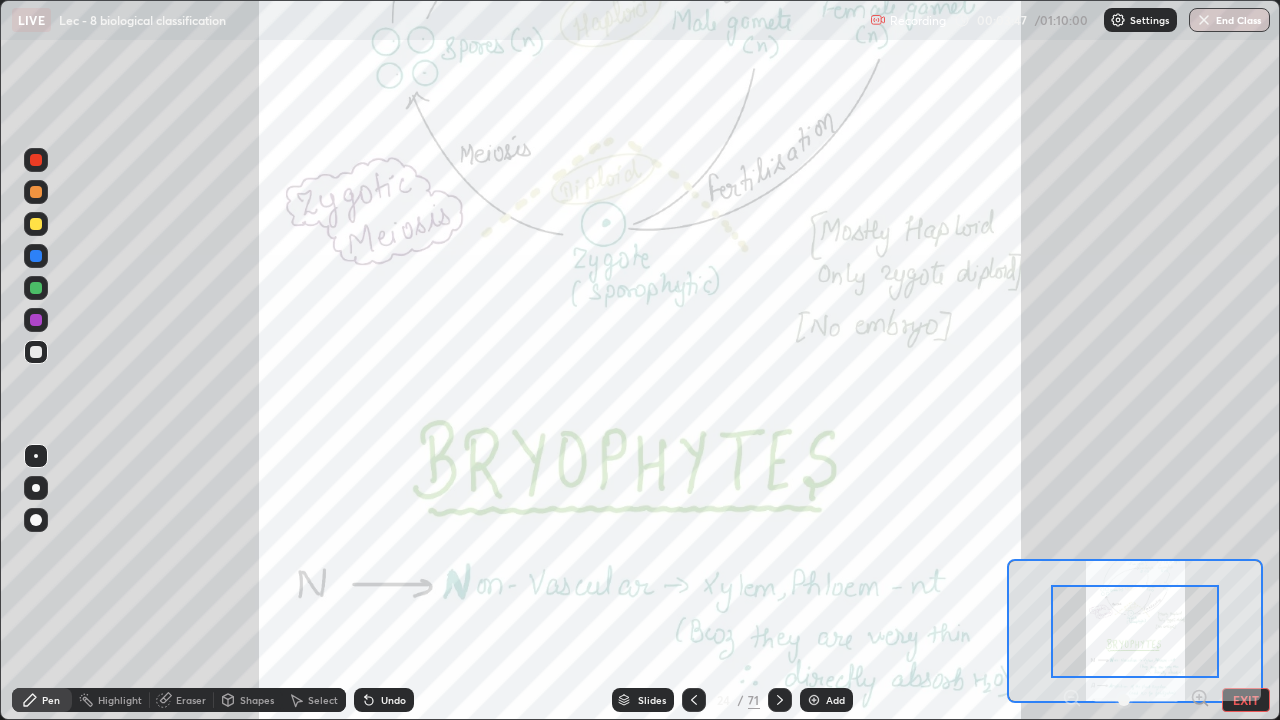 click 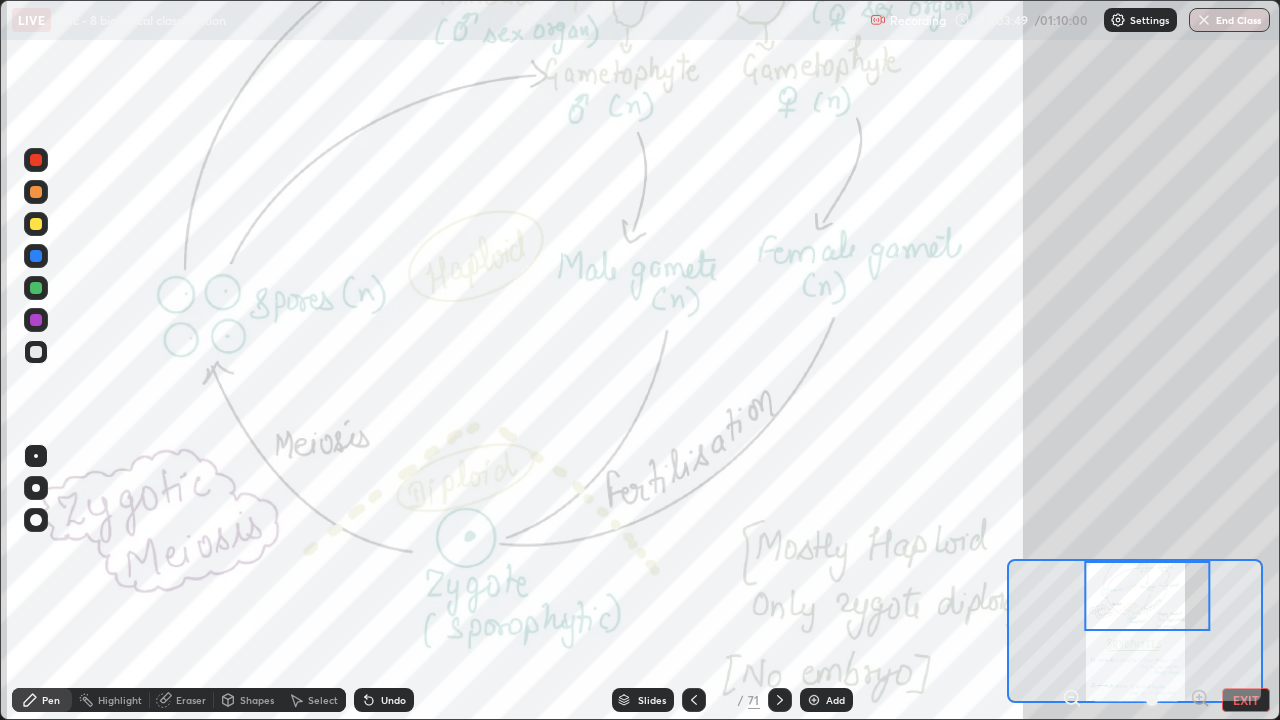click 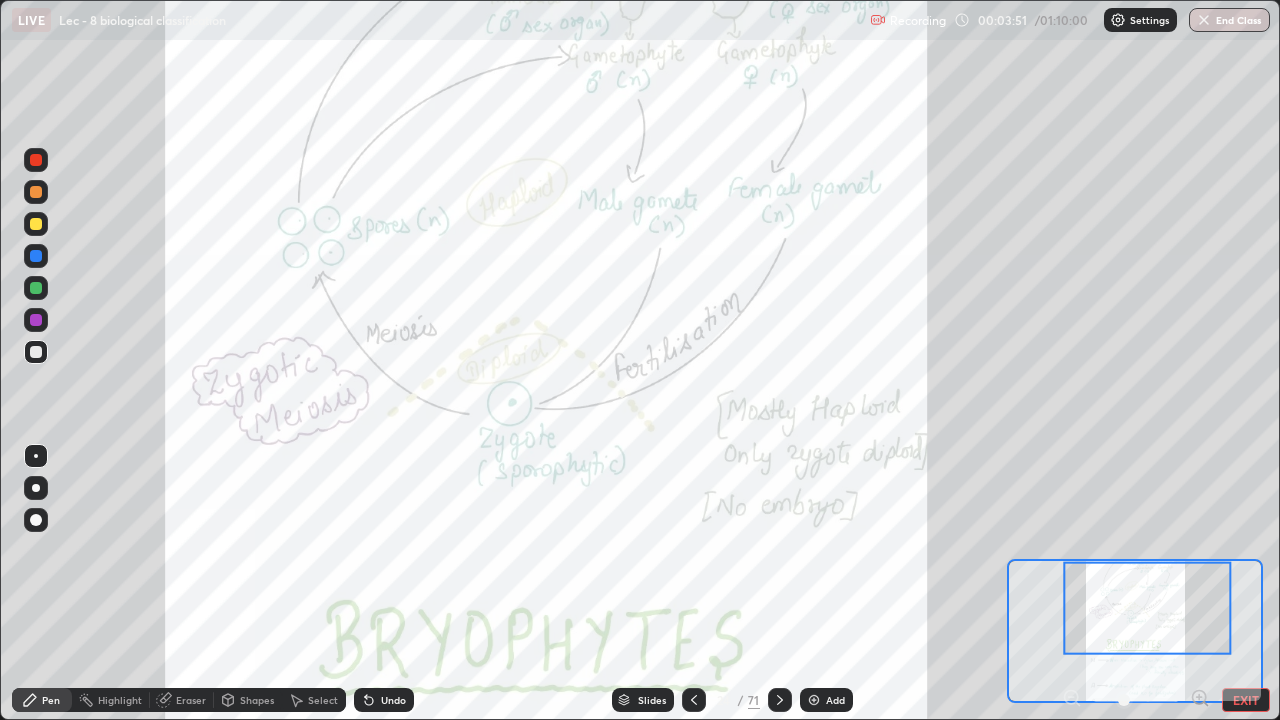 click on "Highlight" at bounding box center [120, 700] 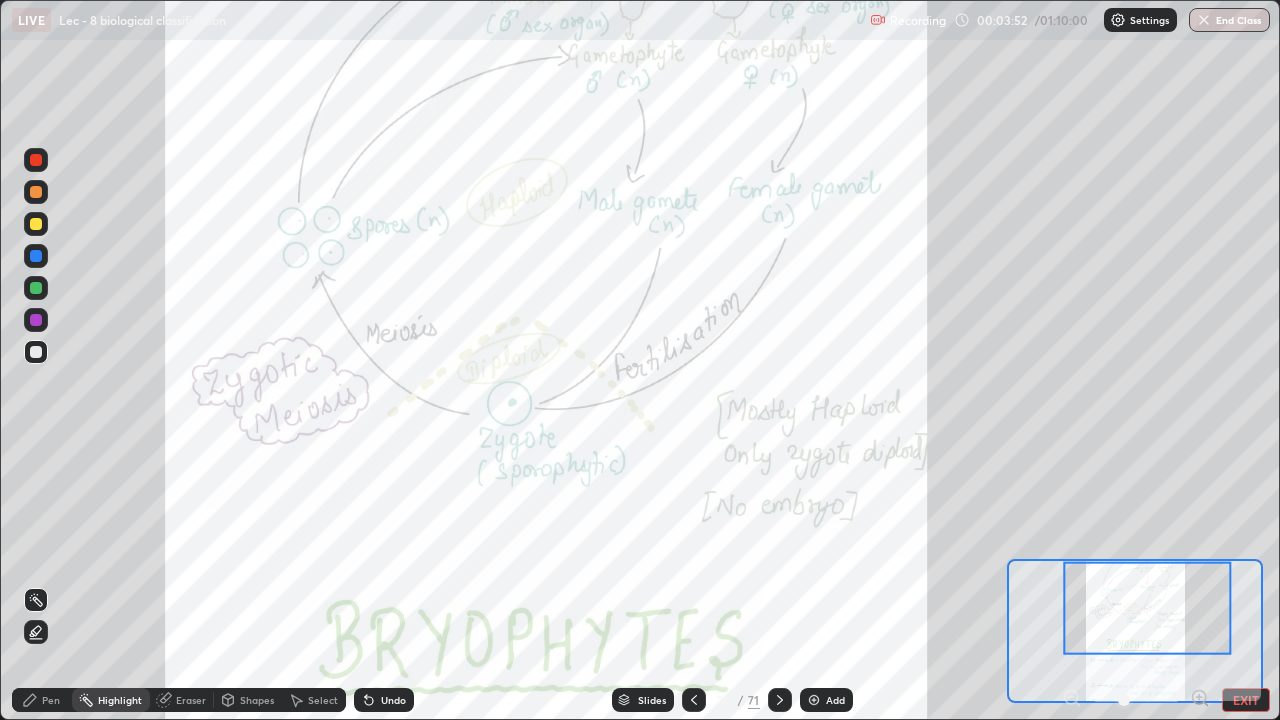 click at bounding box center [36, 224] 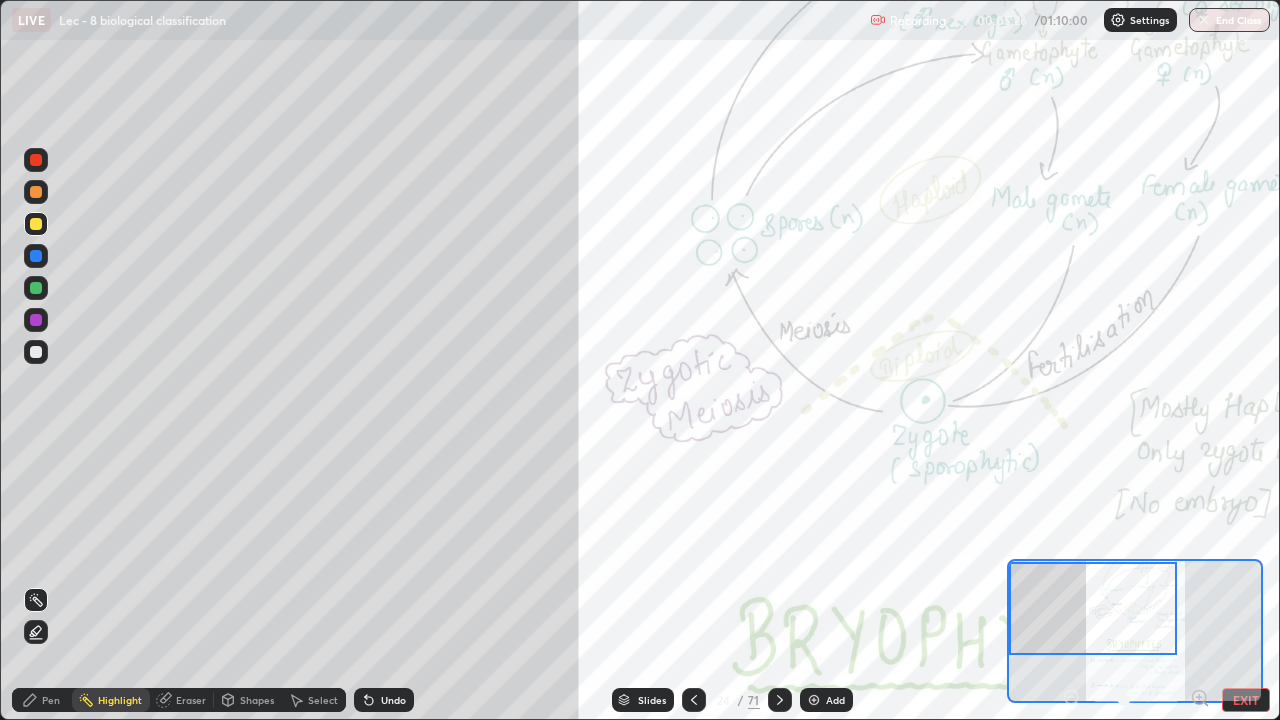 click 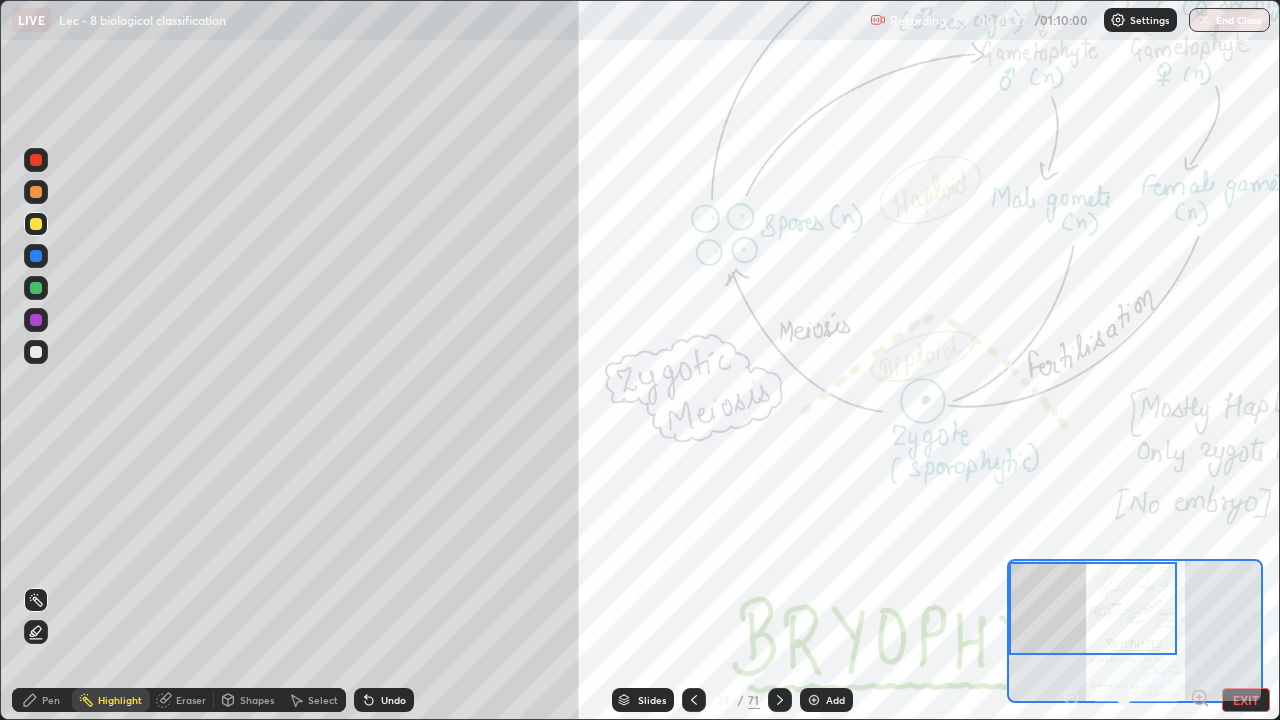 click at bounding box center (36, 352) 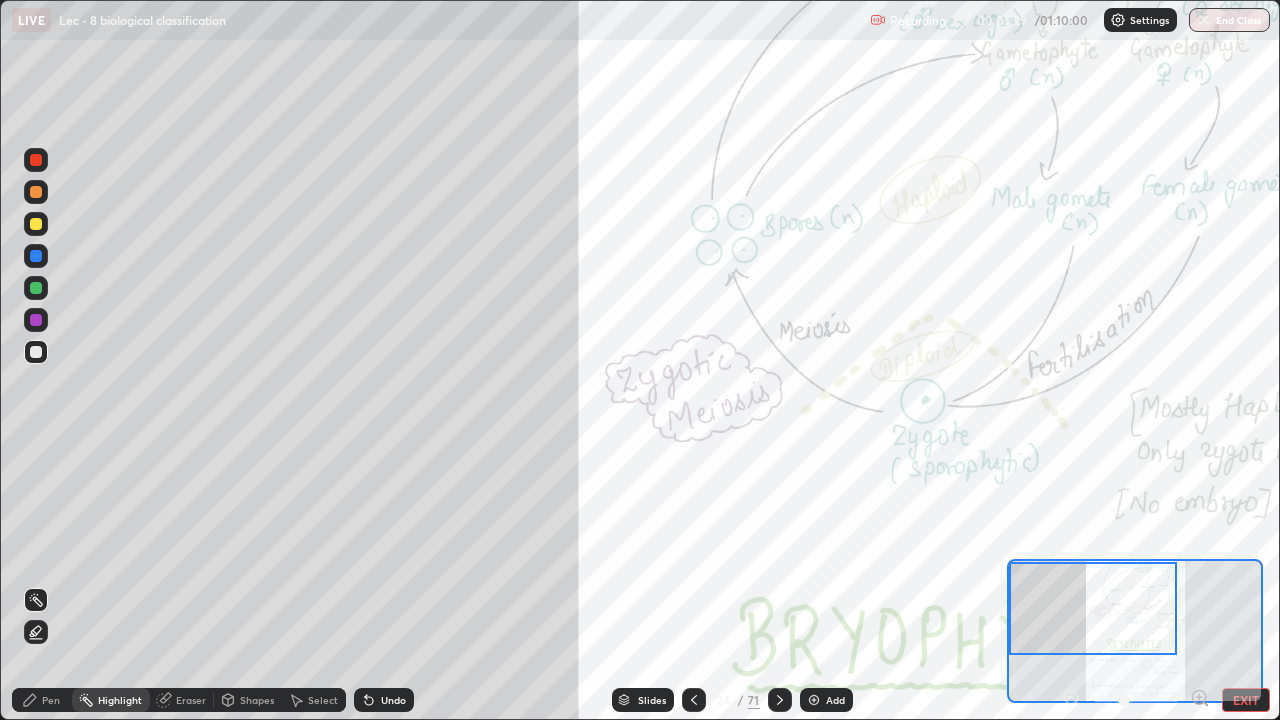 click on "Pen" at bounding box center [42, 700] 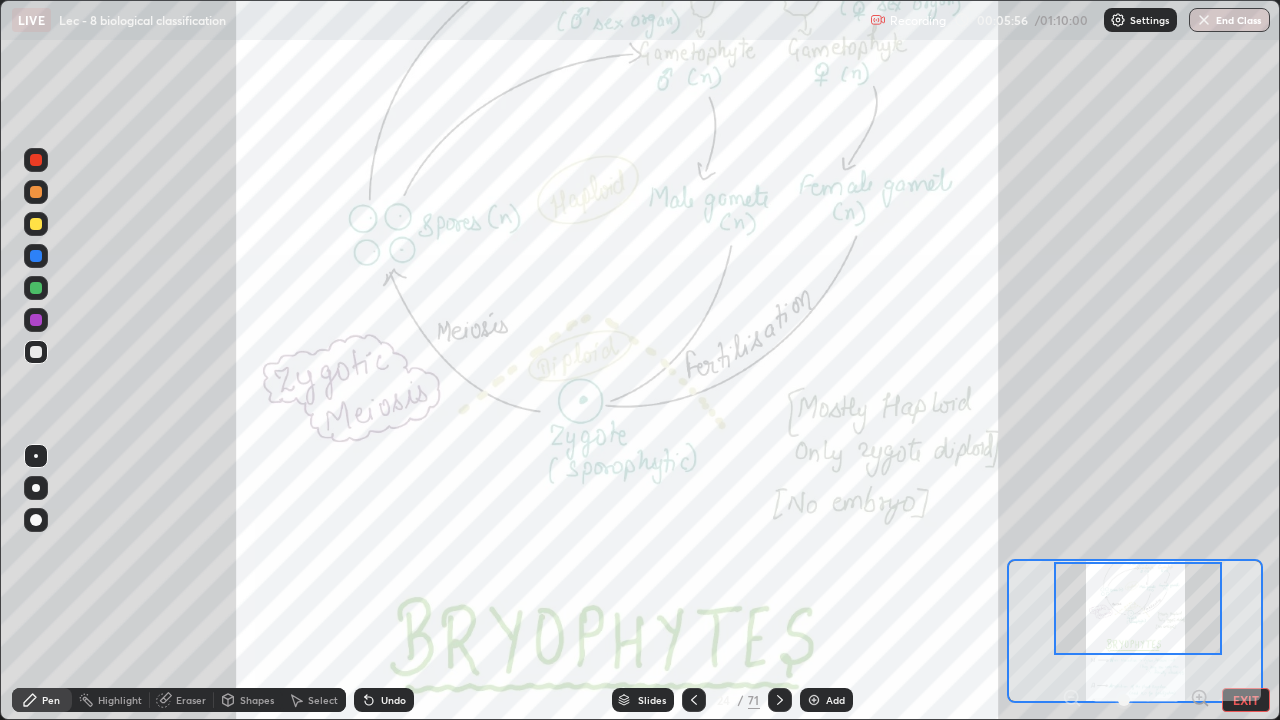 click on "Highlight" at bounding box center [111, 700] 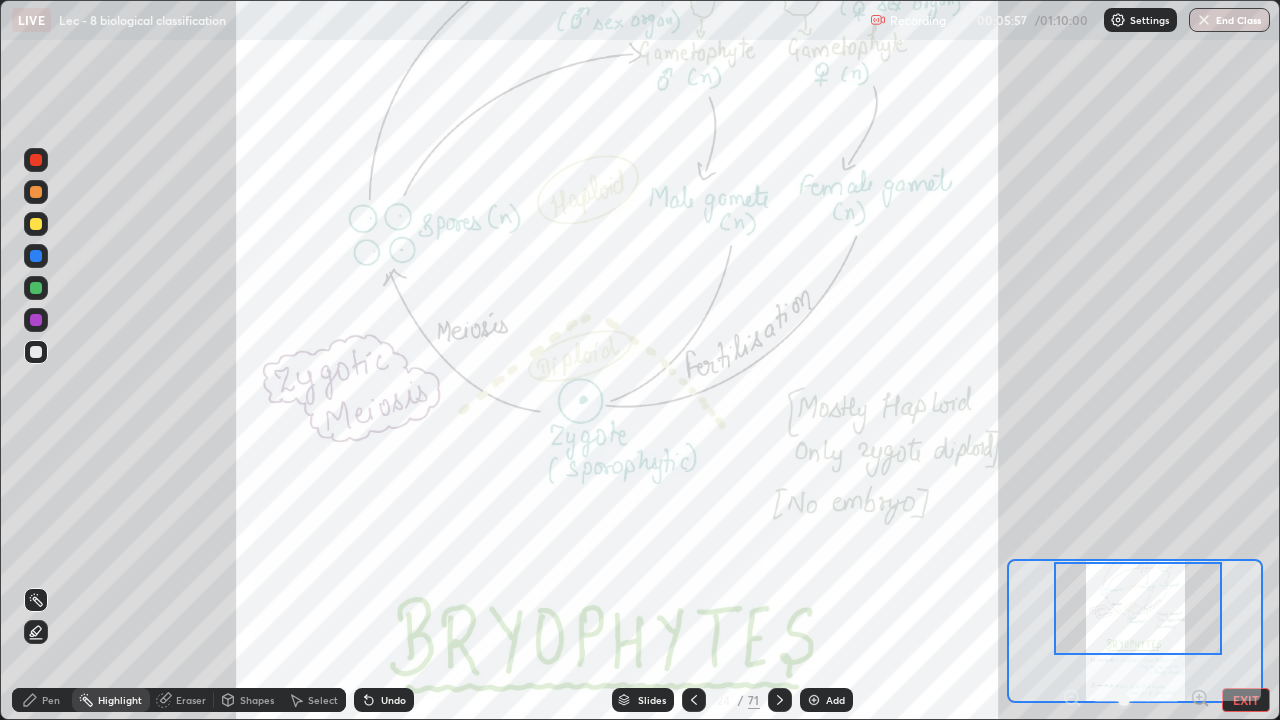 click at bounding box center [36, 224] 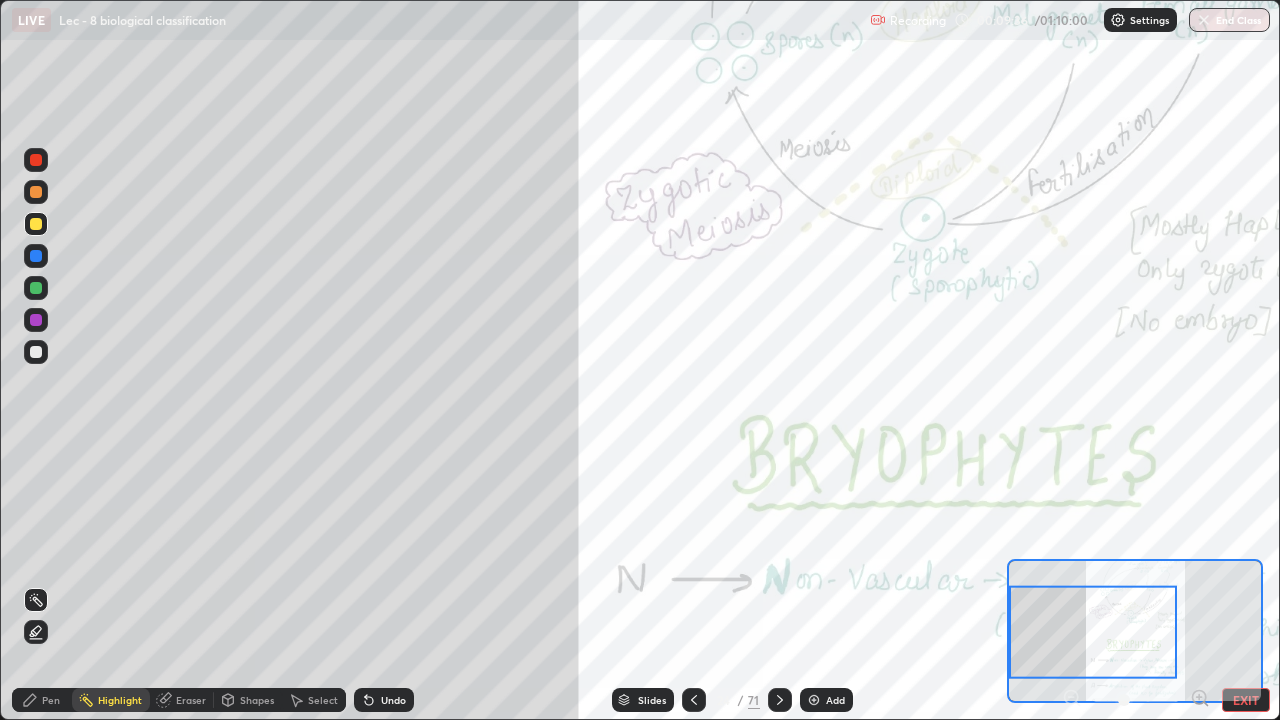 click on "Pen" at bounding box center (42, 700) 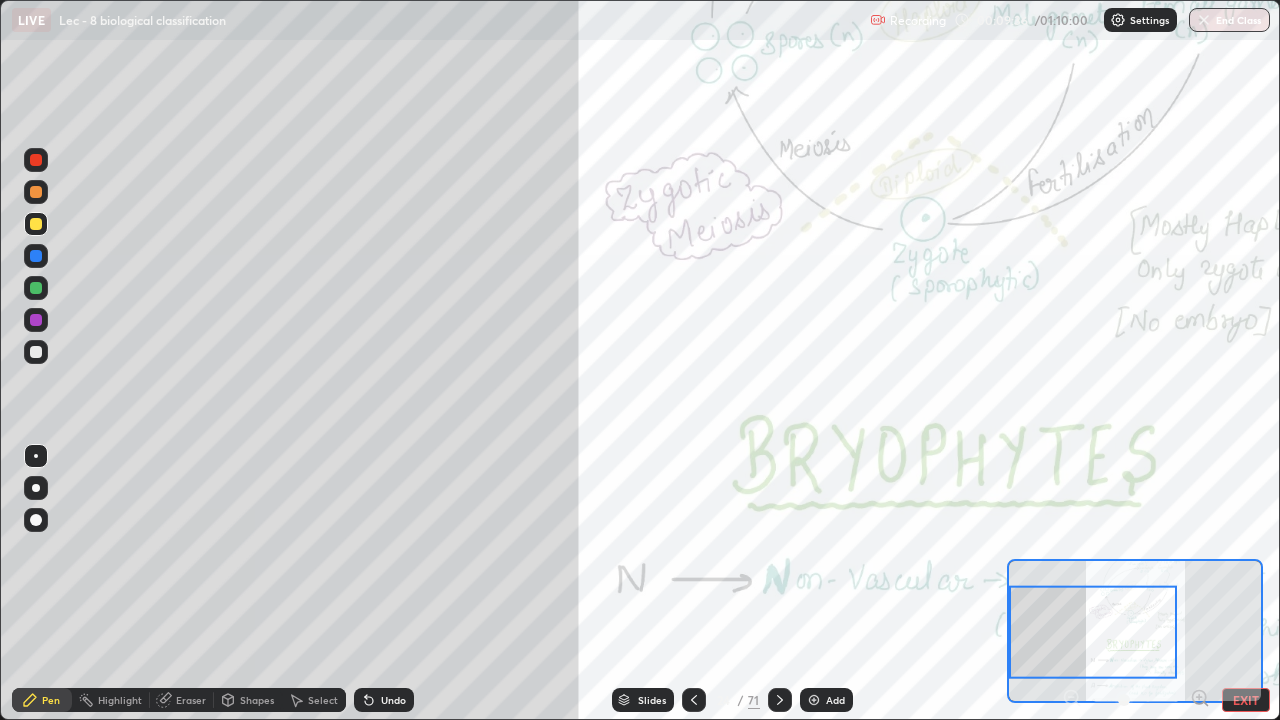 click at bounding box center (36, 352) 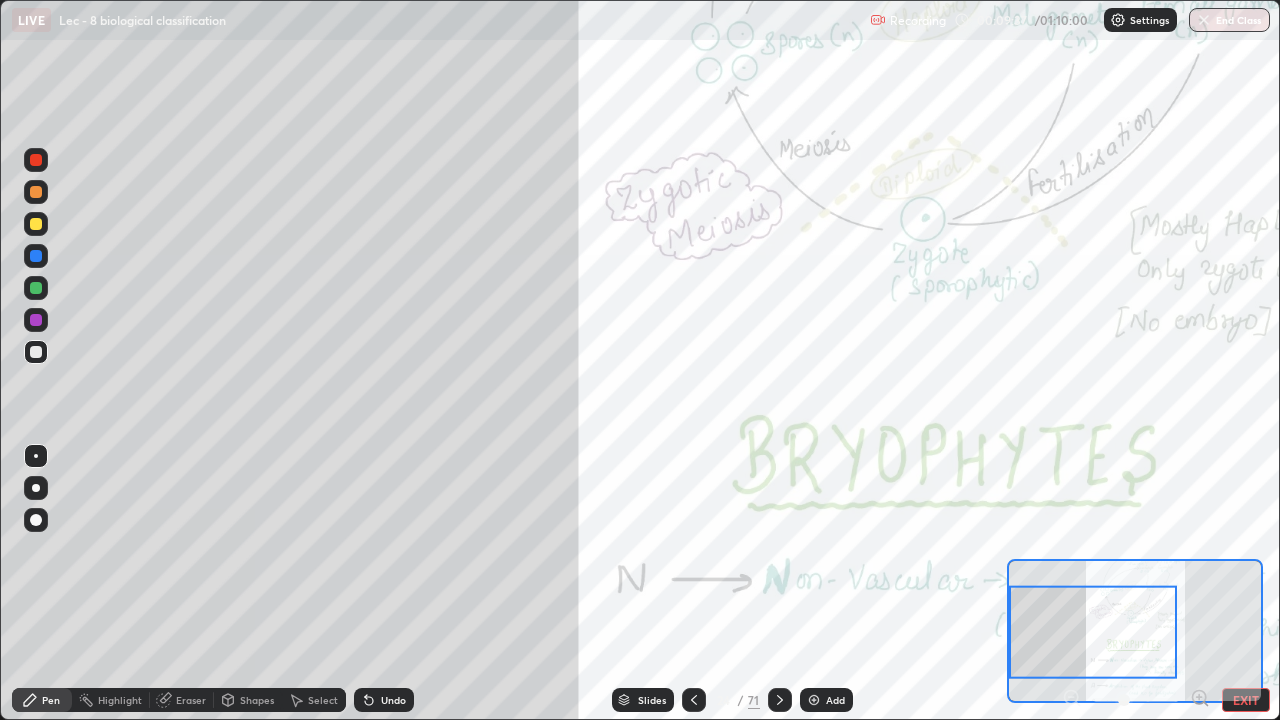 click at bounding box center (36, 352) 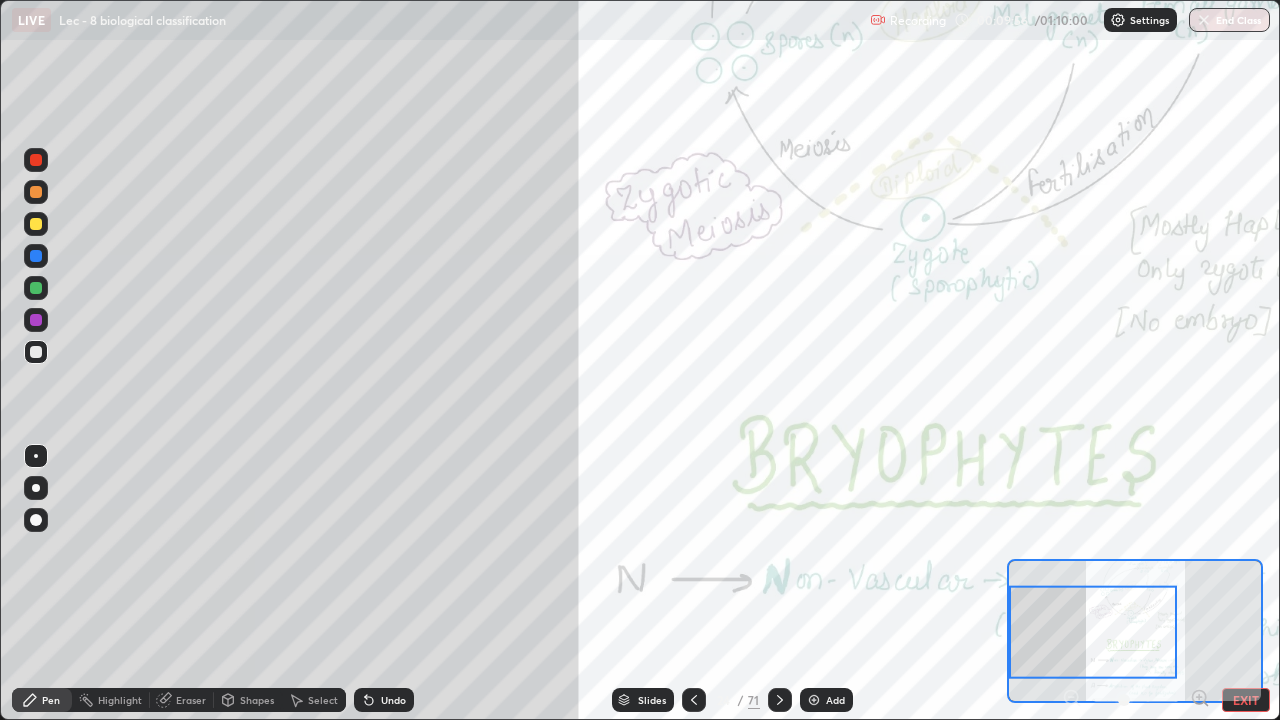click on "Highlight" at bounding box center [120, 700] 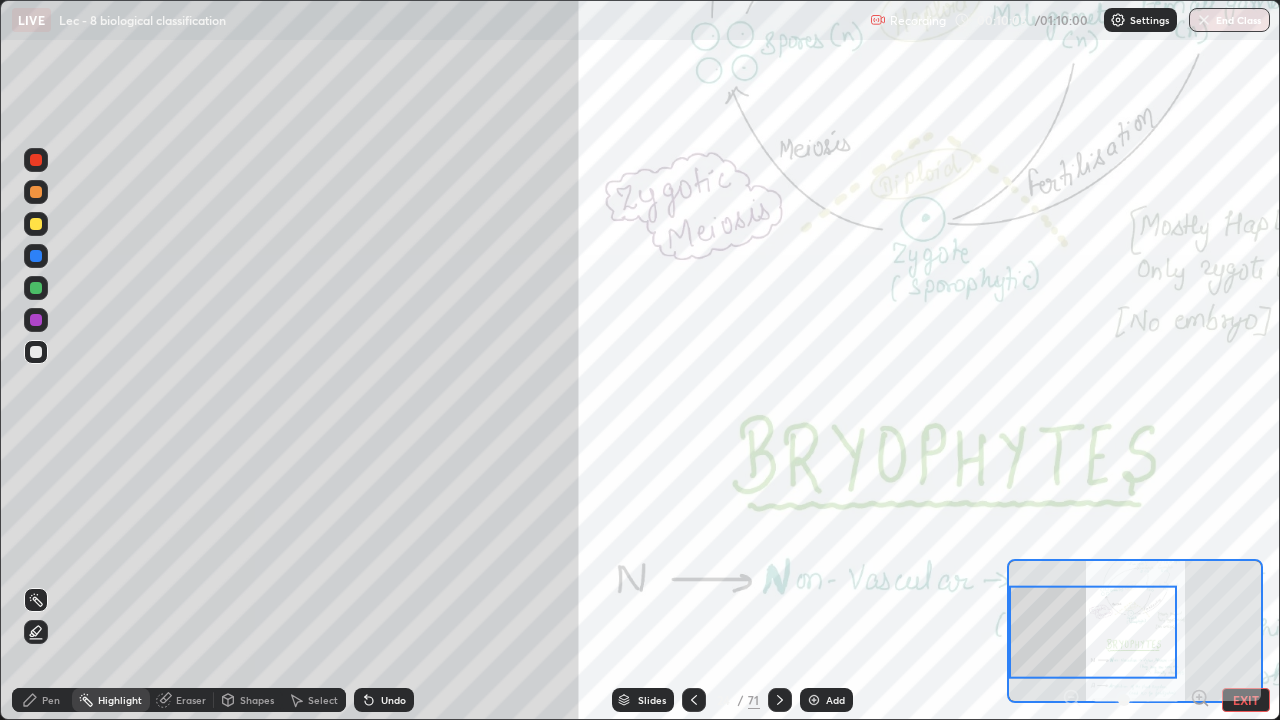 click on "Pen" at bounding box center [42, 700] 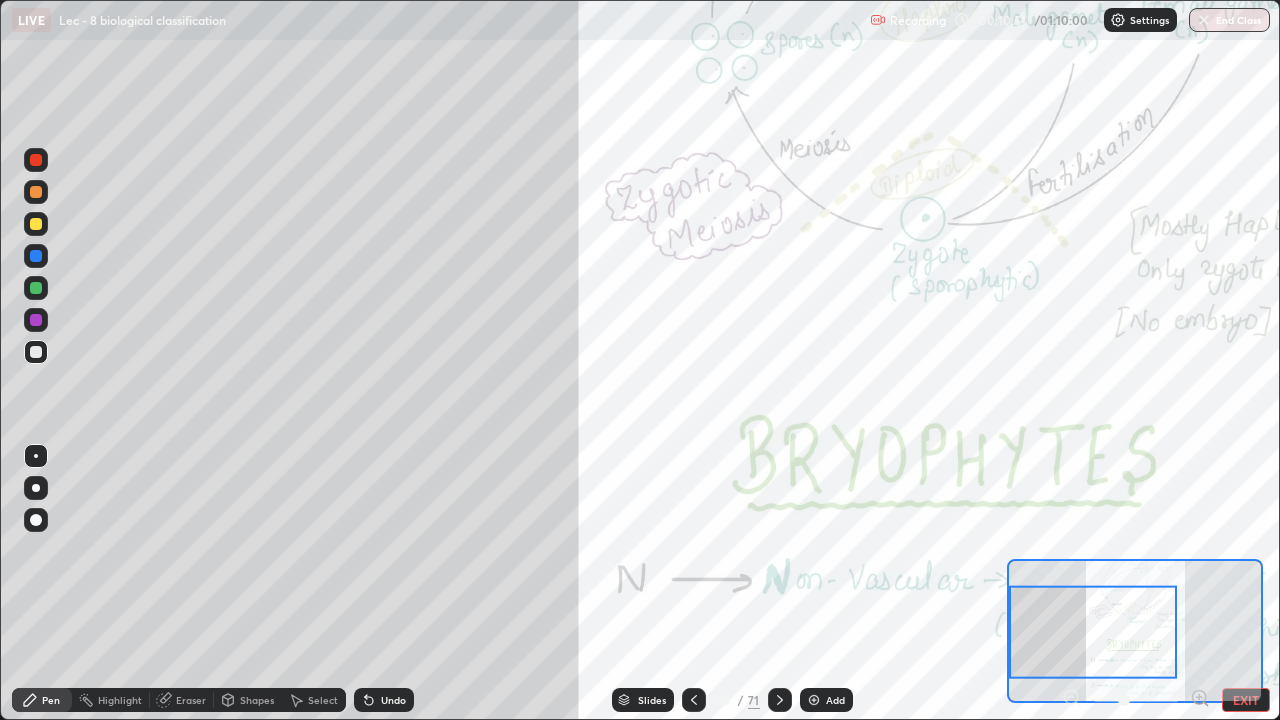 click on "Highlight" at bounding box center (111, 700) 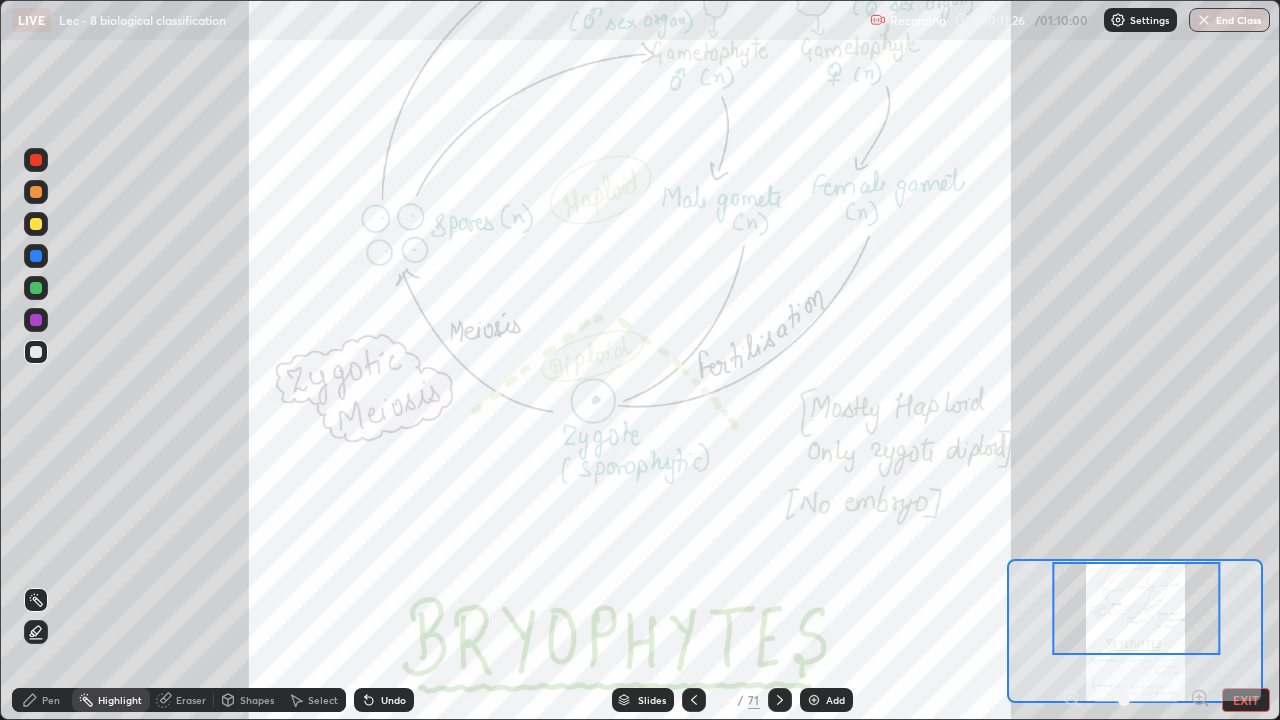 click on "Slides" at bounding box center [652, 700] 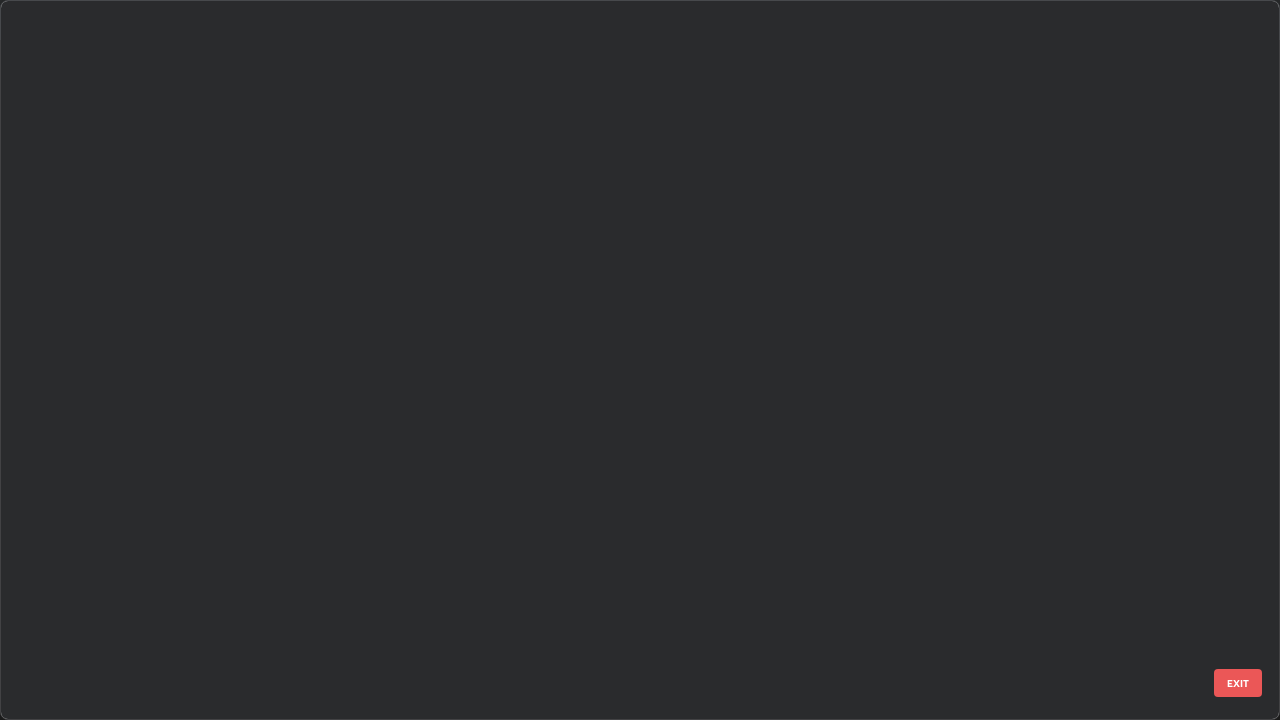 scroll, scrollTop: 1079, scrollLeft: 0, axis: vertical 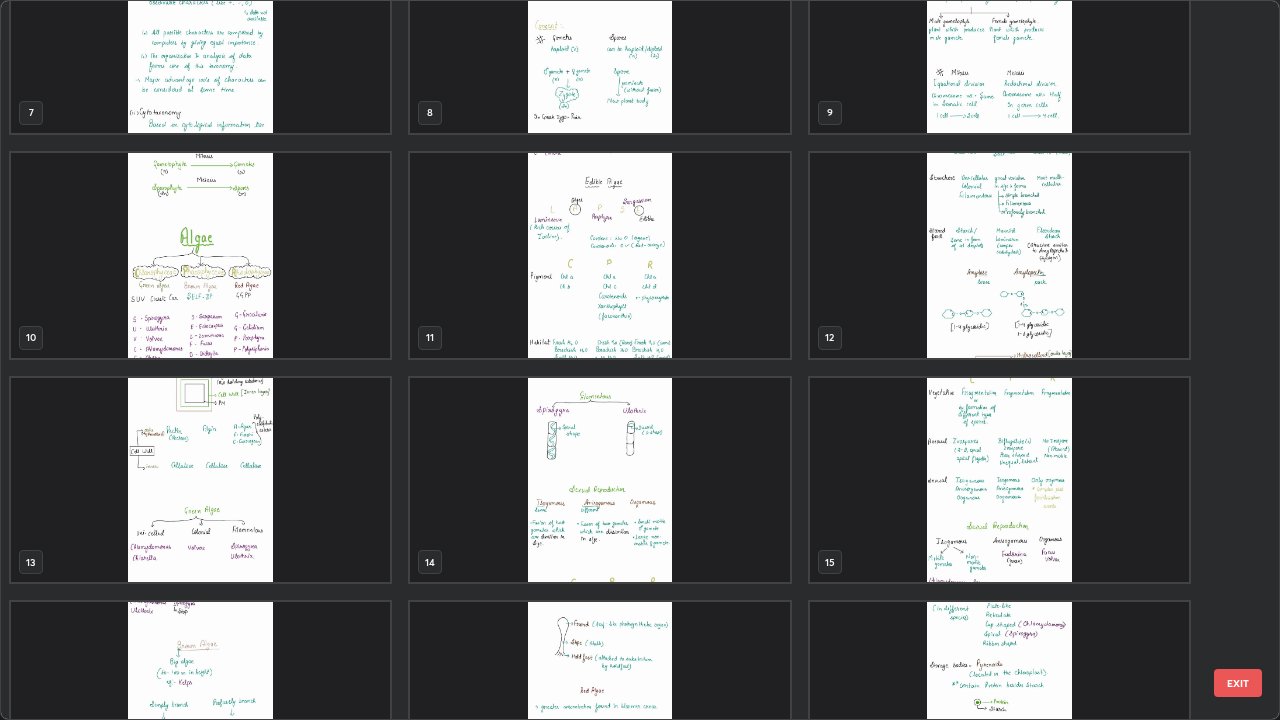 click at bounding box center (200, 255) 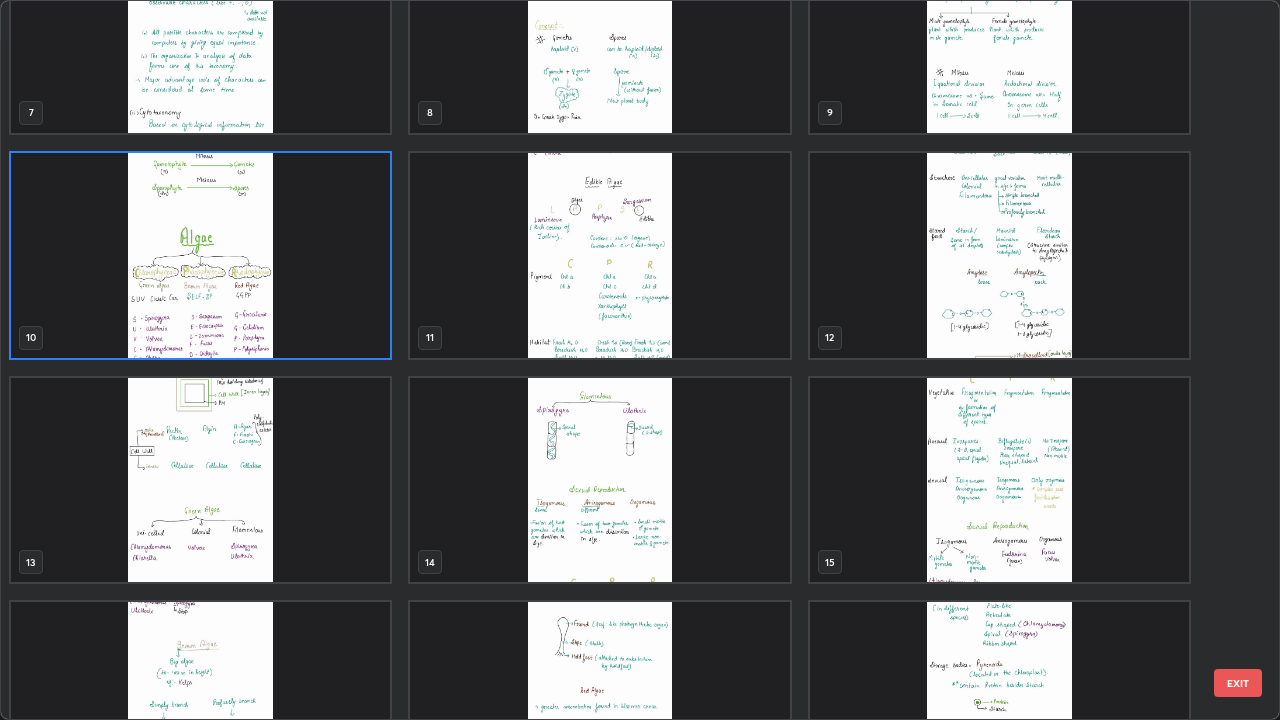 click at bounding box center [200, 255] 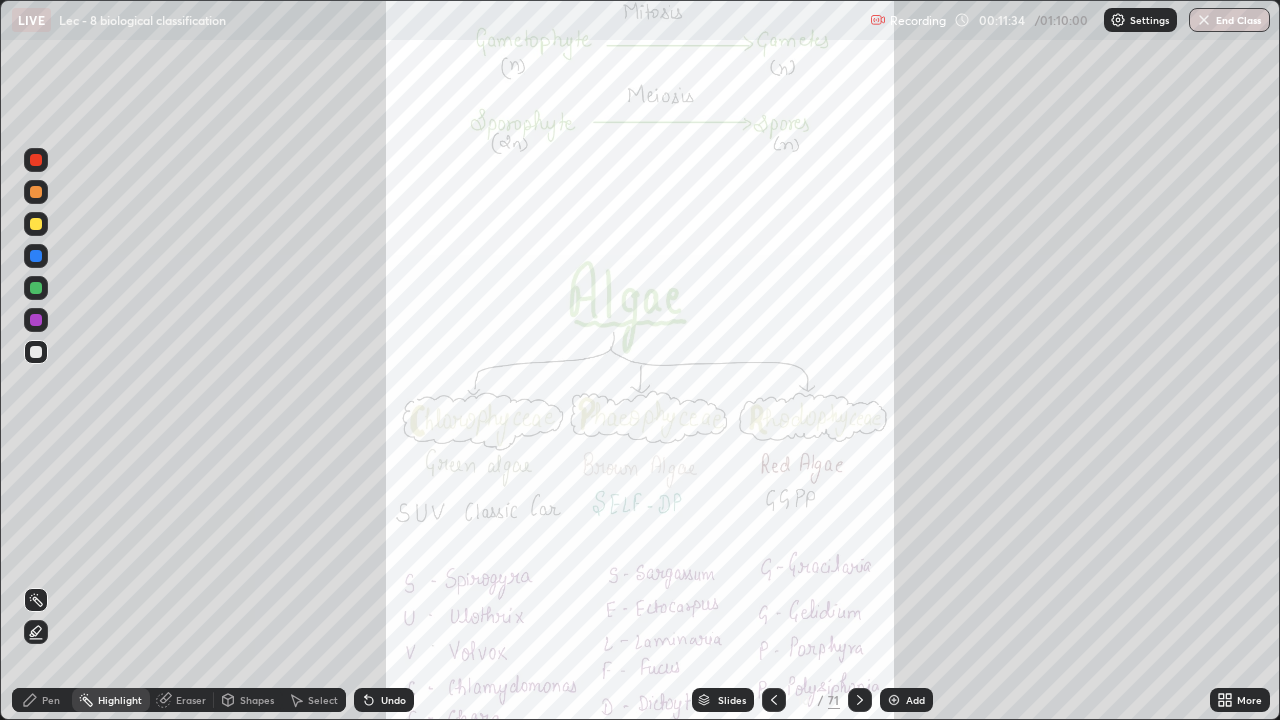 click on "More" at bounding box center (1249, 700) 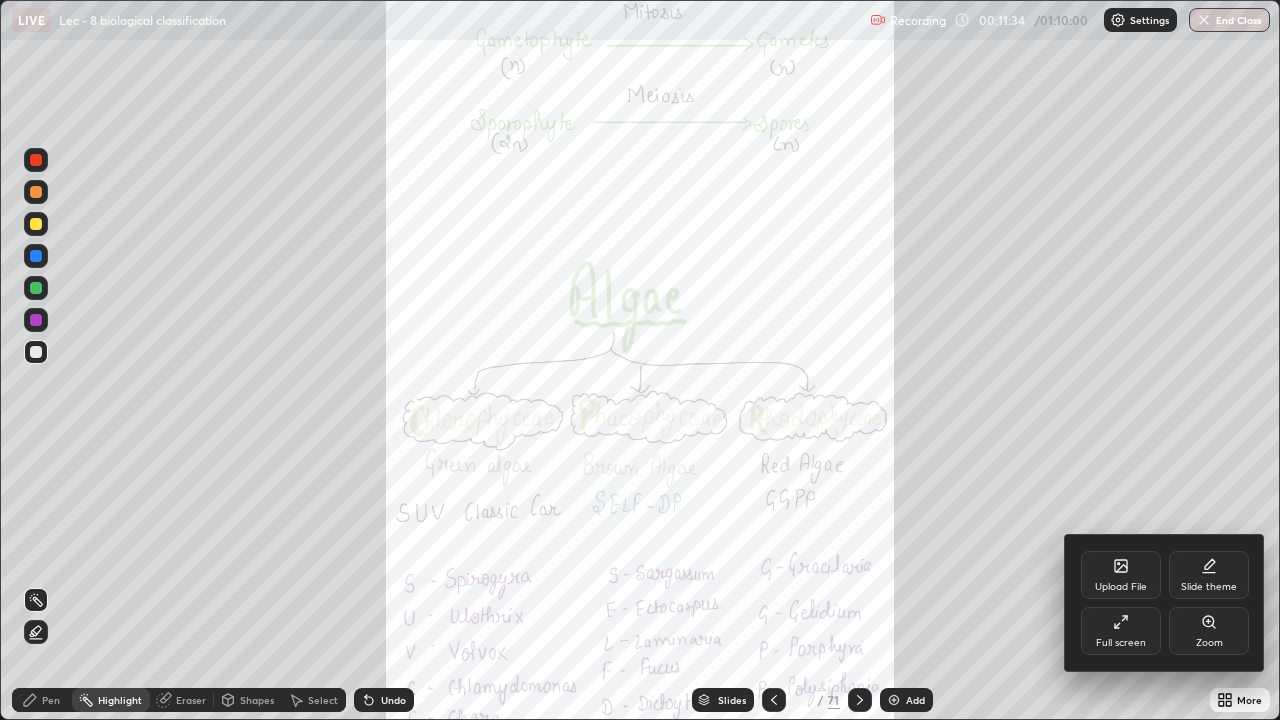click 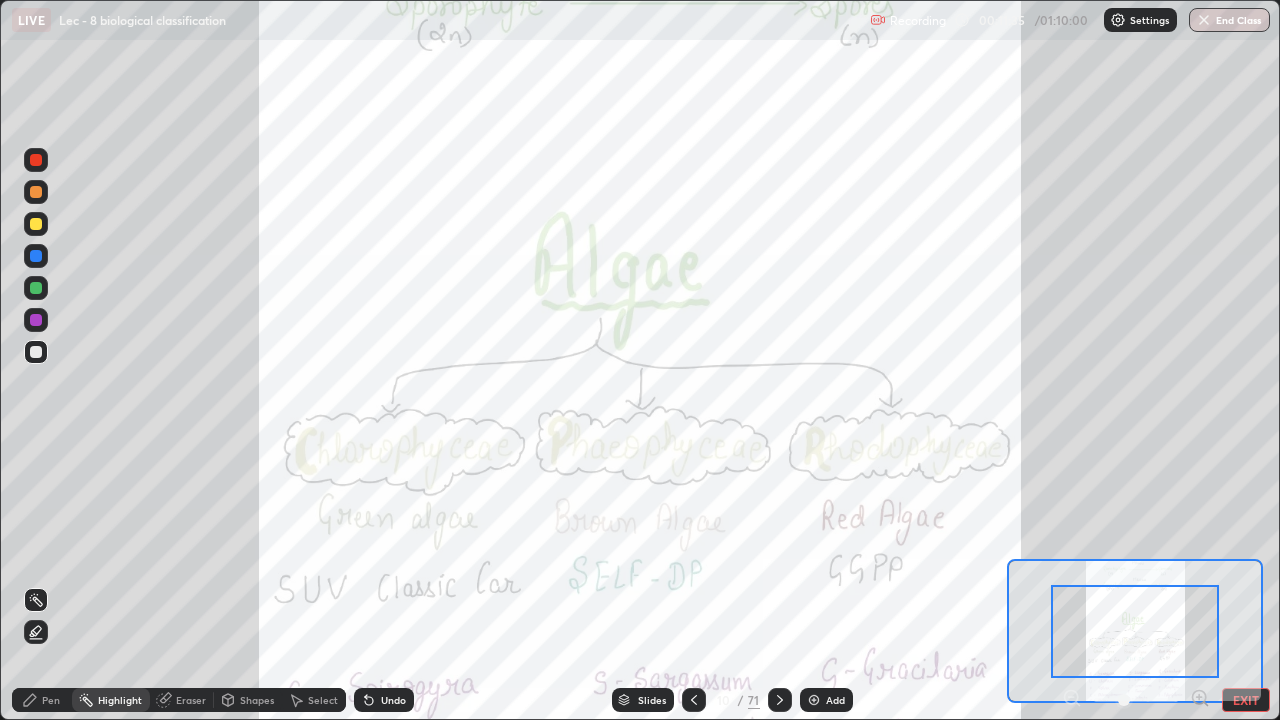 click 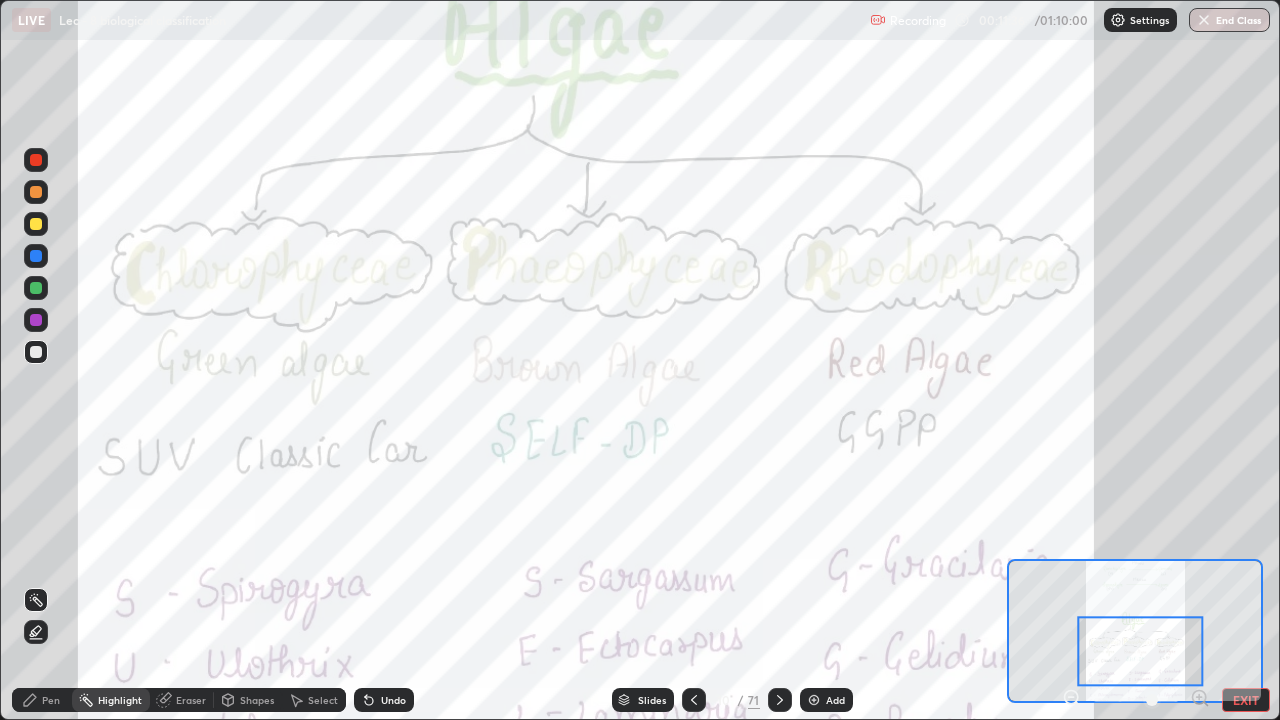 click 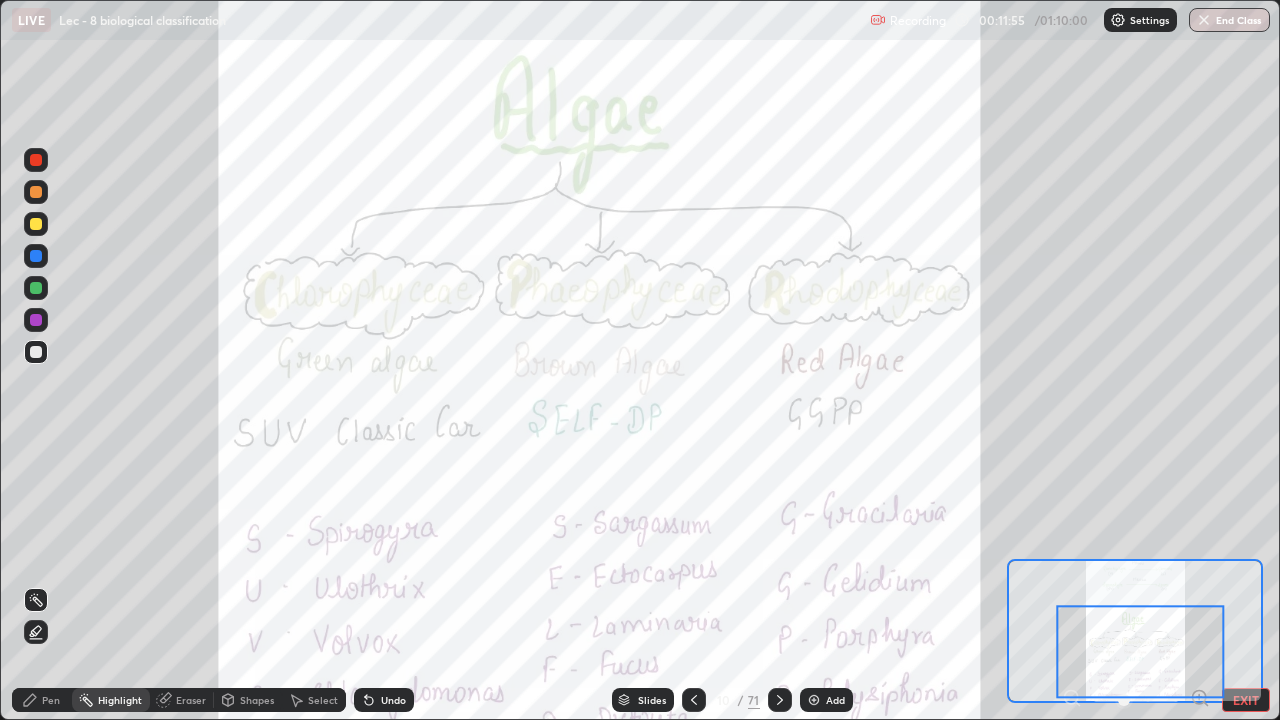 click at bounding box center (36, 224) 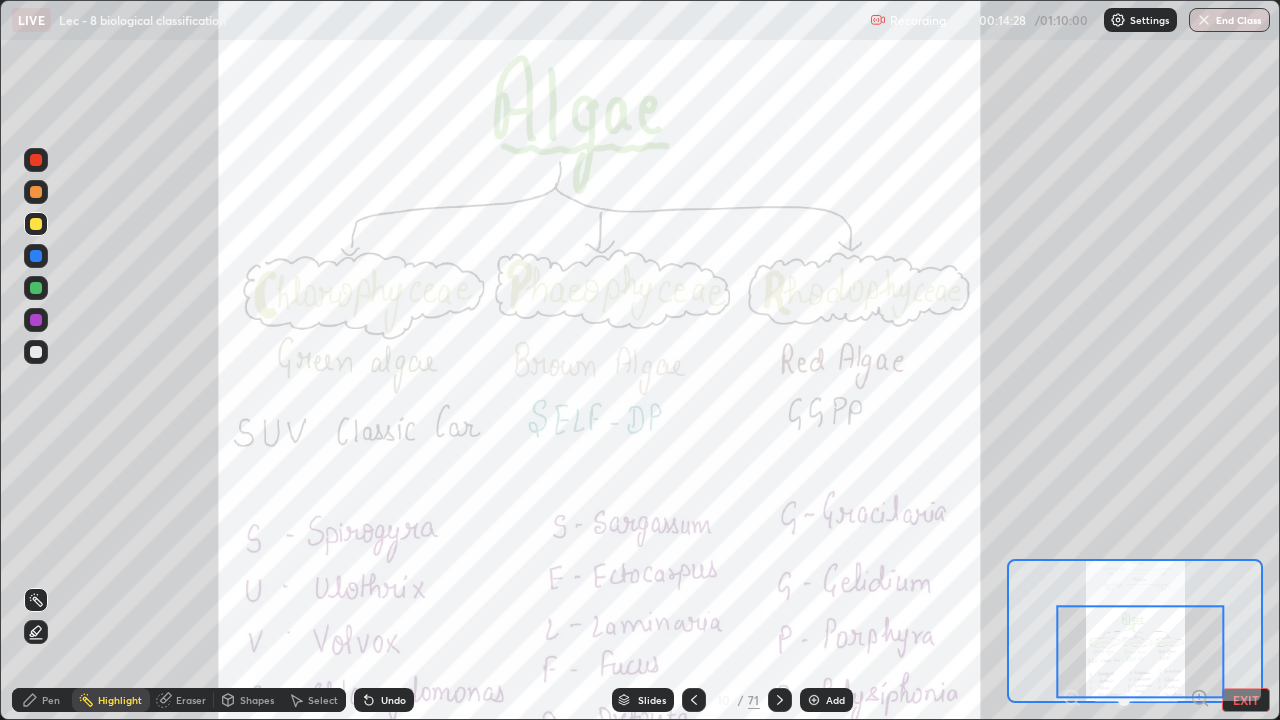 click 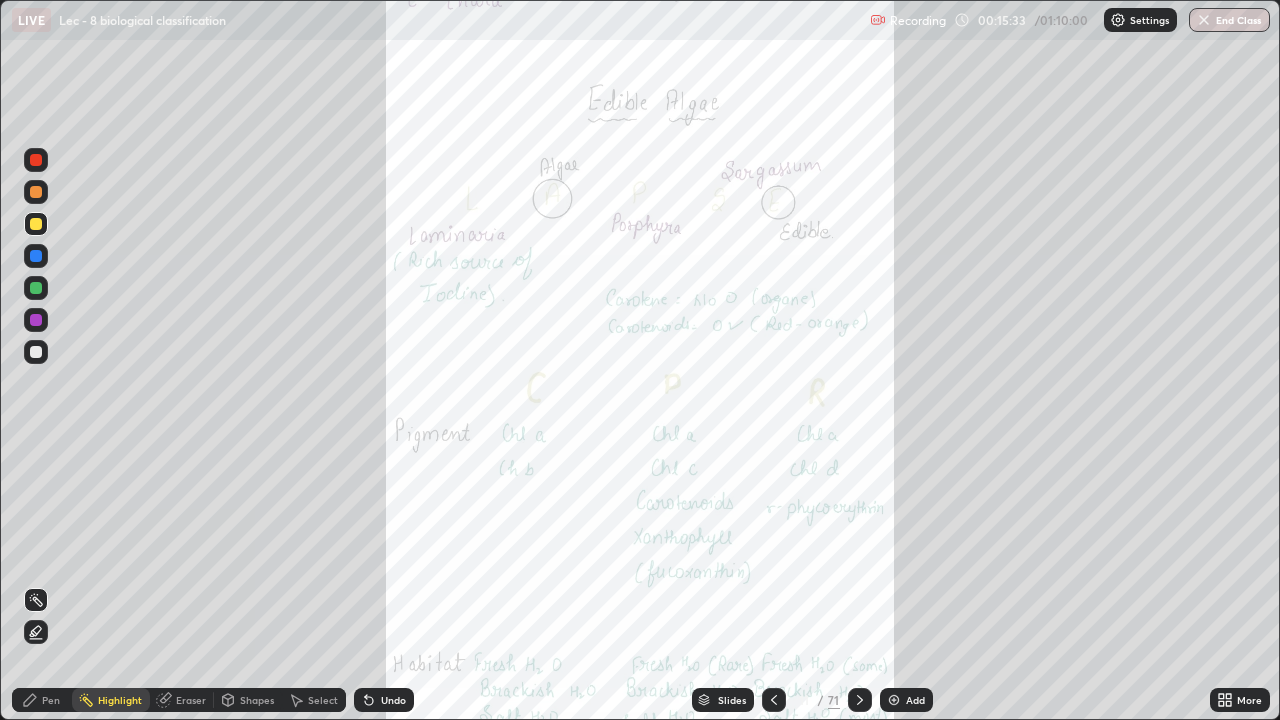 click on "More" at bounding box center (1249, 700) 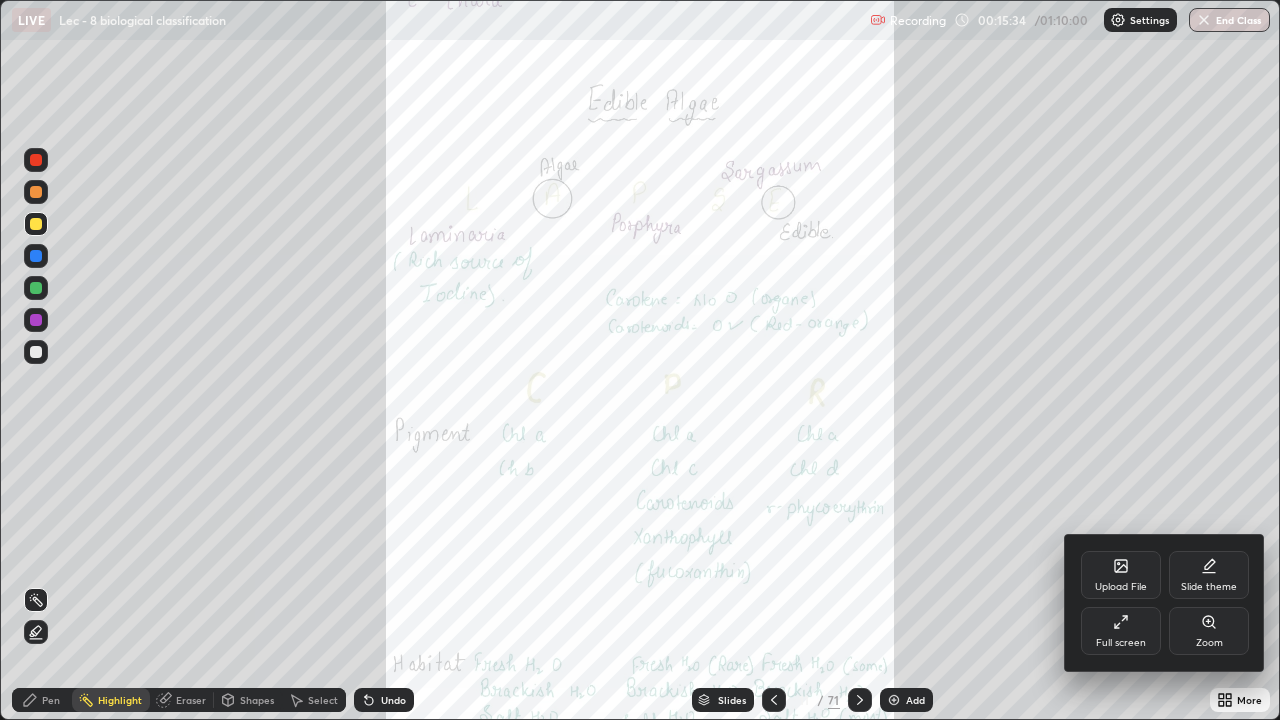 click 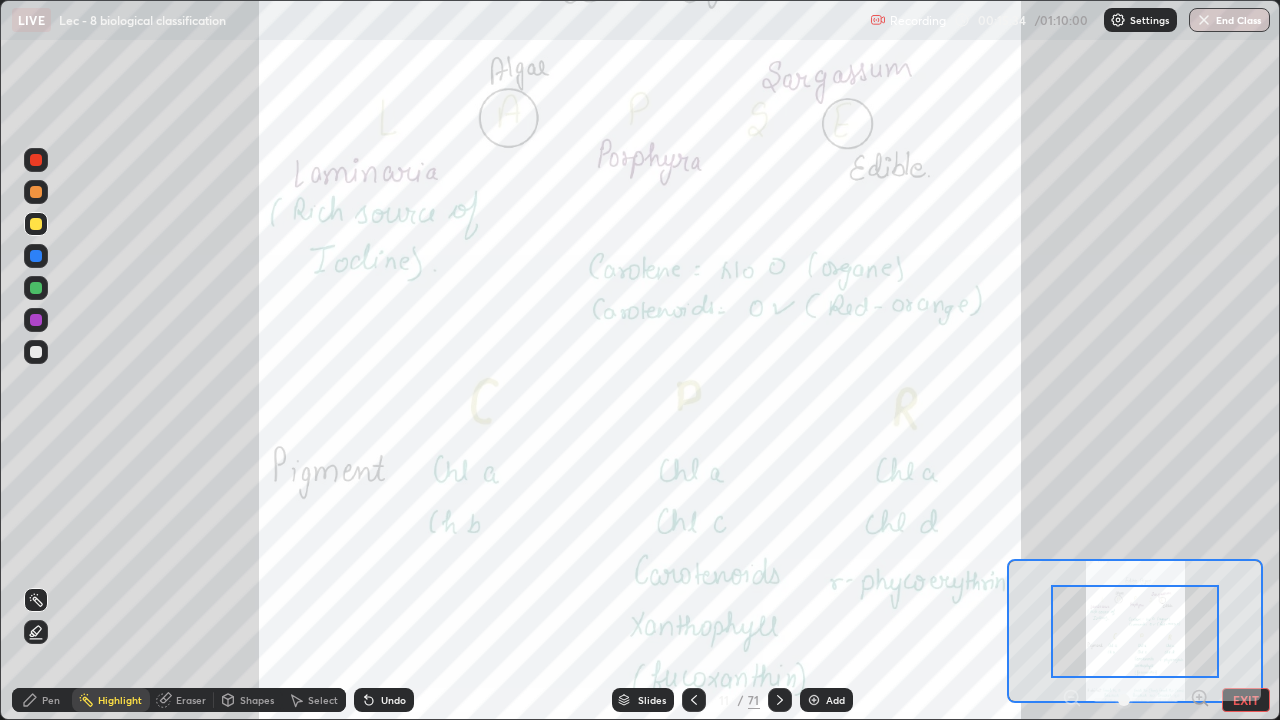 click 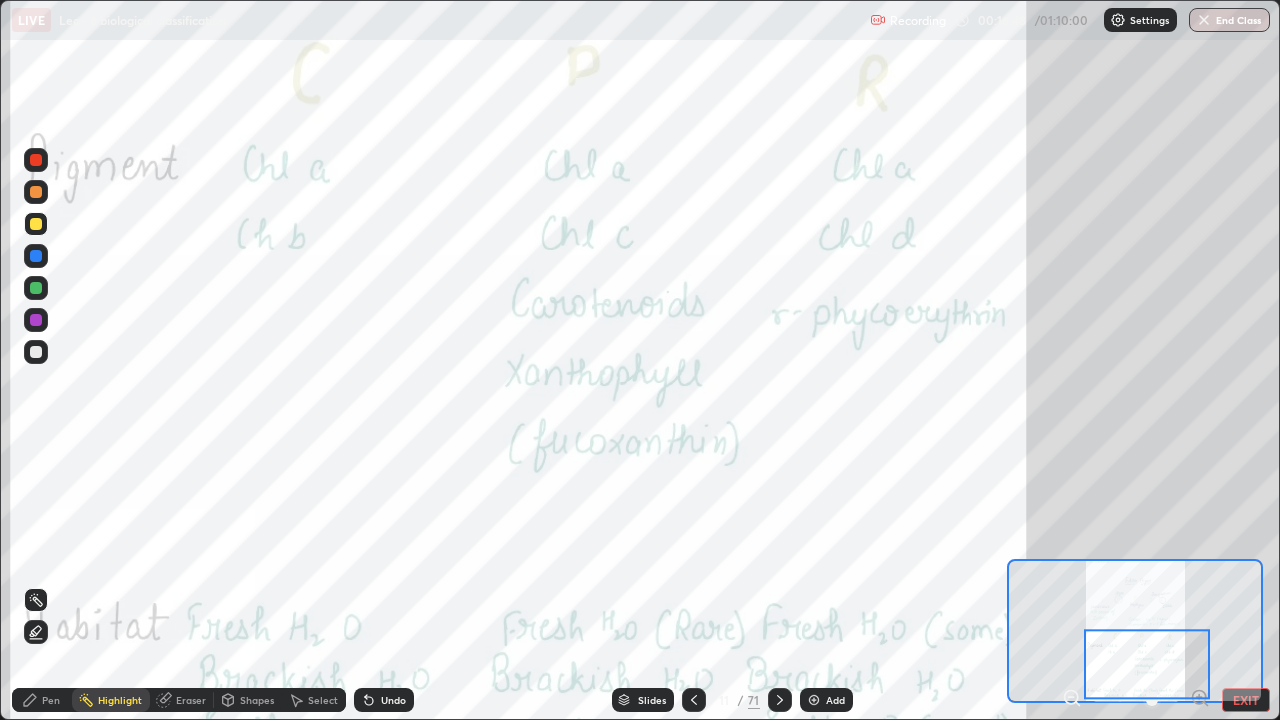 click on "Slides" at bounding box center (652, 700) 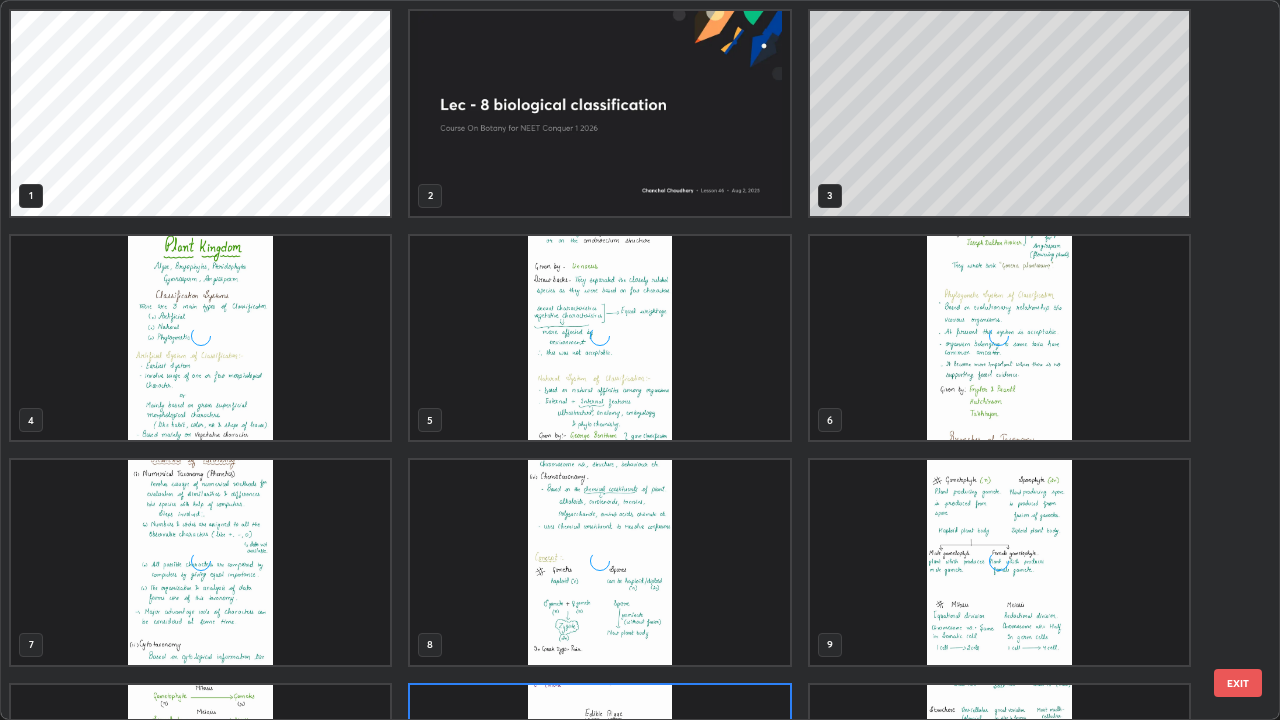 scroll, scrollTop: 180, scrollLeft: 0, axis: vertical 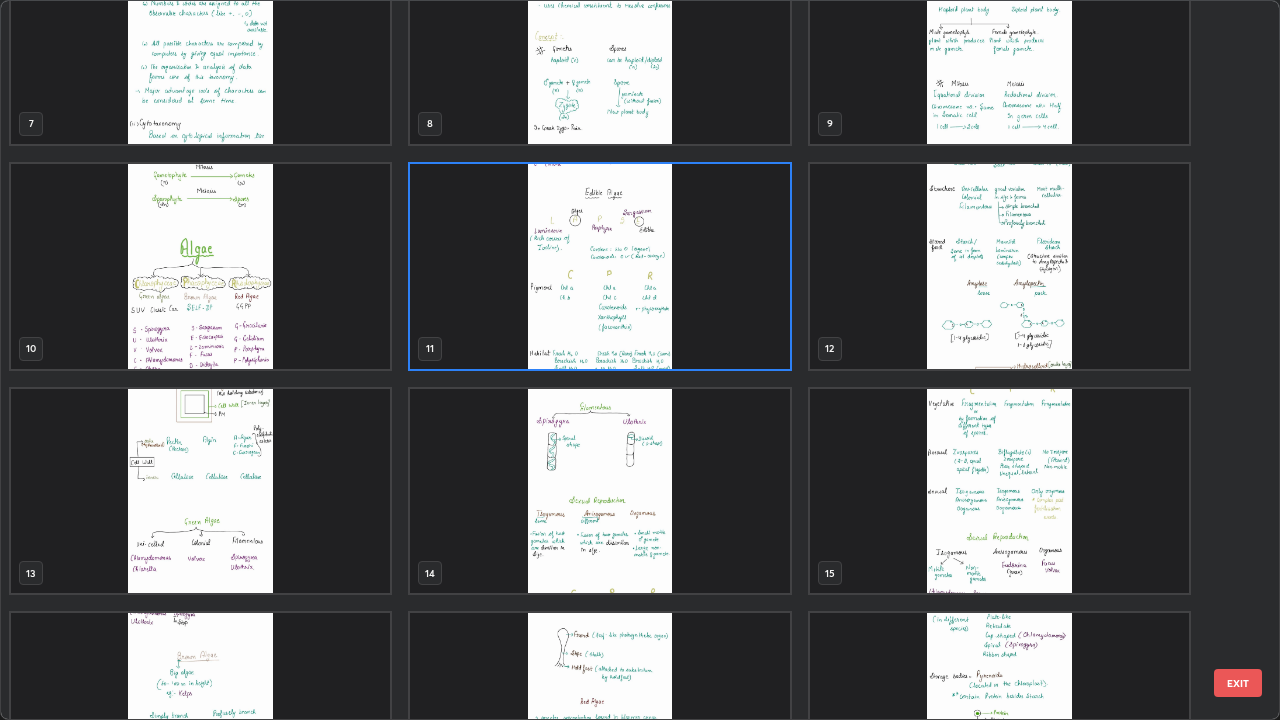 click at bounding box center (999, 266) 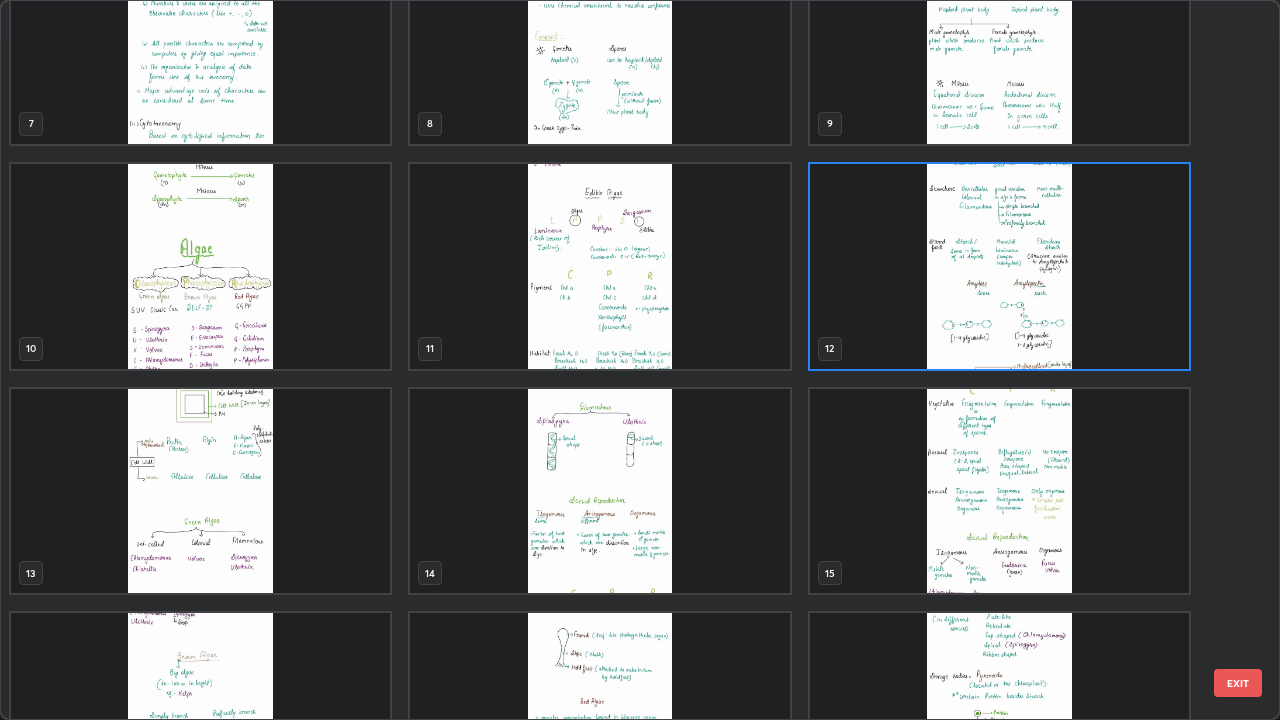 click at bounding box center [999, 266] 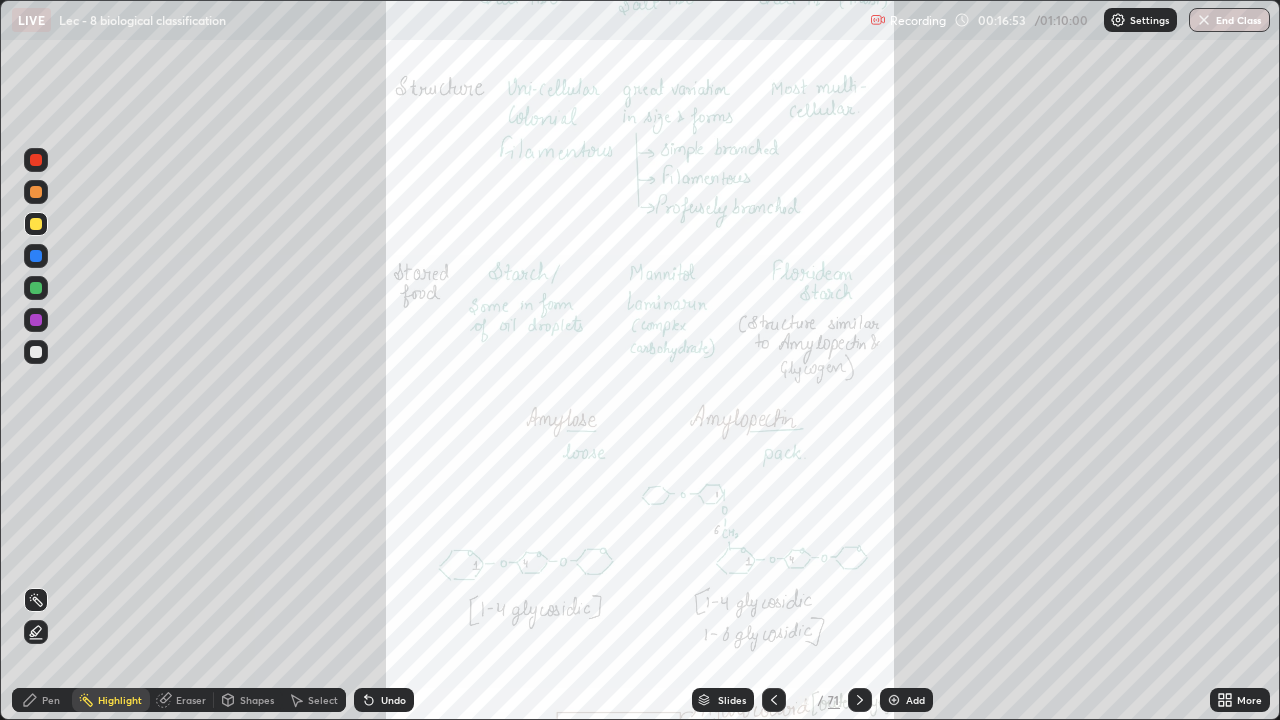 click 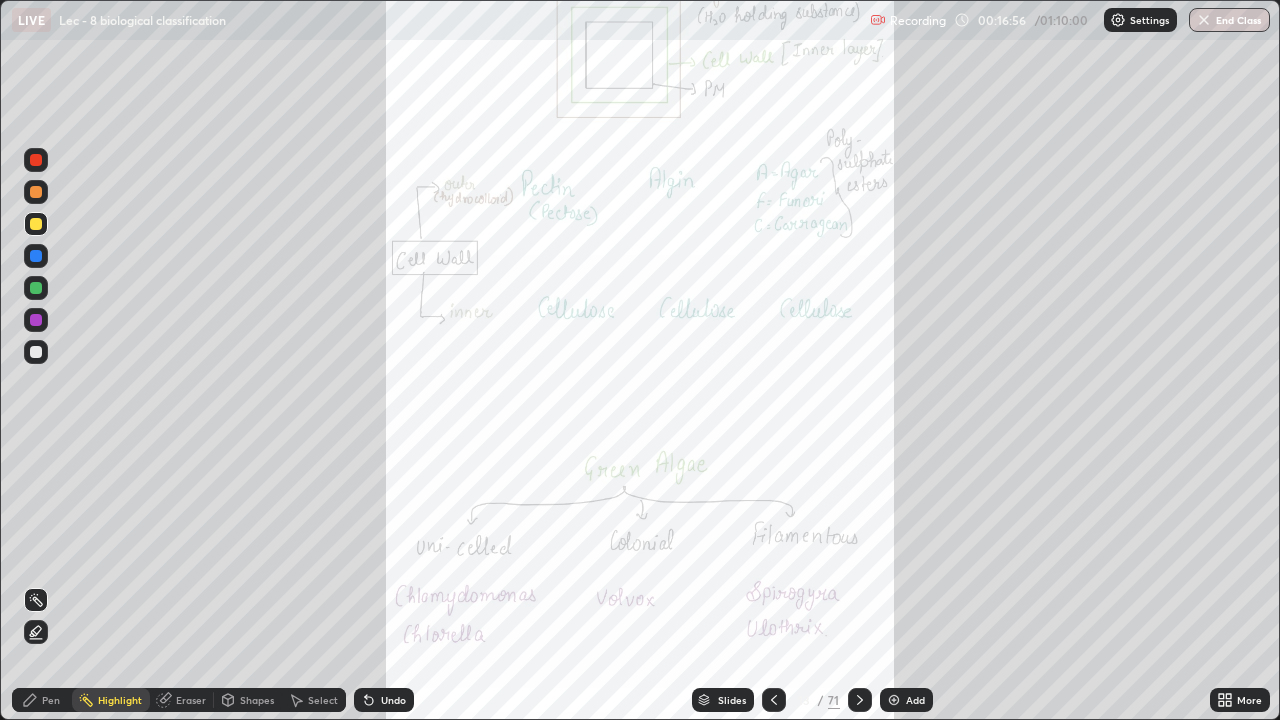 click on "More" at bounding box center (1249, 700) 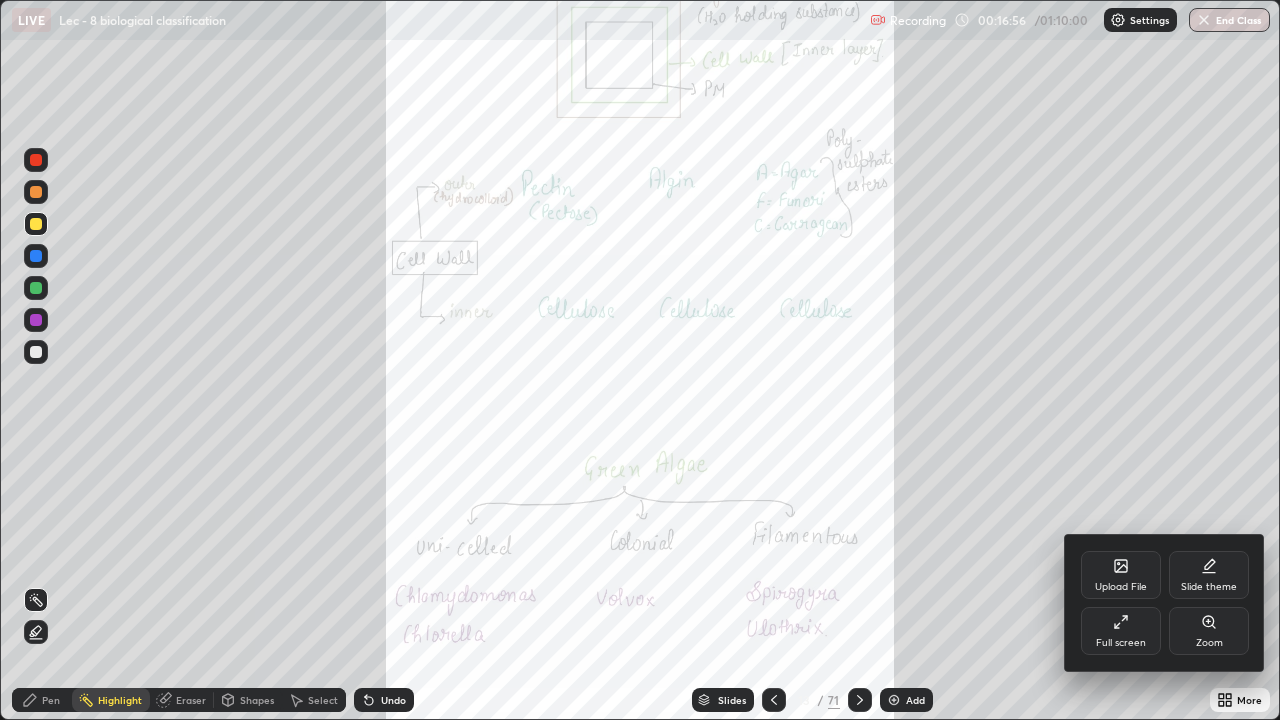 click on "Zoom" at bounding box center (1209, 631) 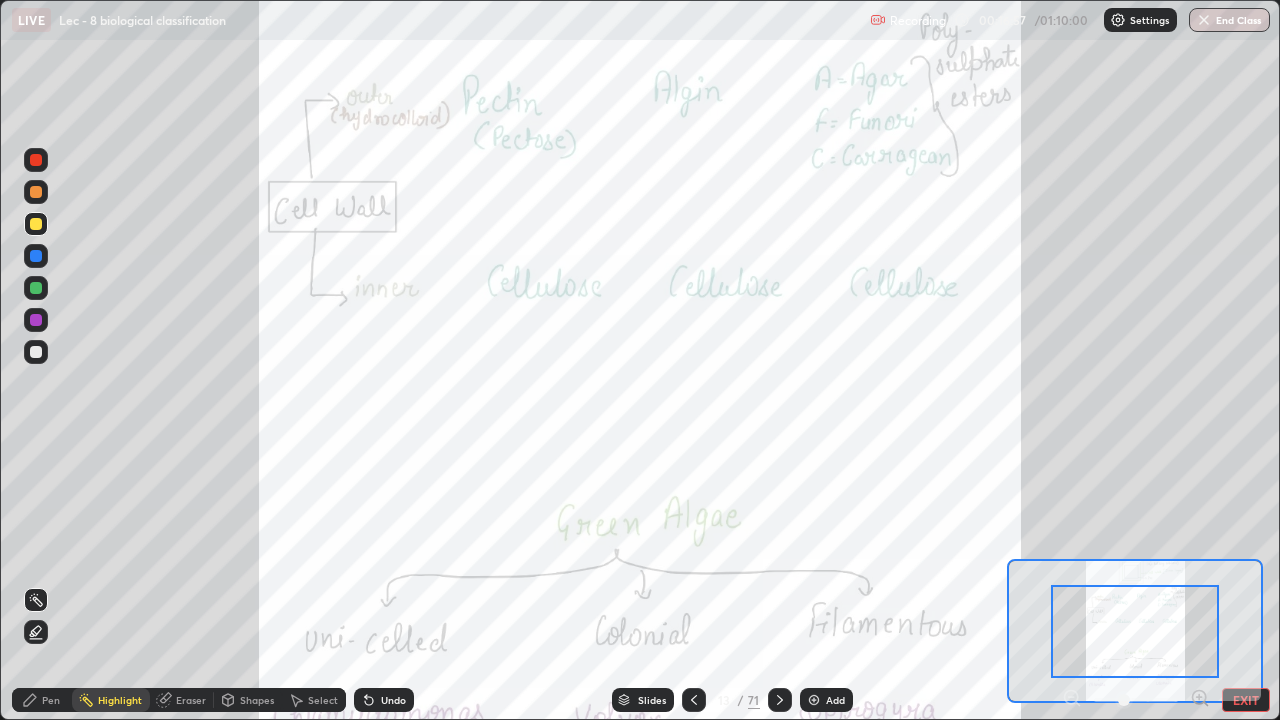 click 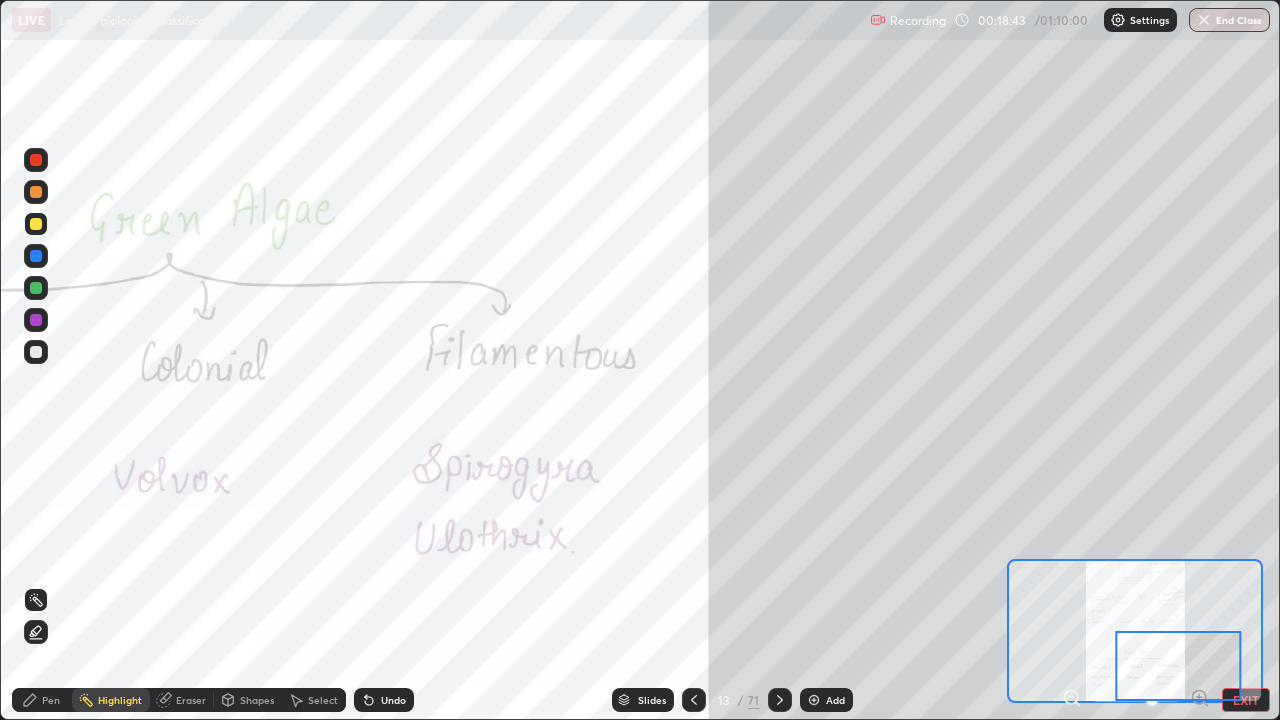 click 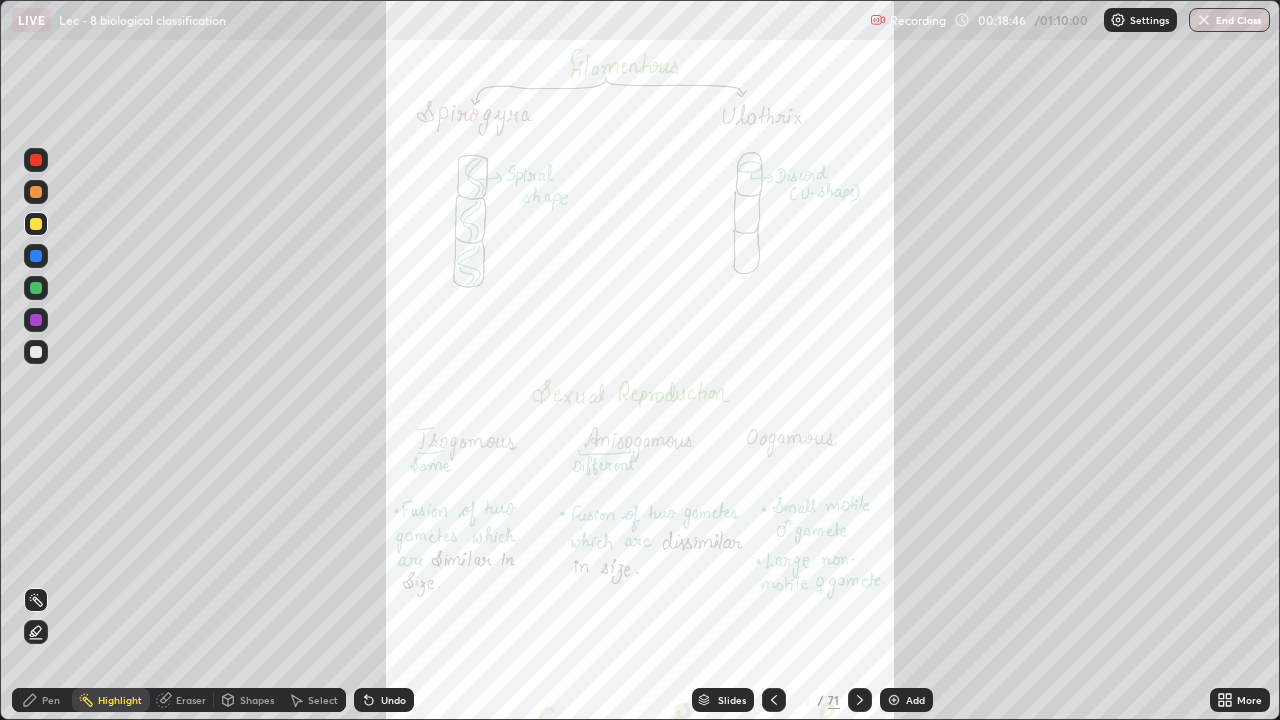 click 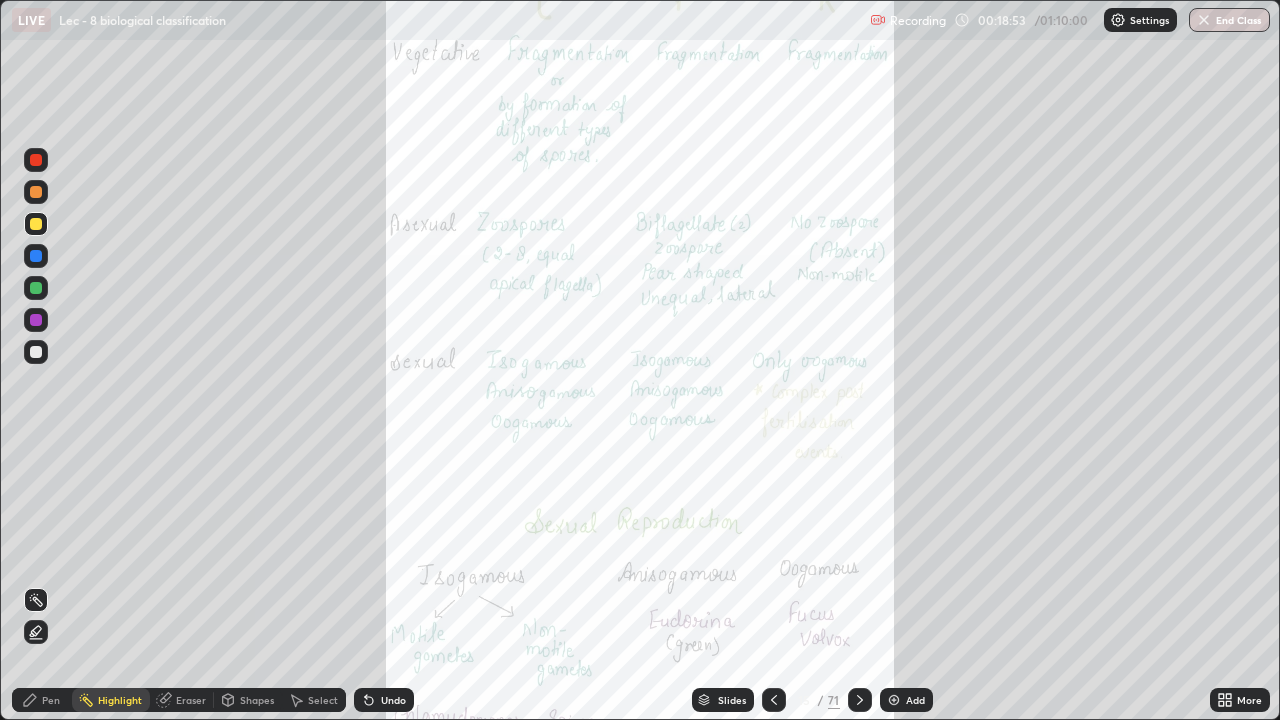 click on "More" at bounding box center [1249, 700] 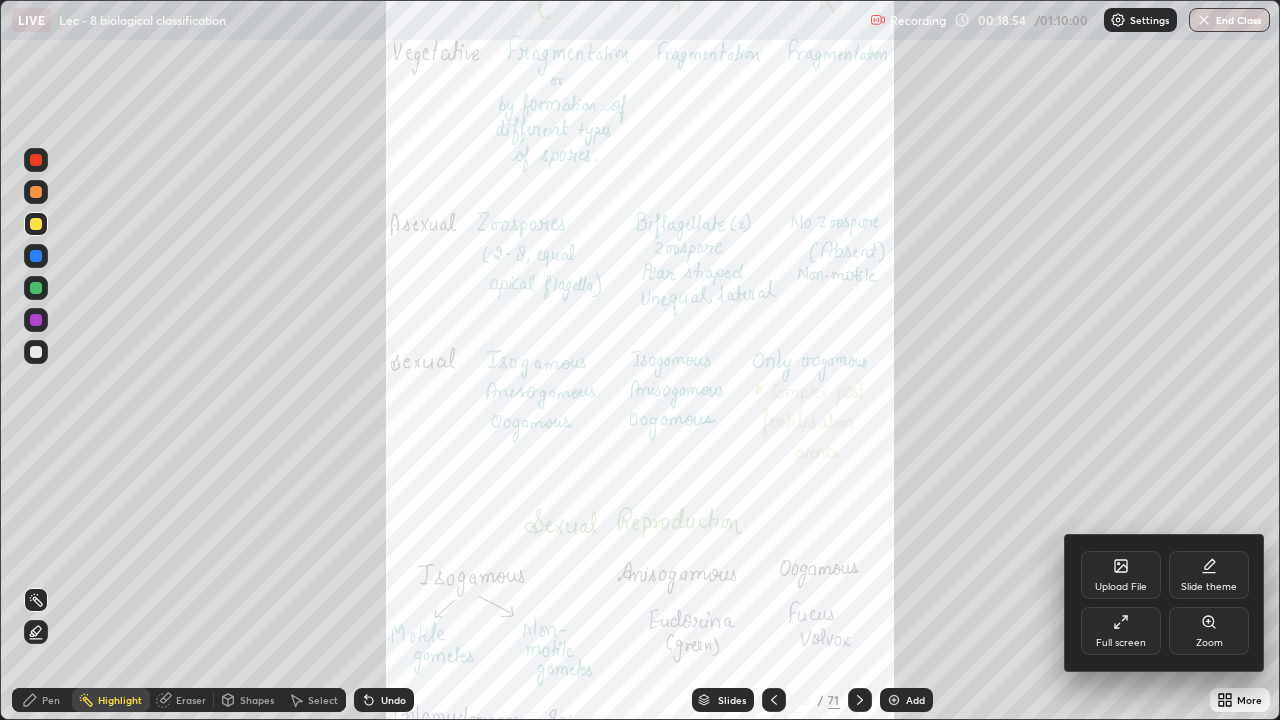 click on "Zoom" at bounding box center (1209, 643) 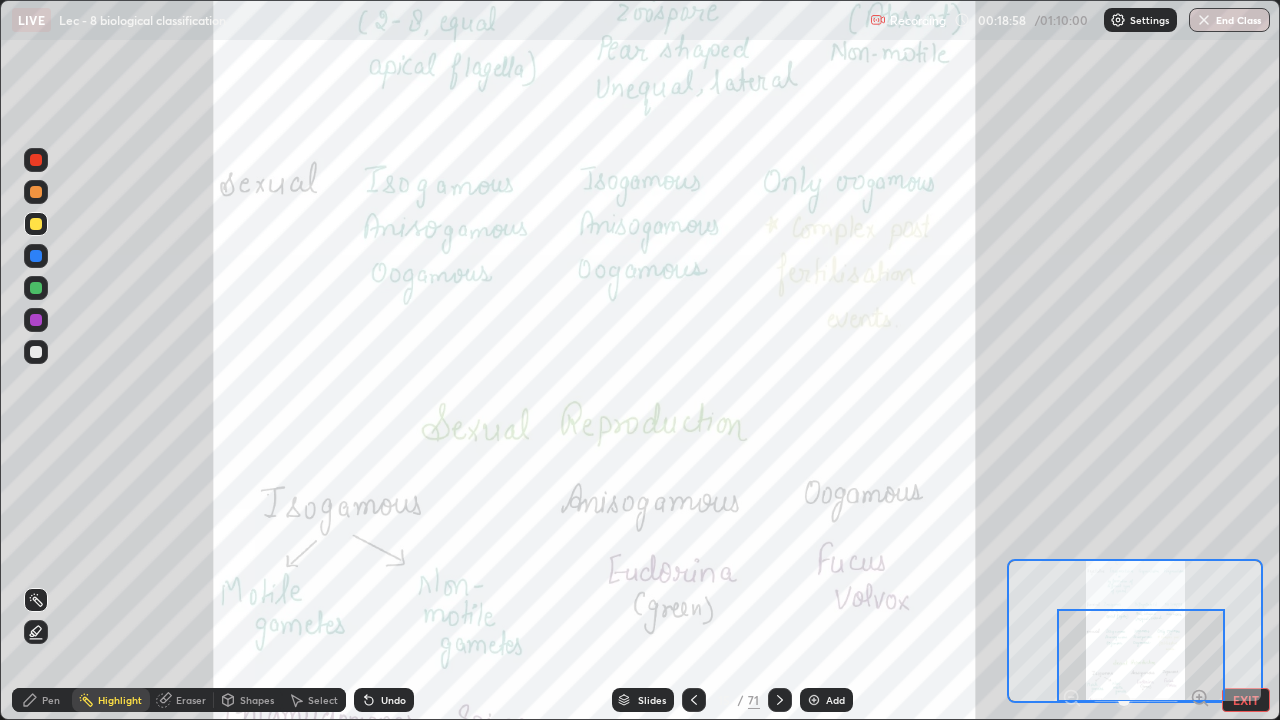 click 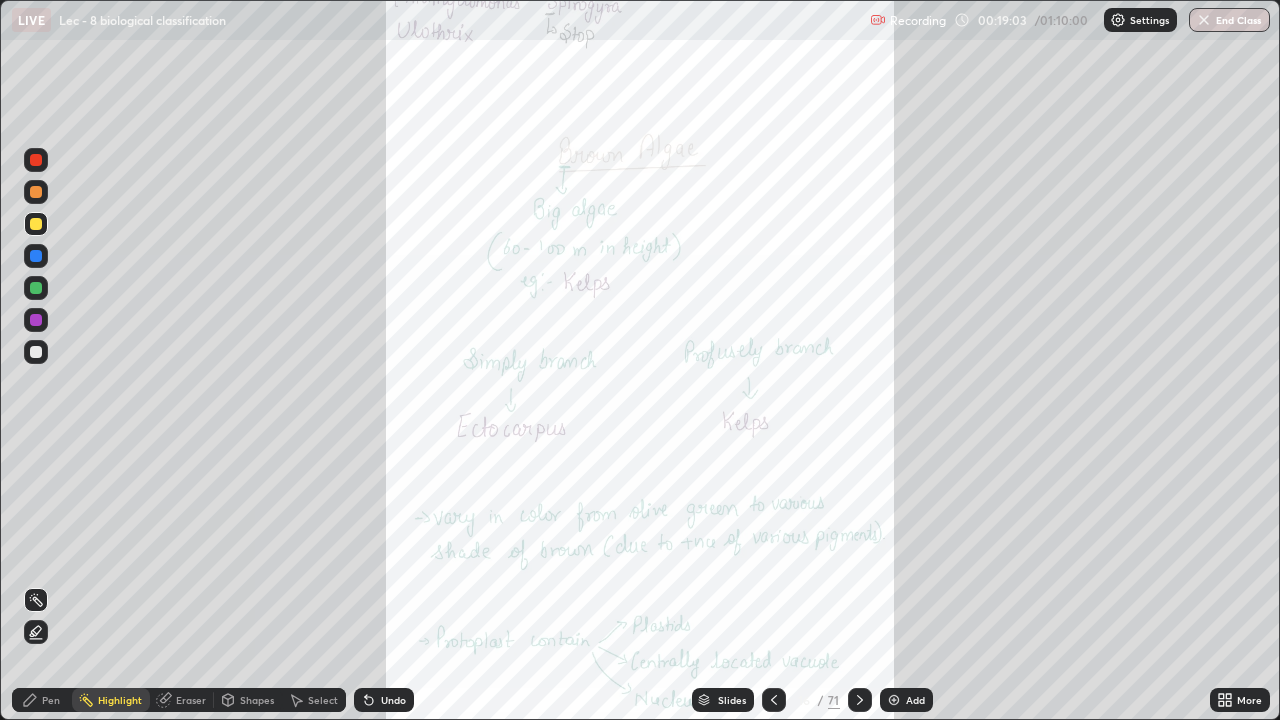 click 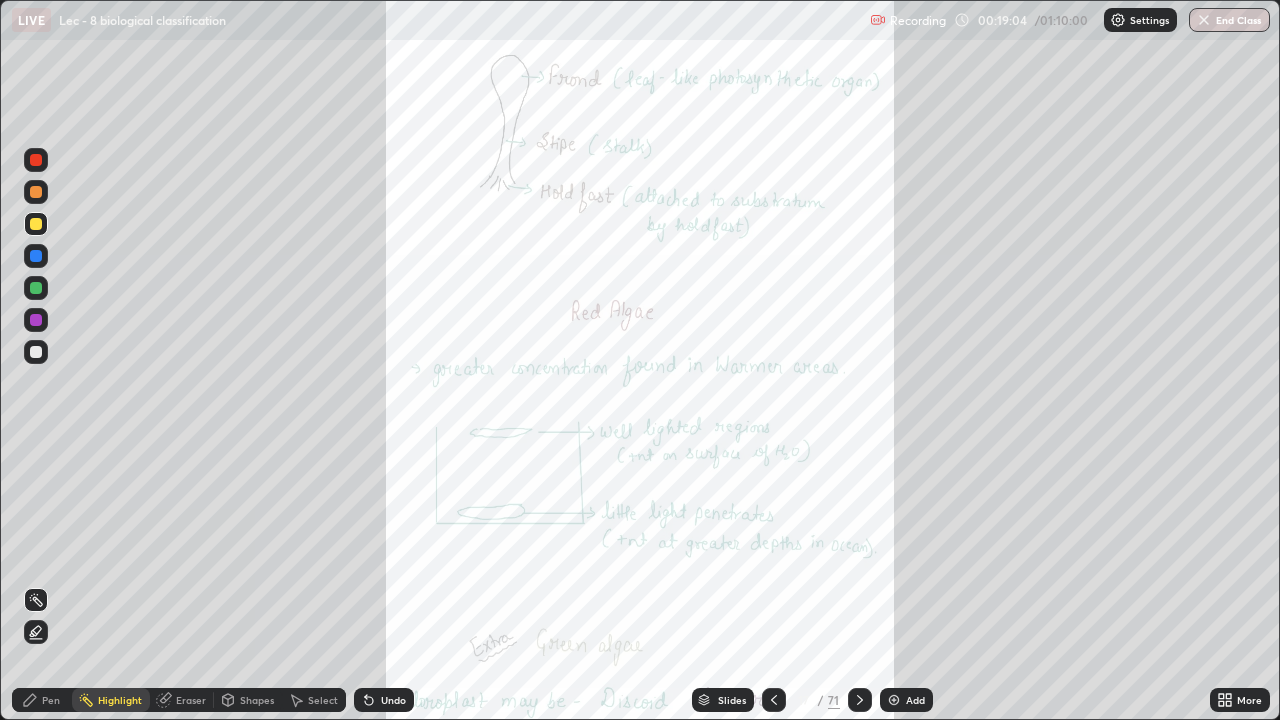 click at bounding box center [860, 700] 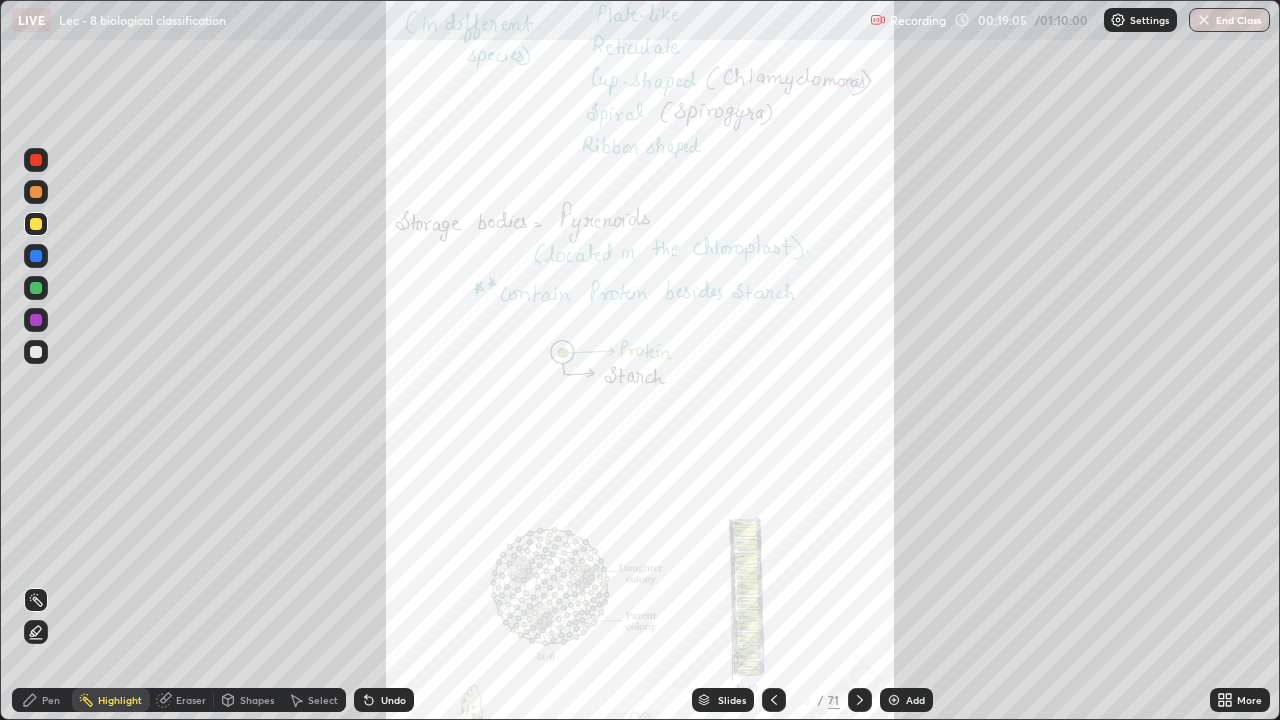 click 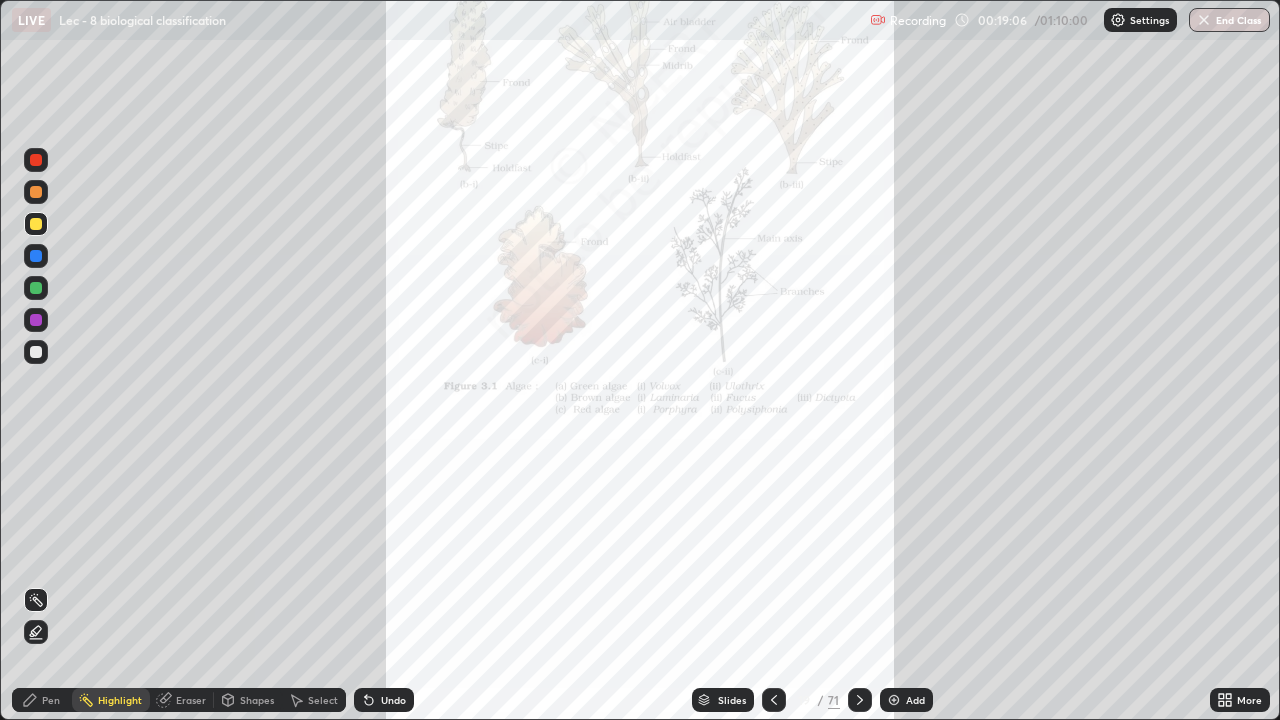 click 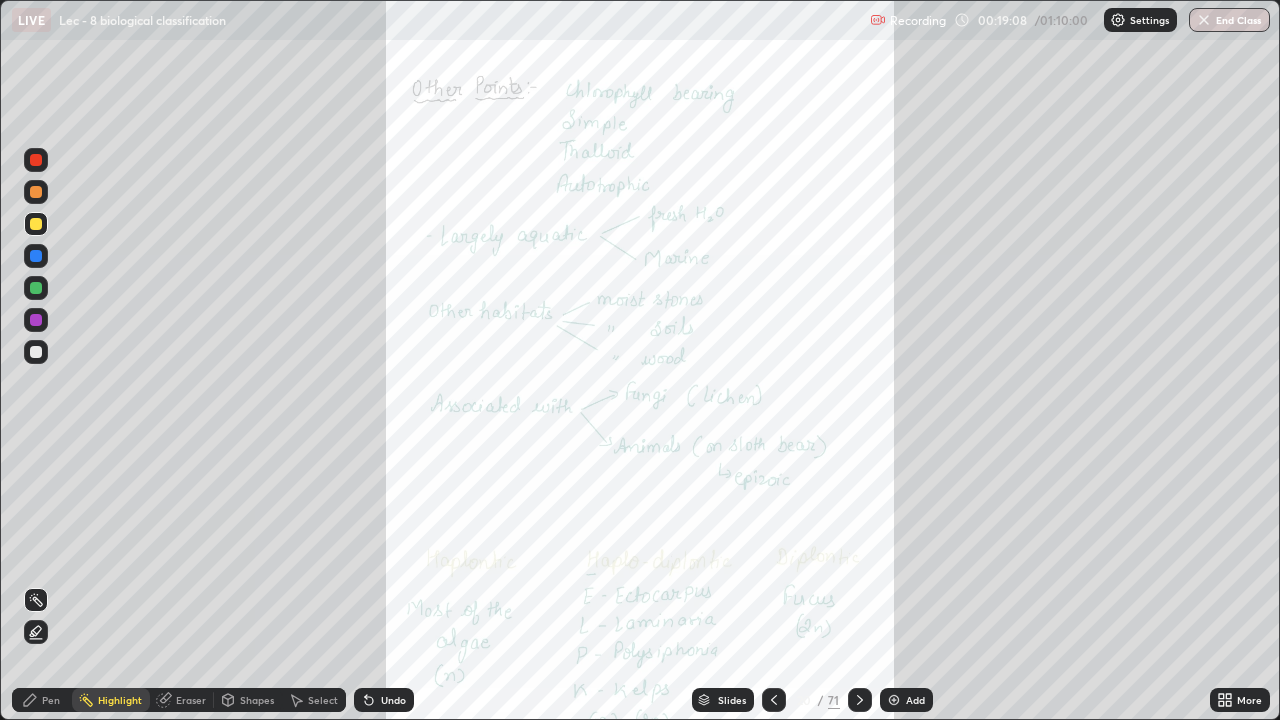 click on "More" at bounding box center [1249, 700] 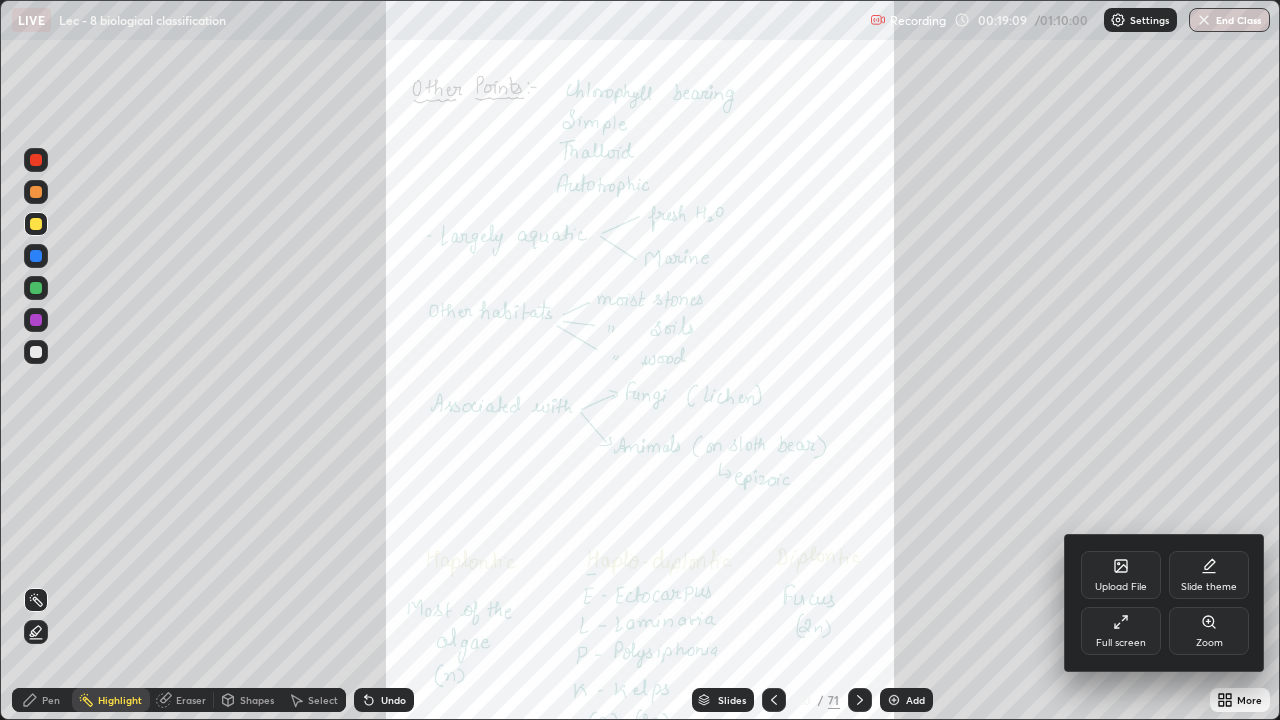 click on "Zoom" at bounding box center (1209, 643) 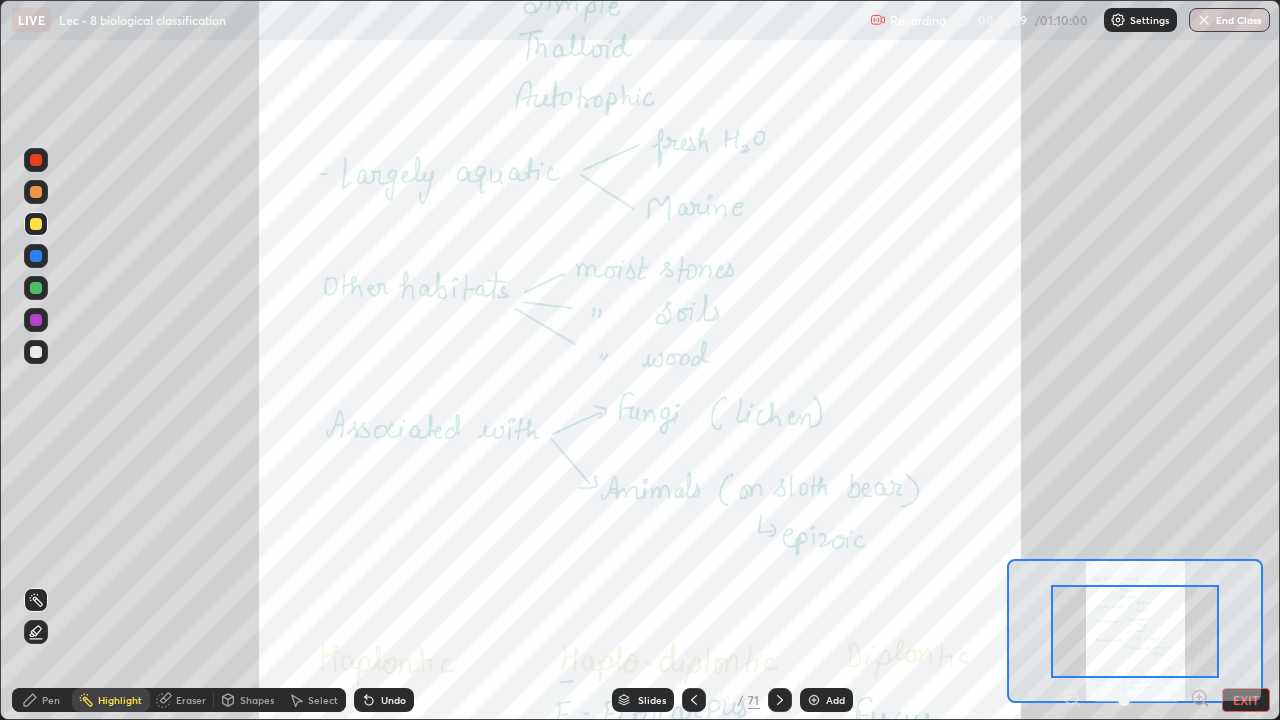 click 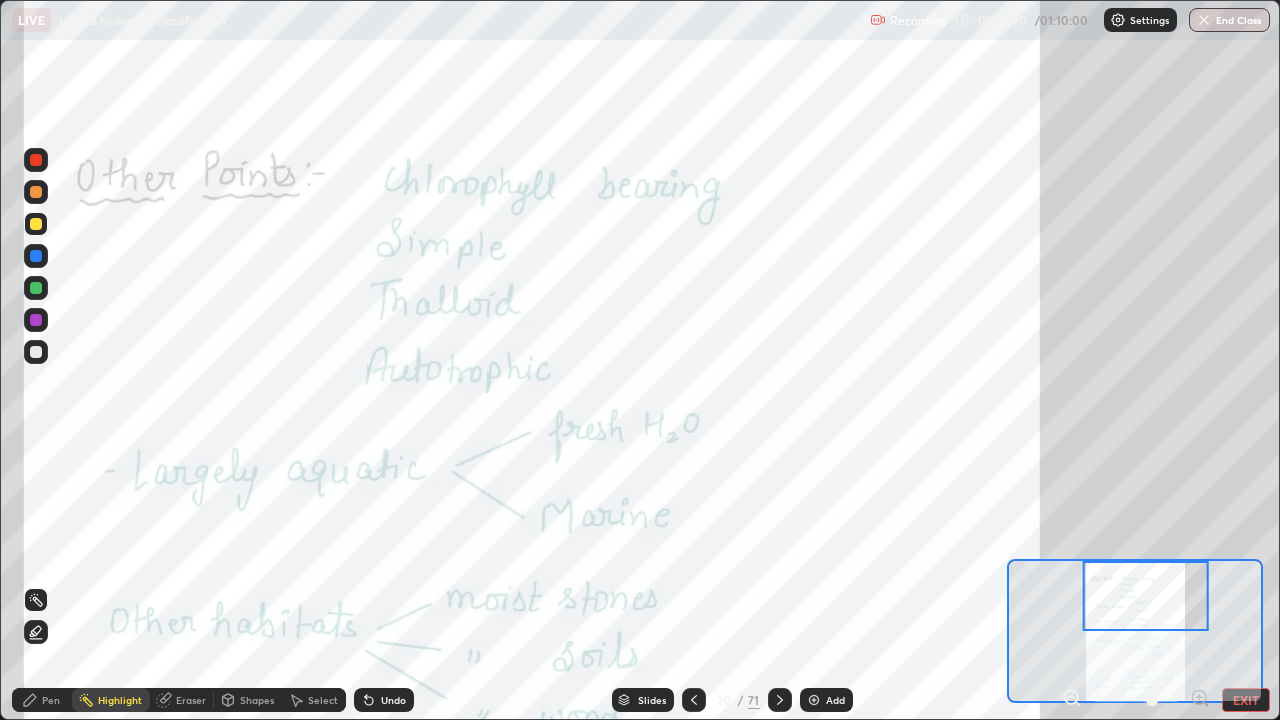 click 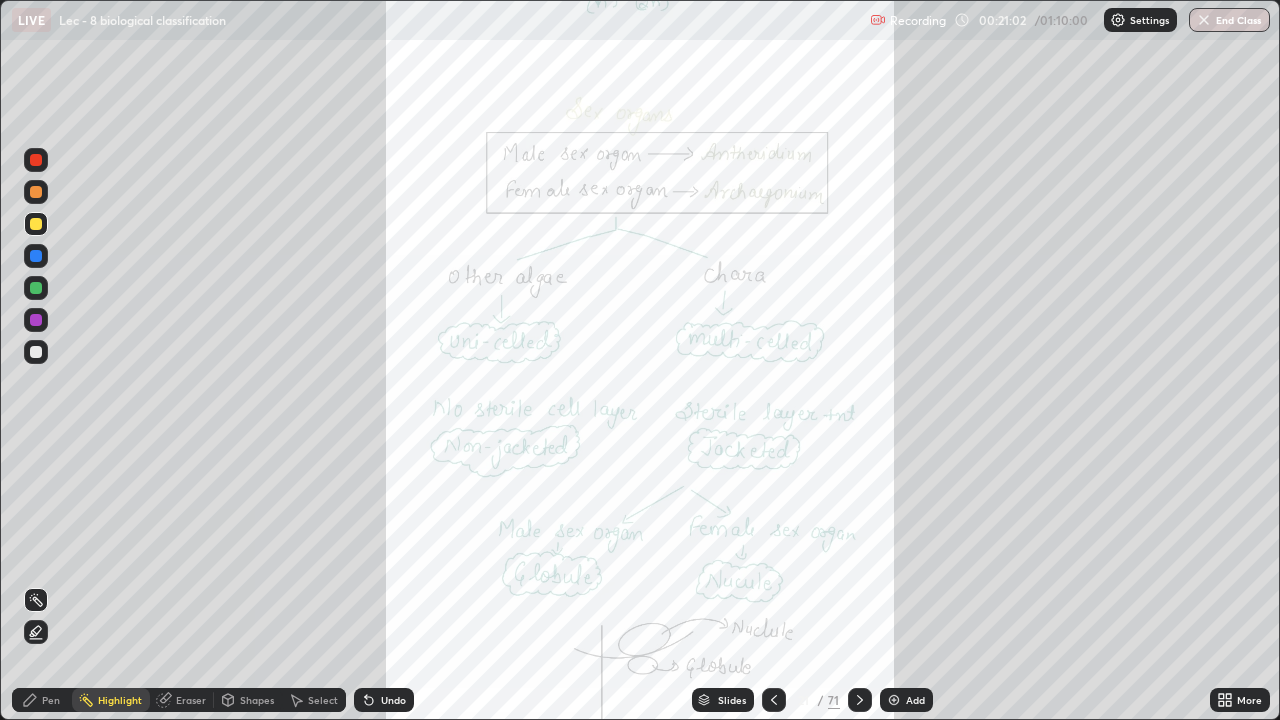 click 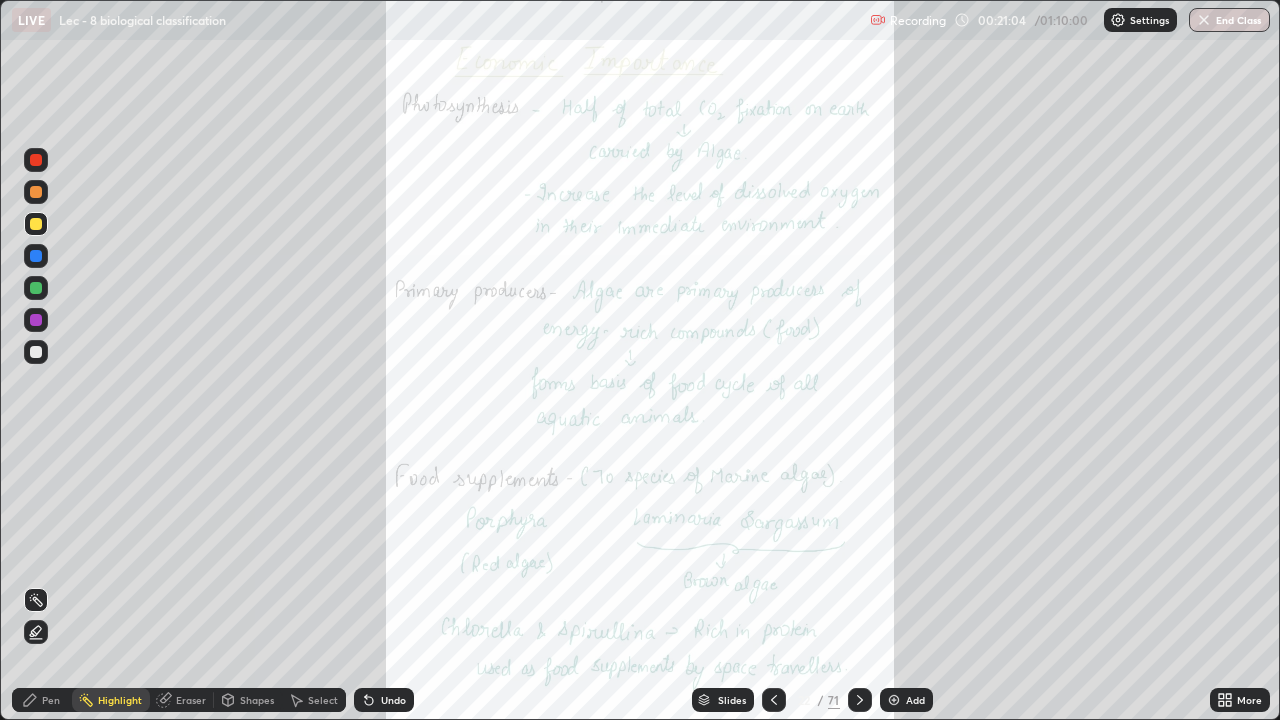 click 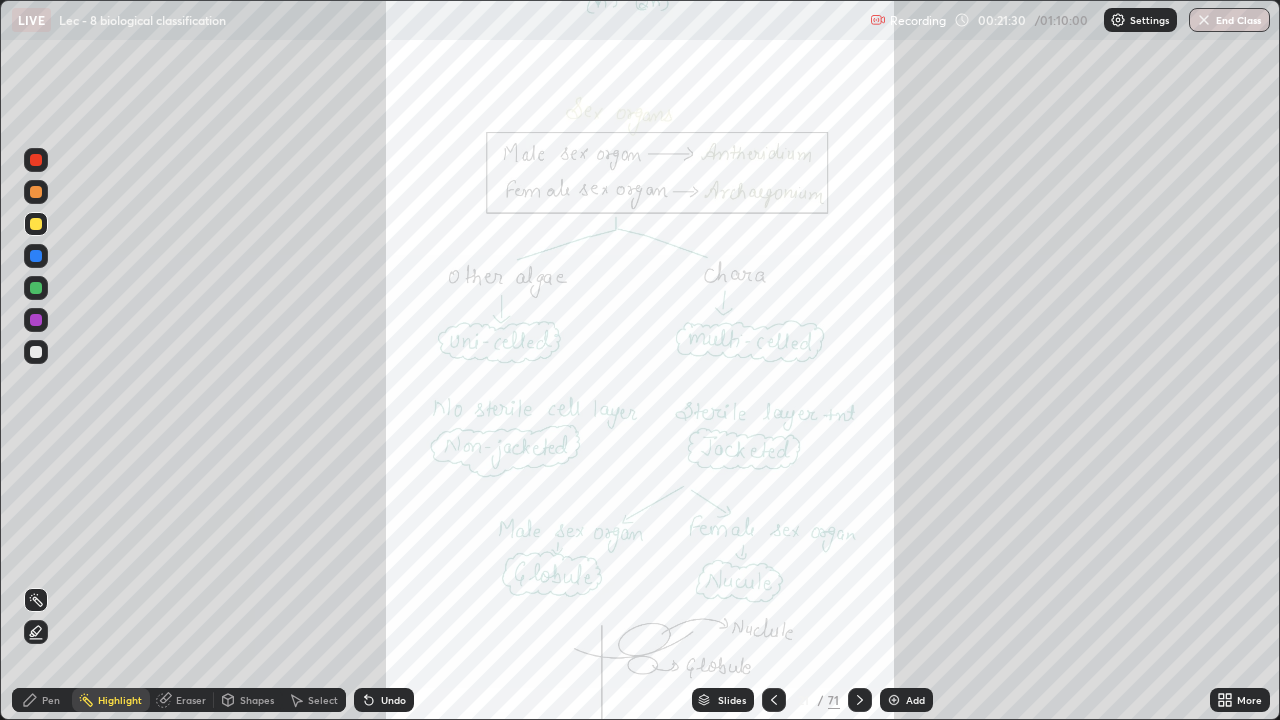 click on "More" at bounding box center (1240, 700) 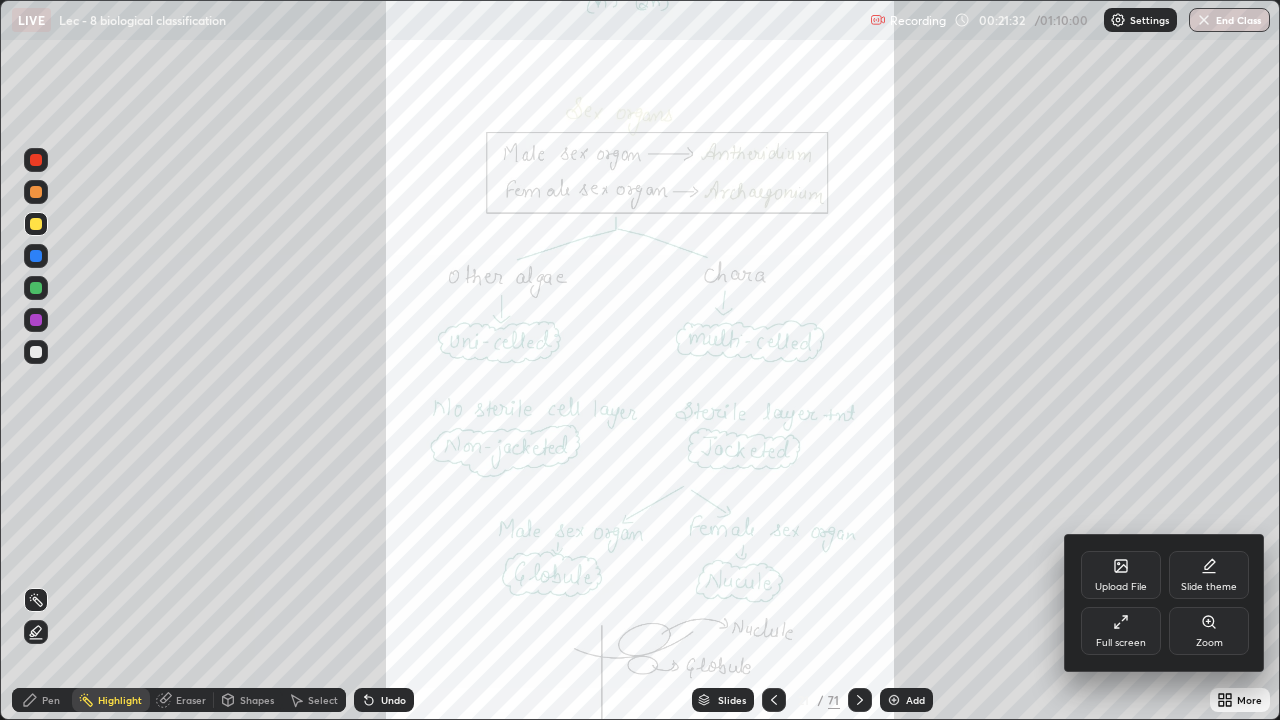 click on "Full screen" at bounding box center [1121, 631] 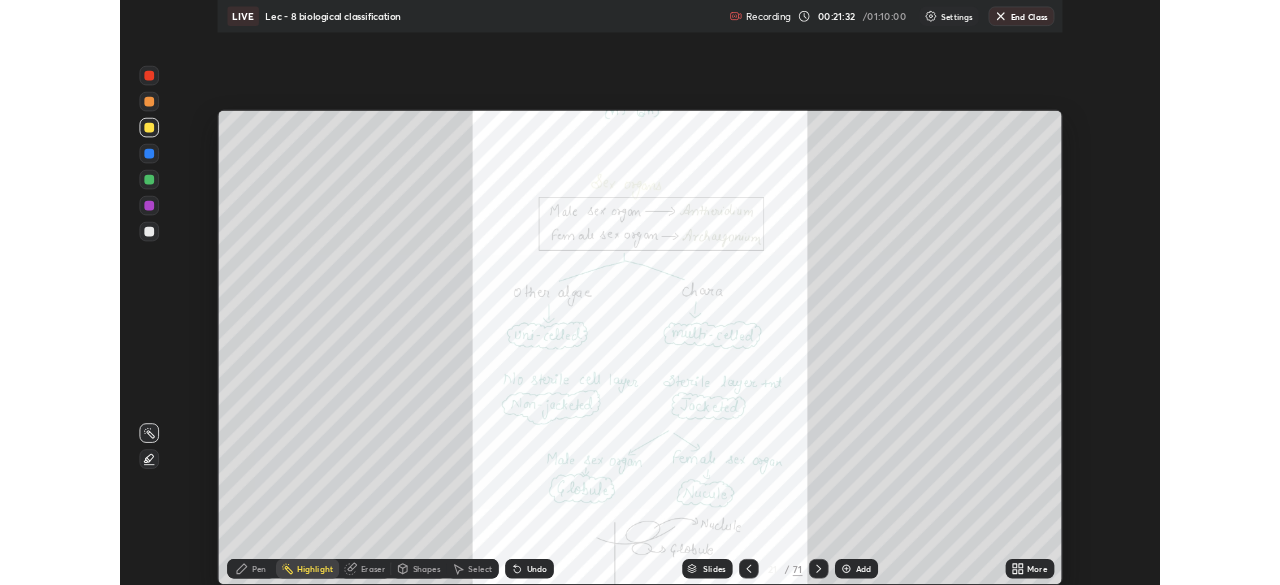 scroll, scrollTop: 585, scrollLeft: 1280, axis: both 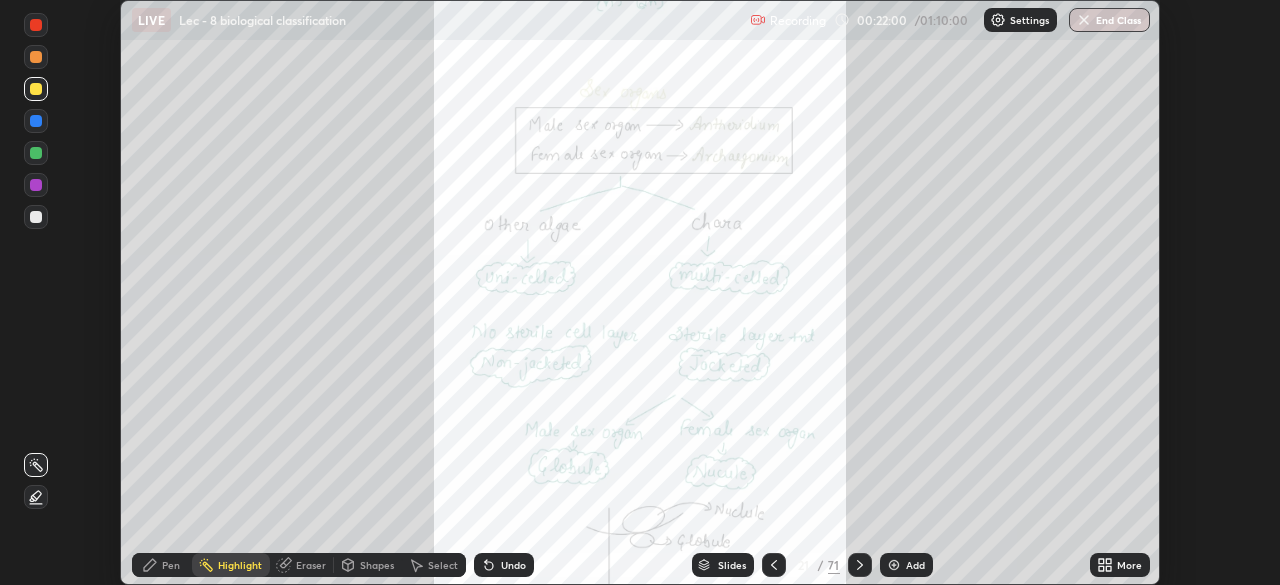 click 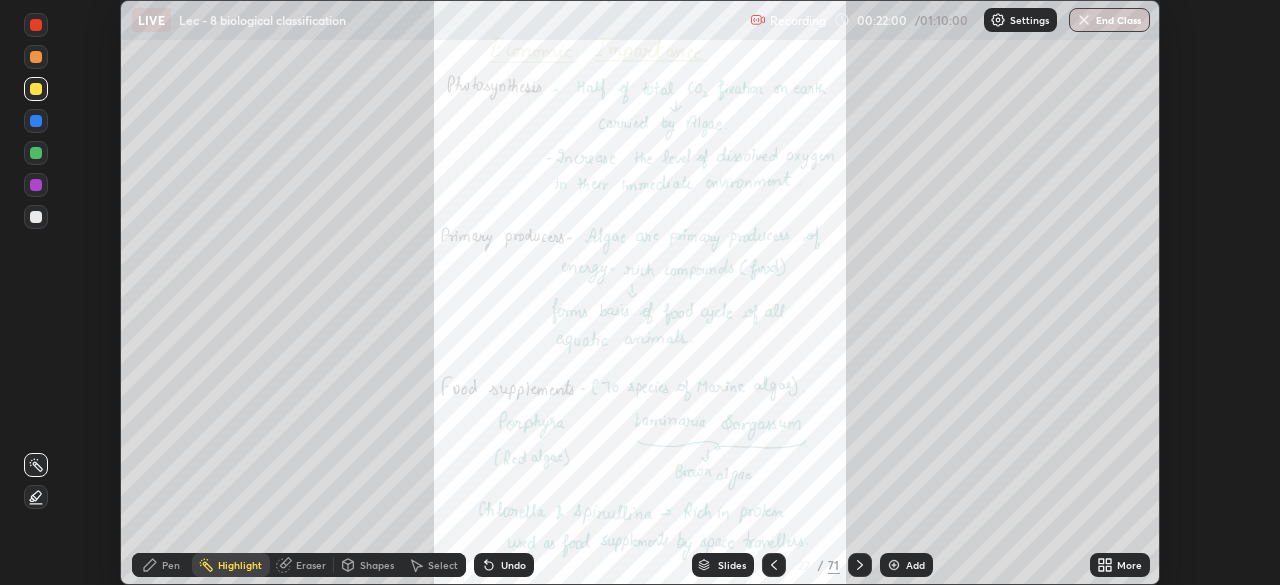 click 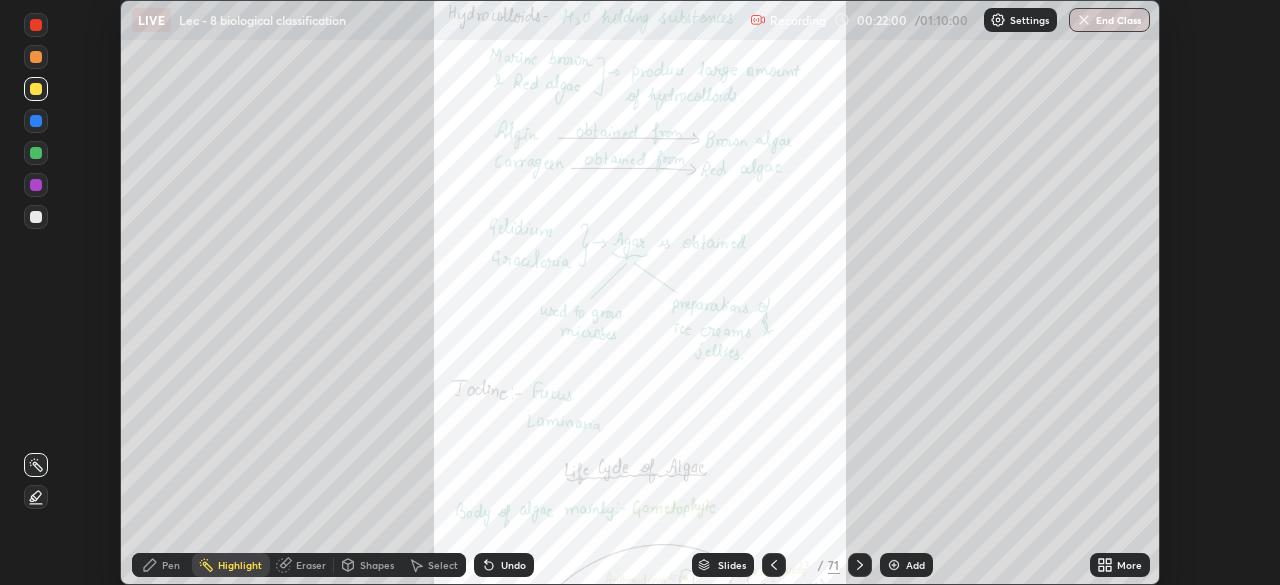 click 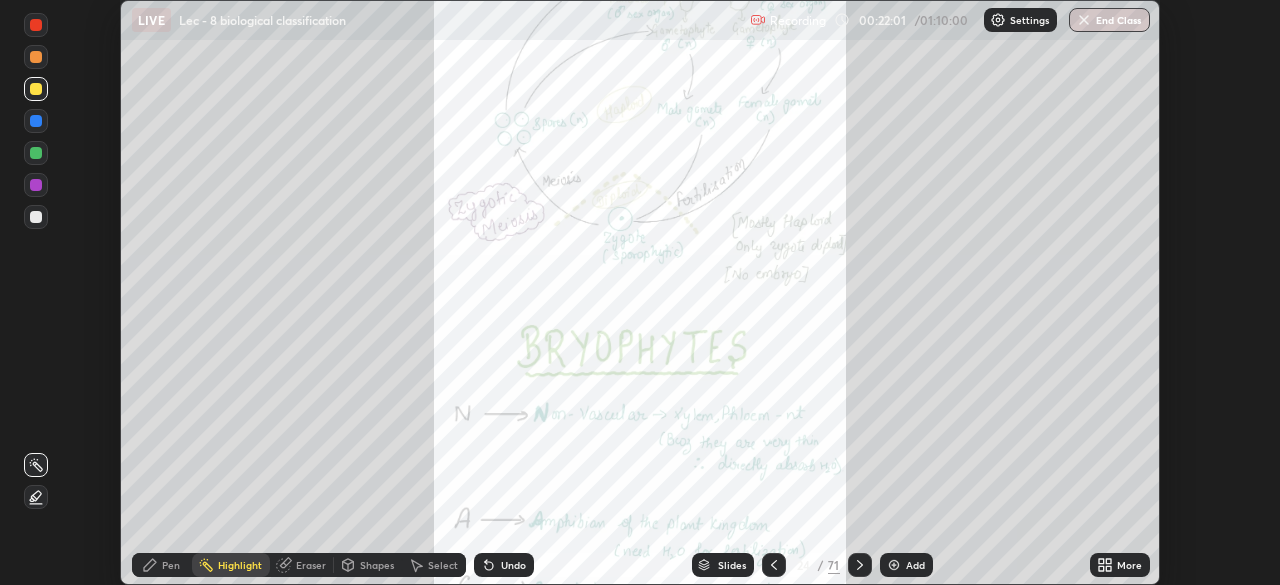 click 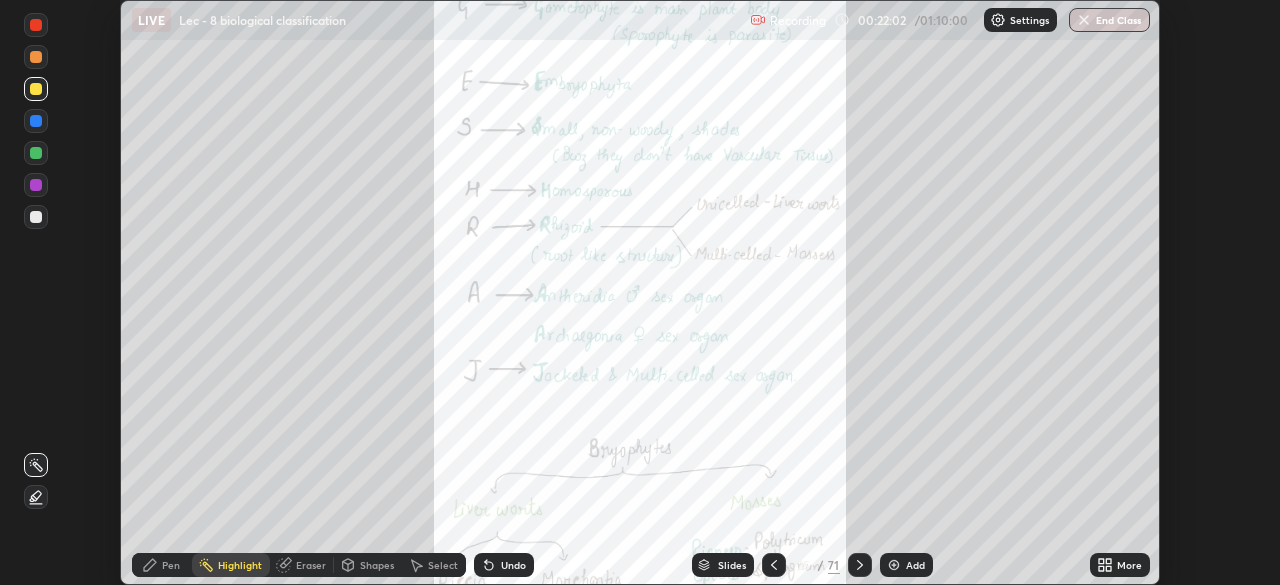 click 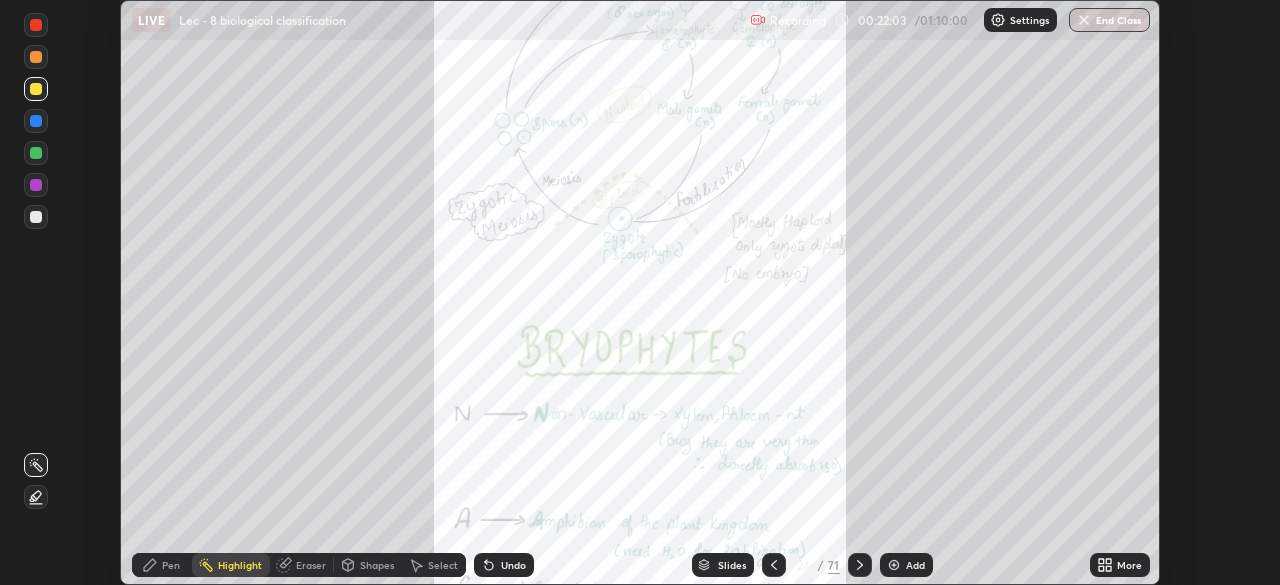 click on "More" at bounding box center [1129, 565] 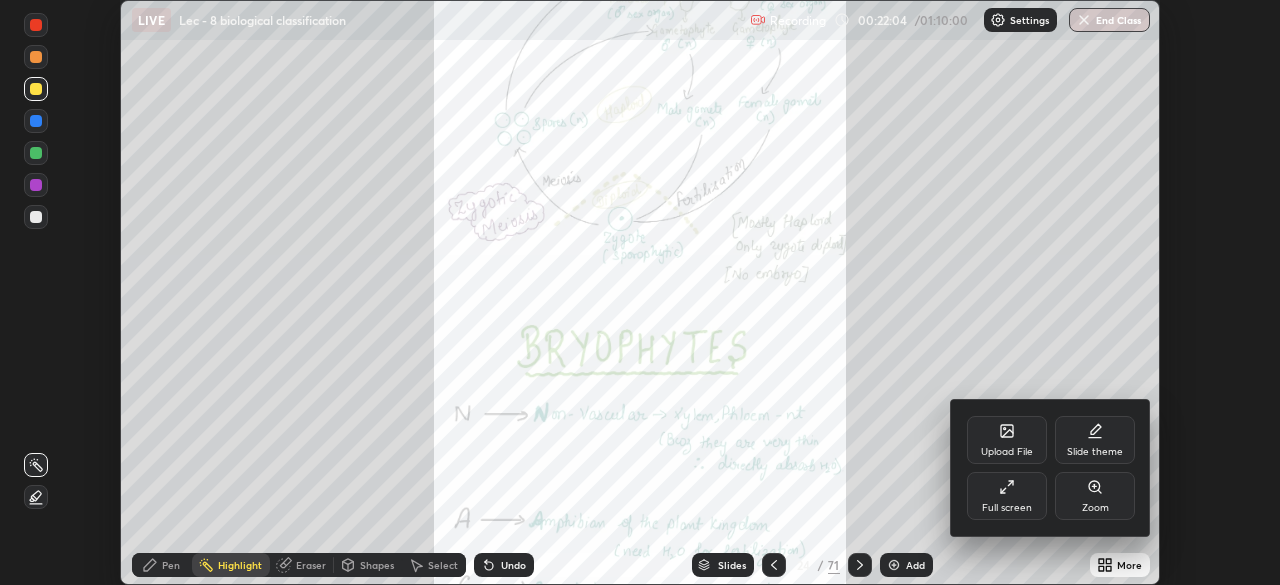 click on "Upload File" at bounding box center [1007, 452] 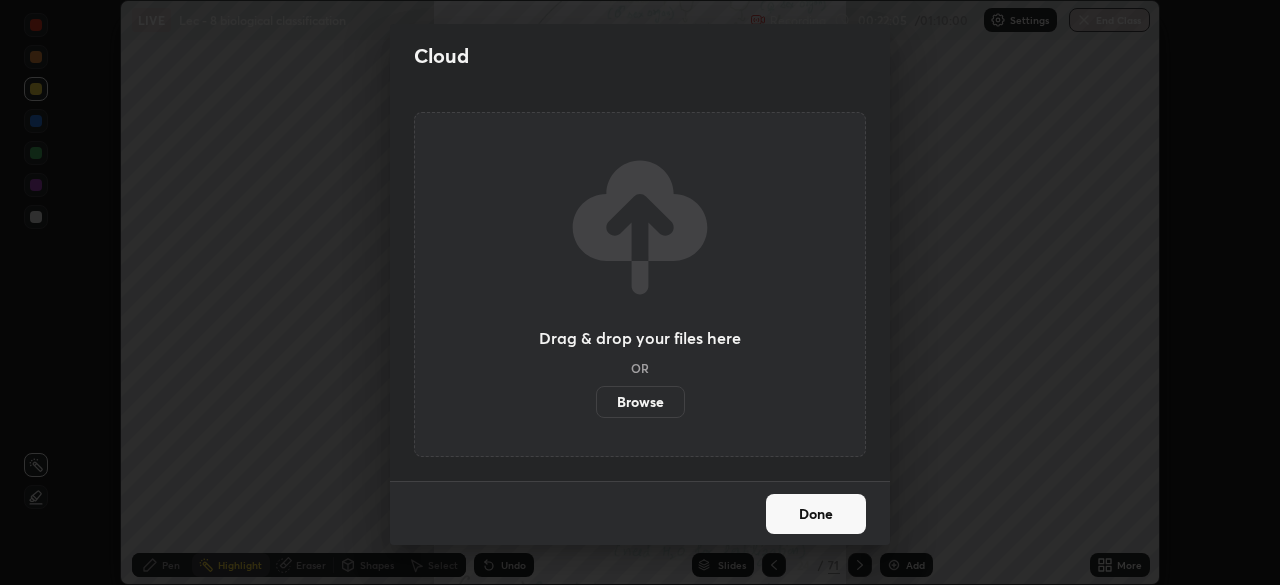 click on "Browse" at bounding box center [640, 402] 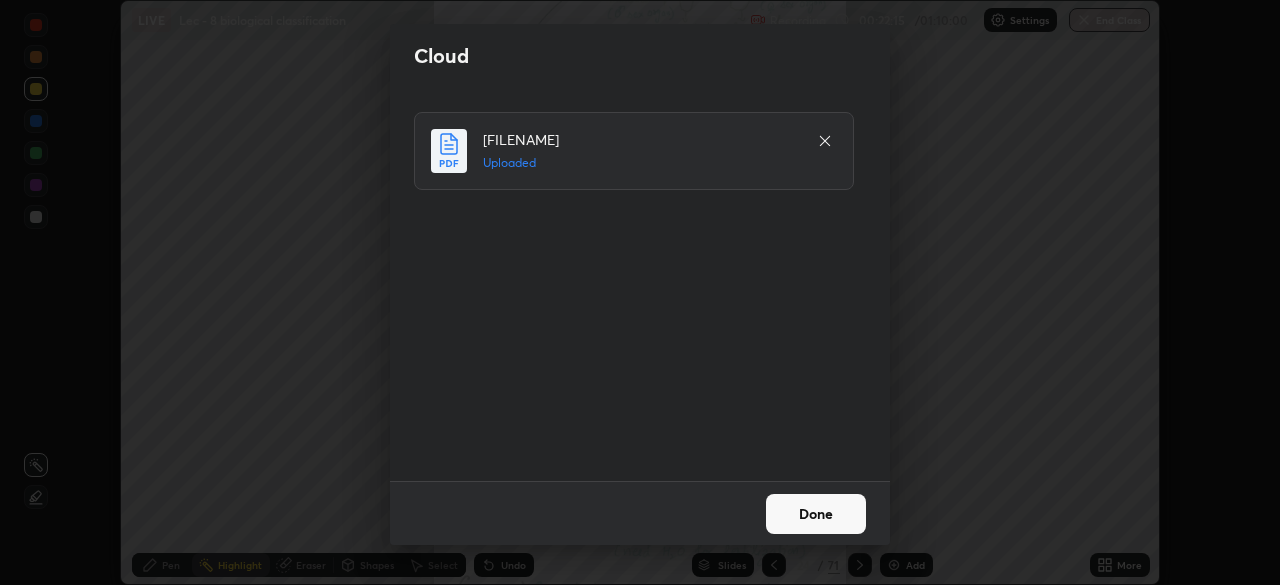 click on "Done" at bounding box center (816, 514) 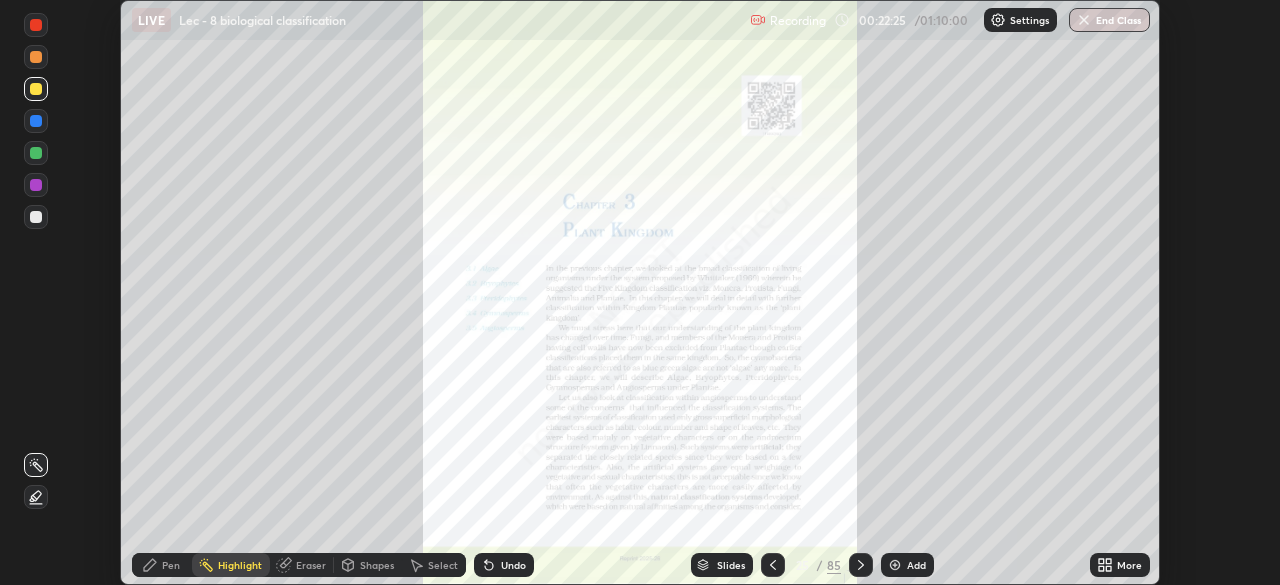 click 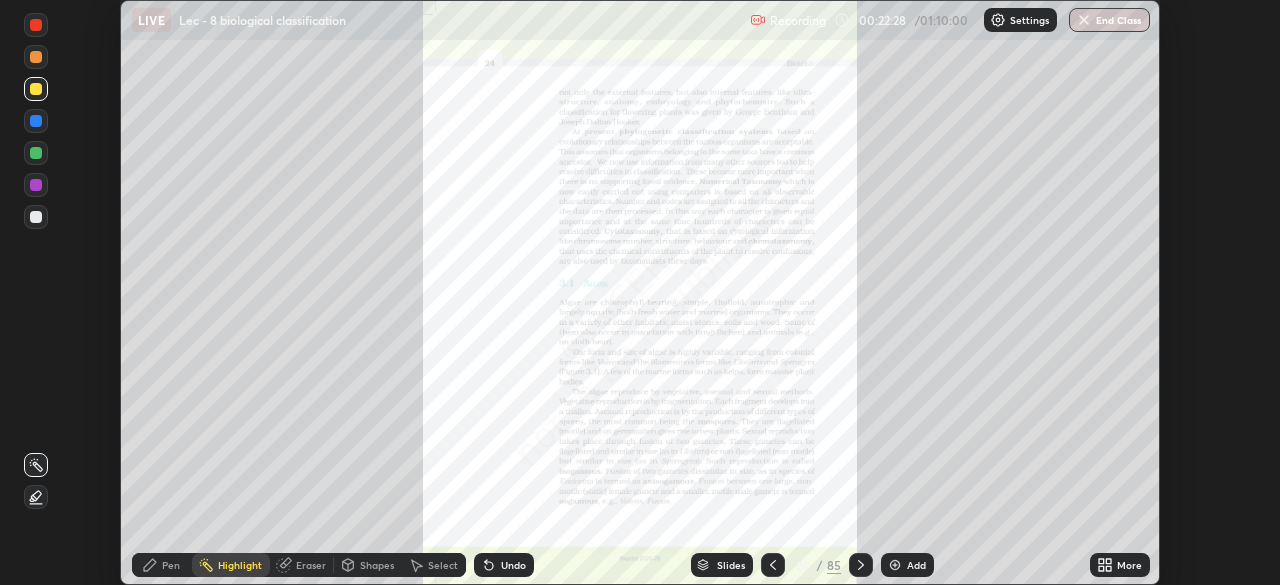 click at bounding box center [861, 565] 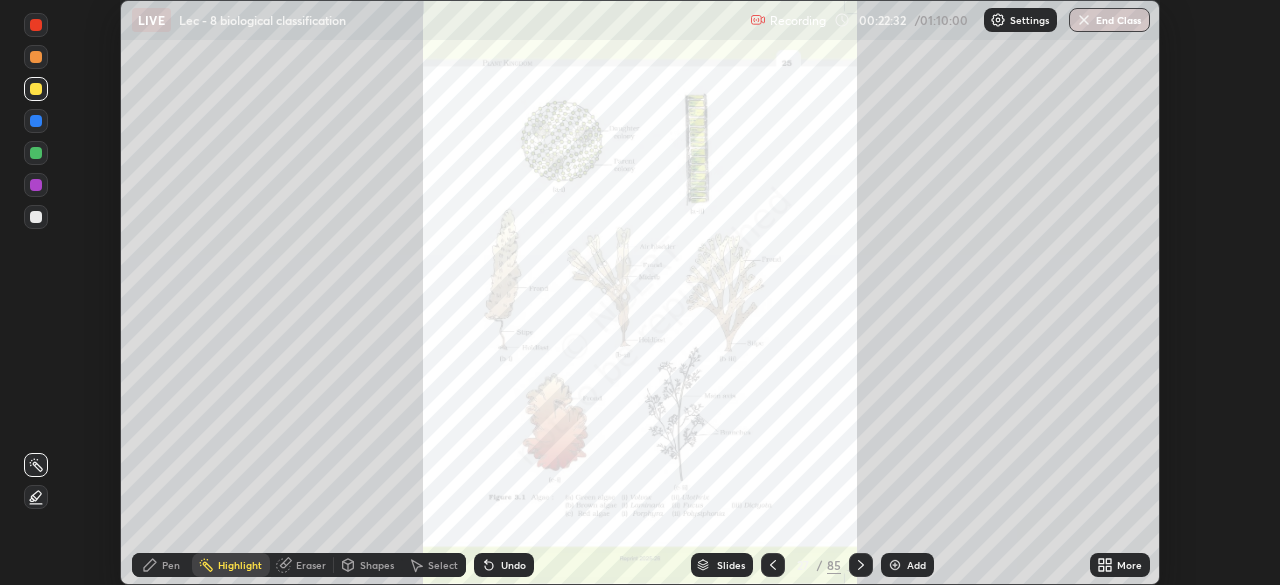 click 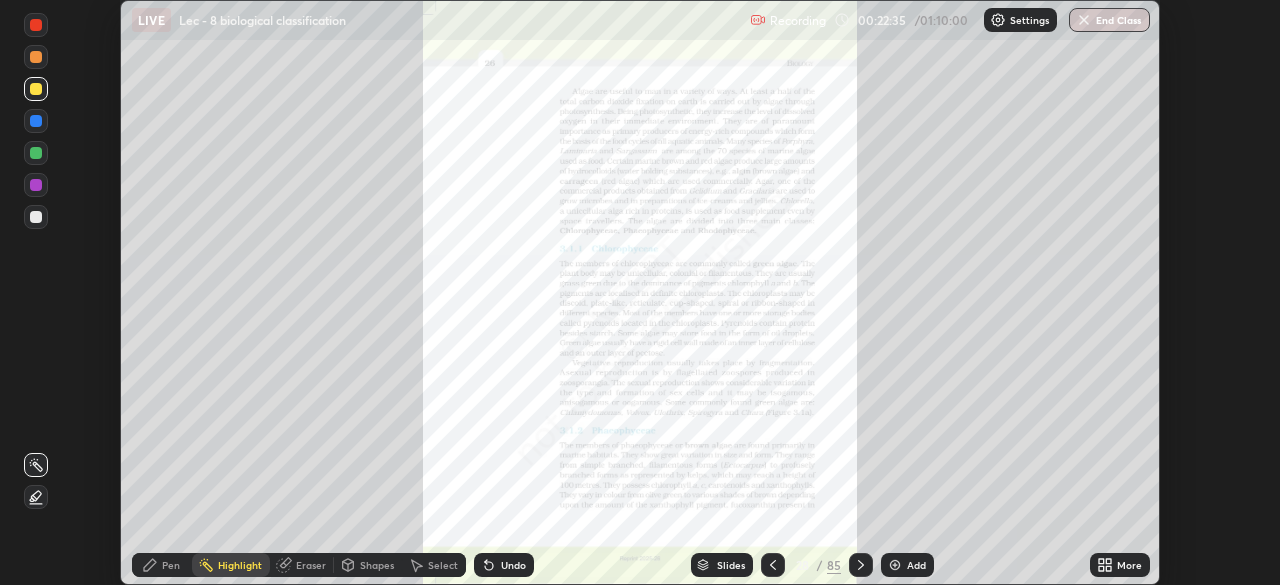 click 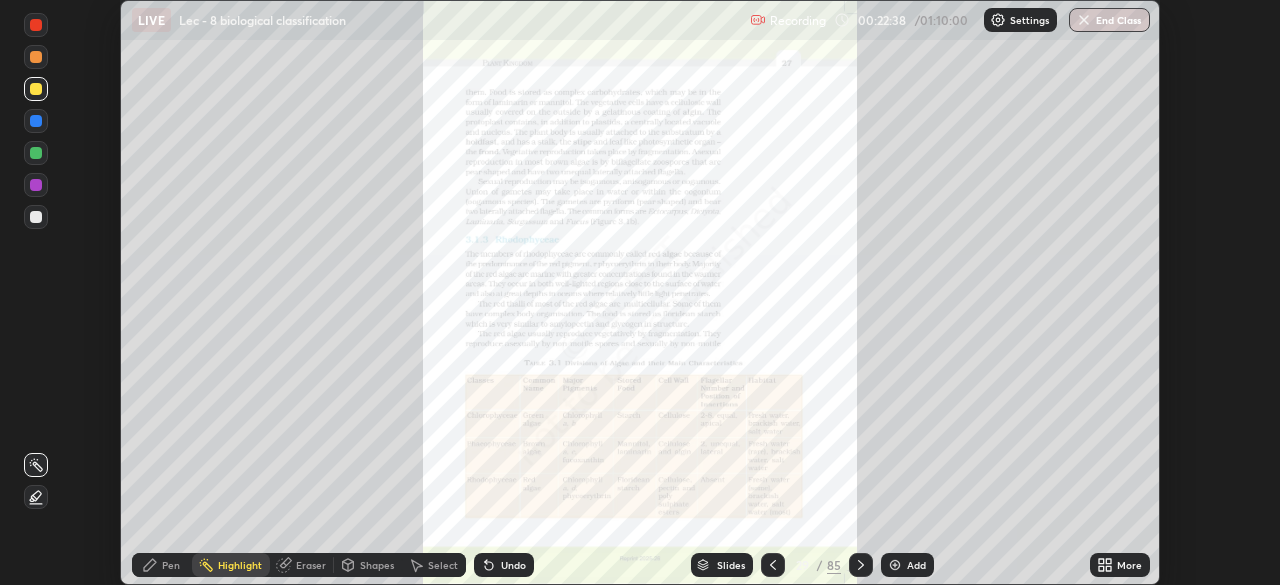 click on "More" at bounding box center [1129, 565] 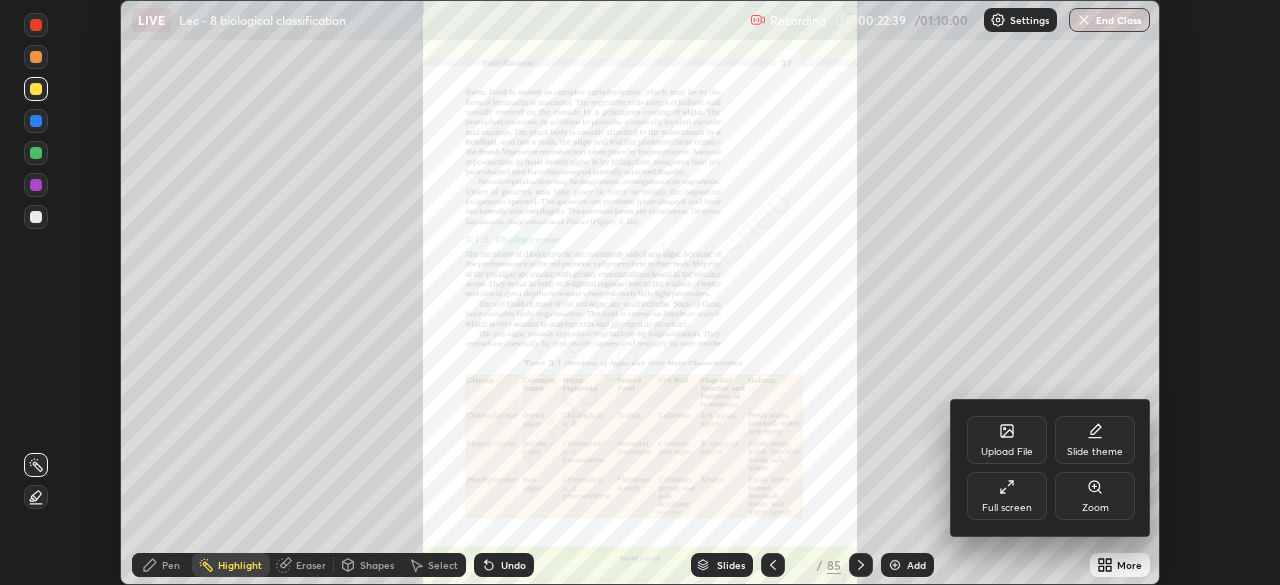 click on "Full screen" at bounding box center (1007, 496) 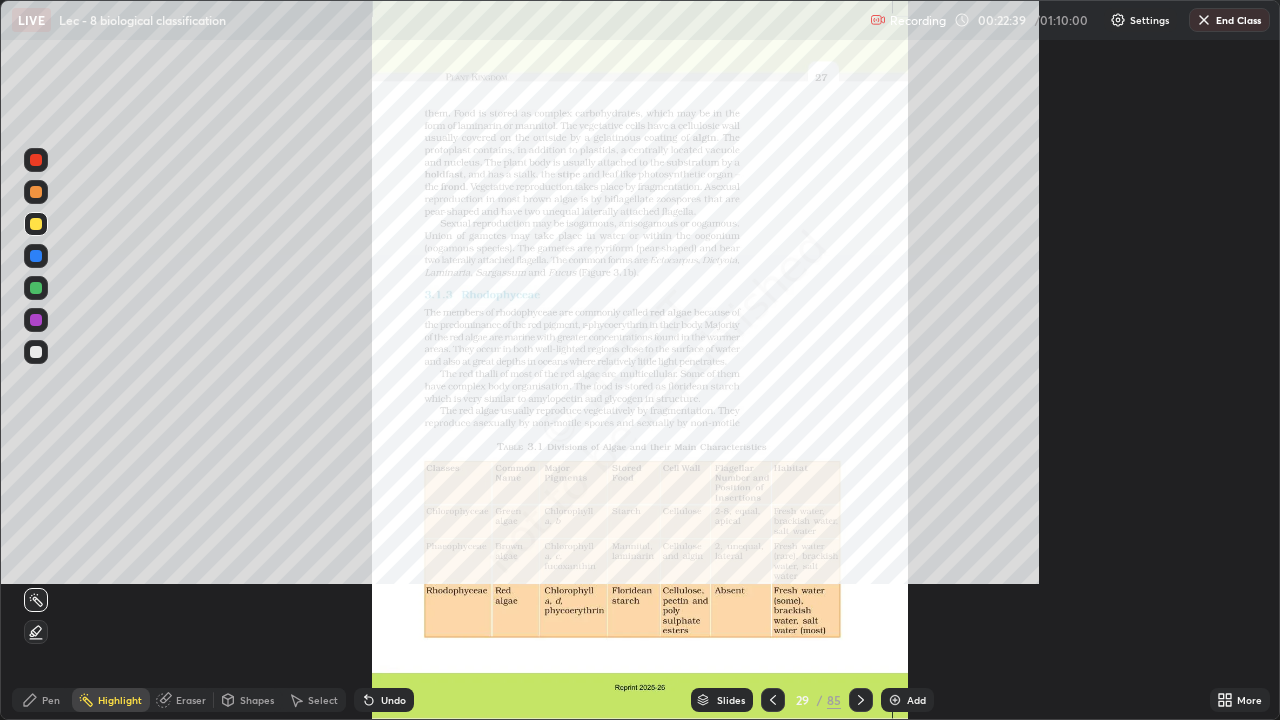 scroll, scrollTop: 99280, scrollLeft: 98720, axis: both 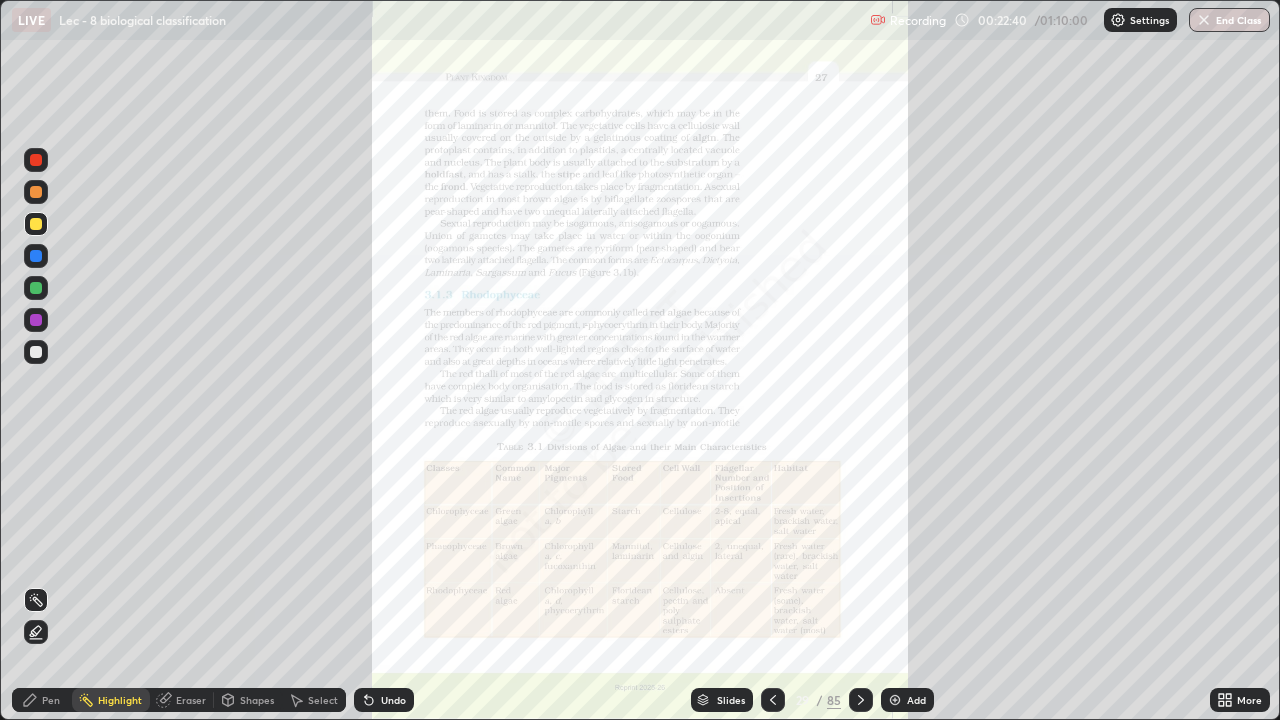 click on "More" at bounding box center [1249, 700] 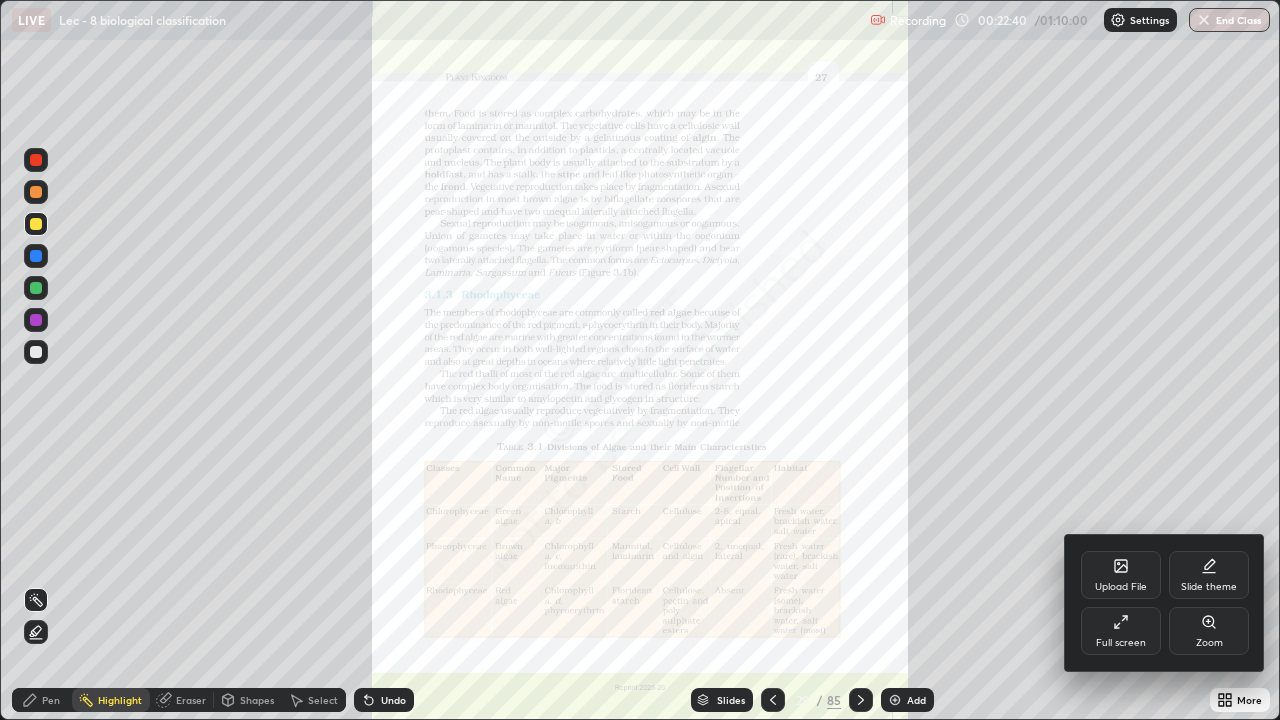 click on "Zoom" at bounding box center (1209, 643) 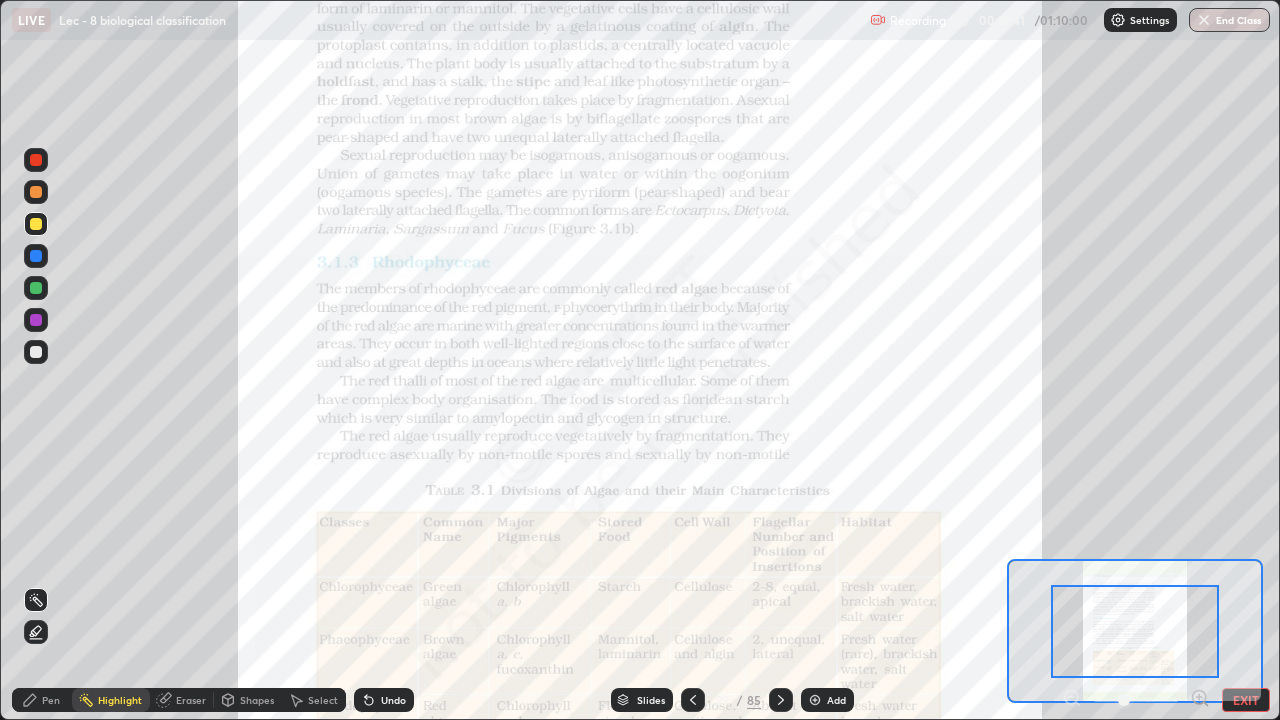 click 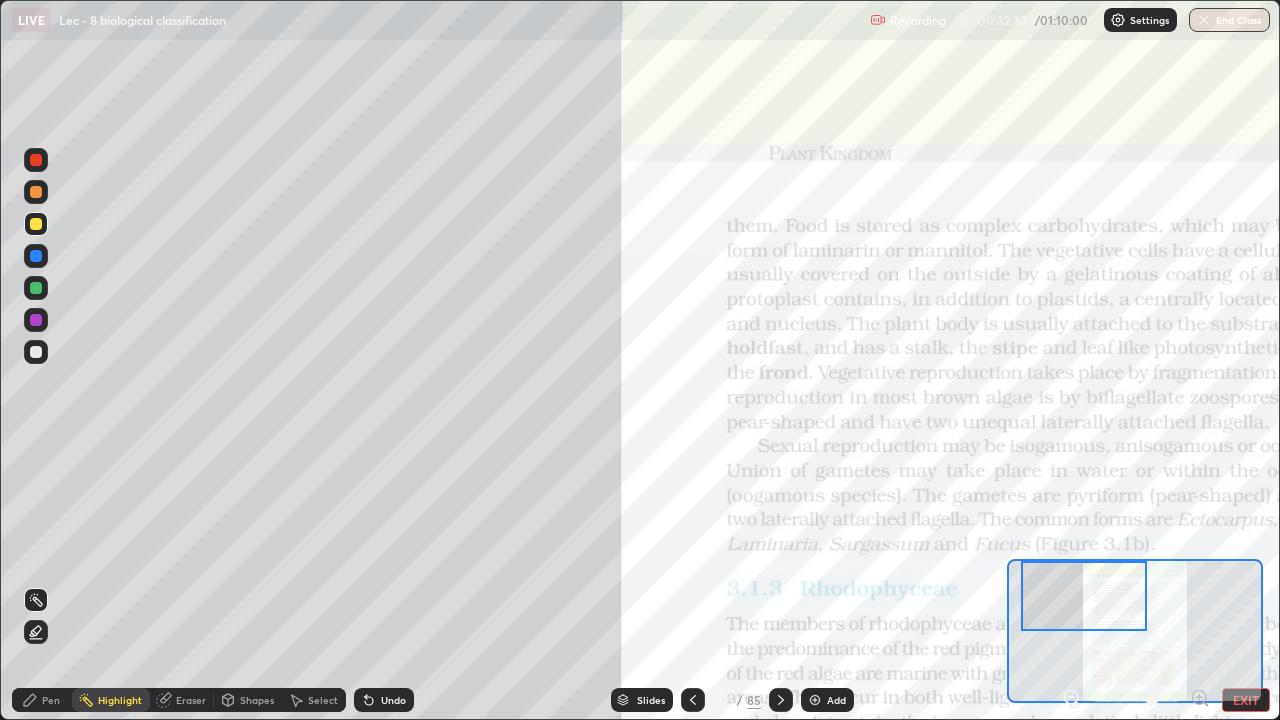 click 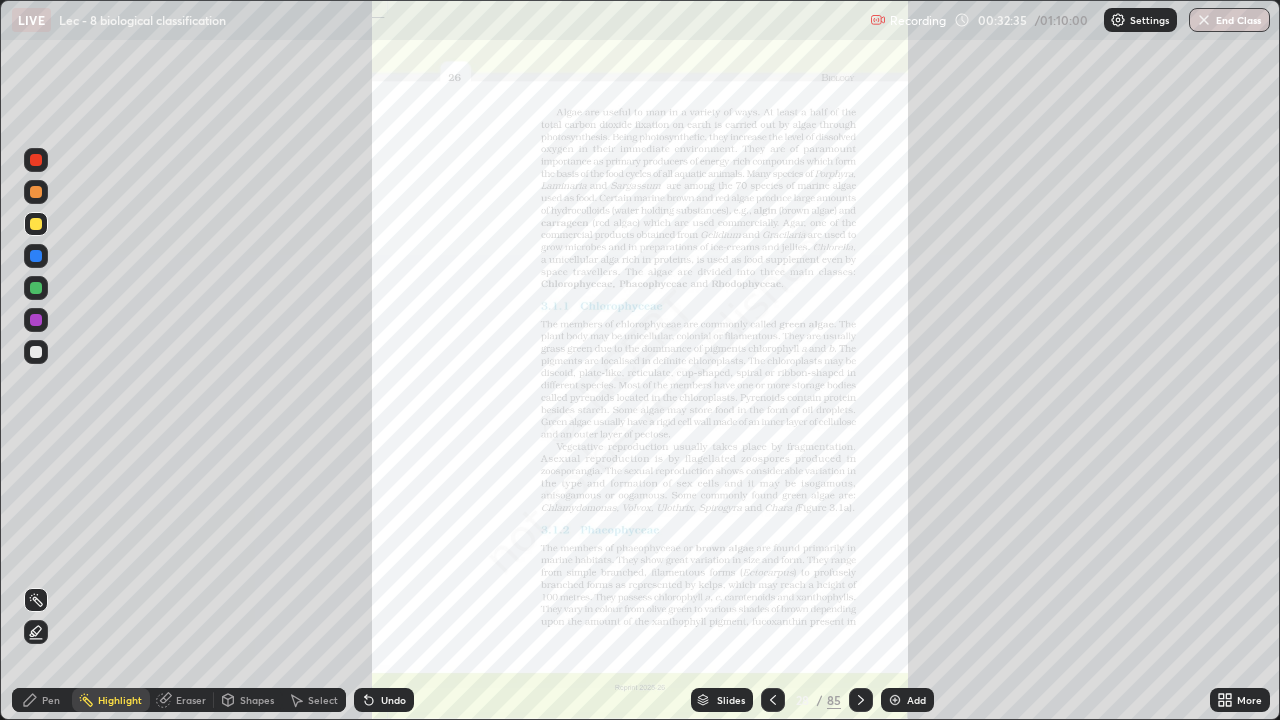 click 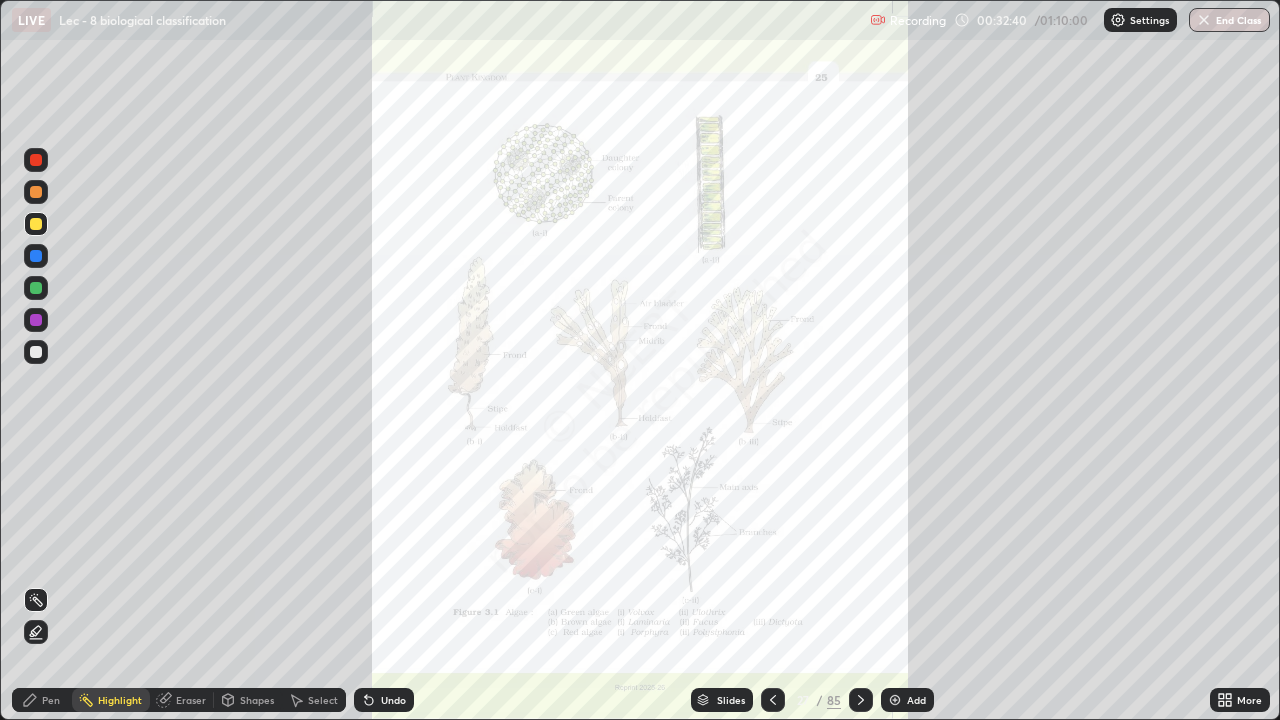 click 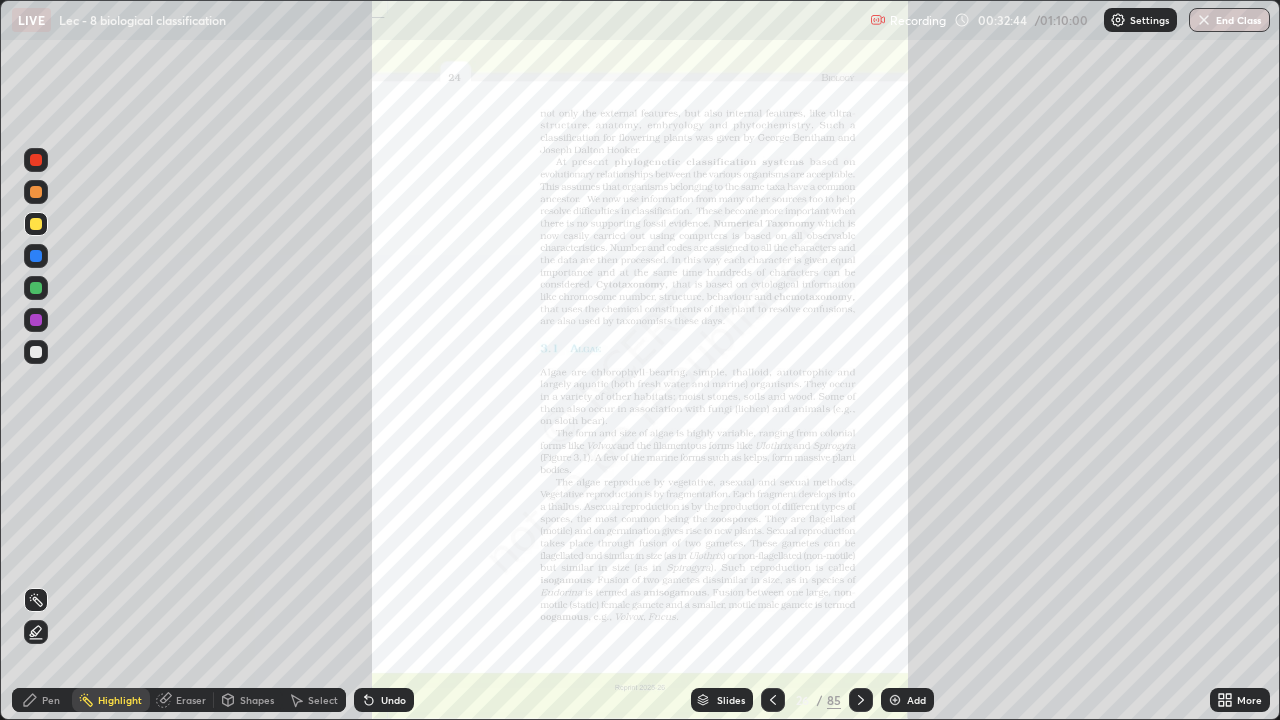 click 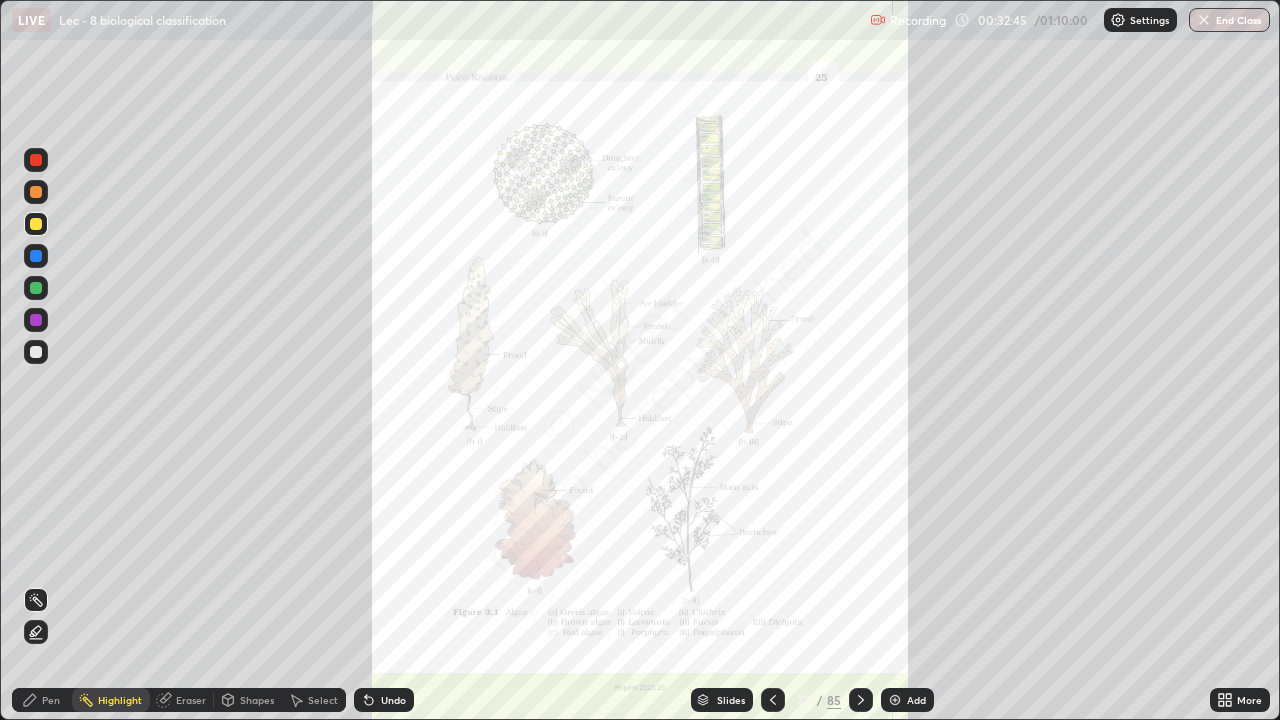 click 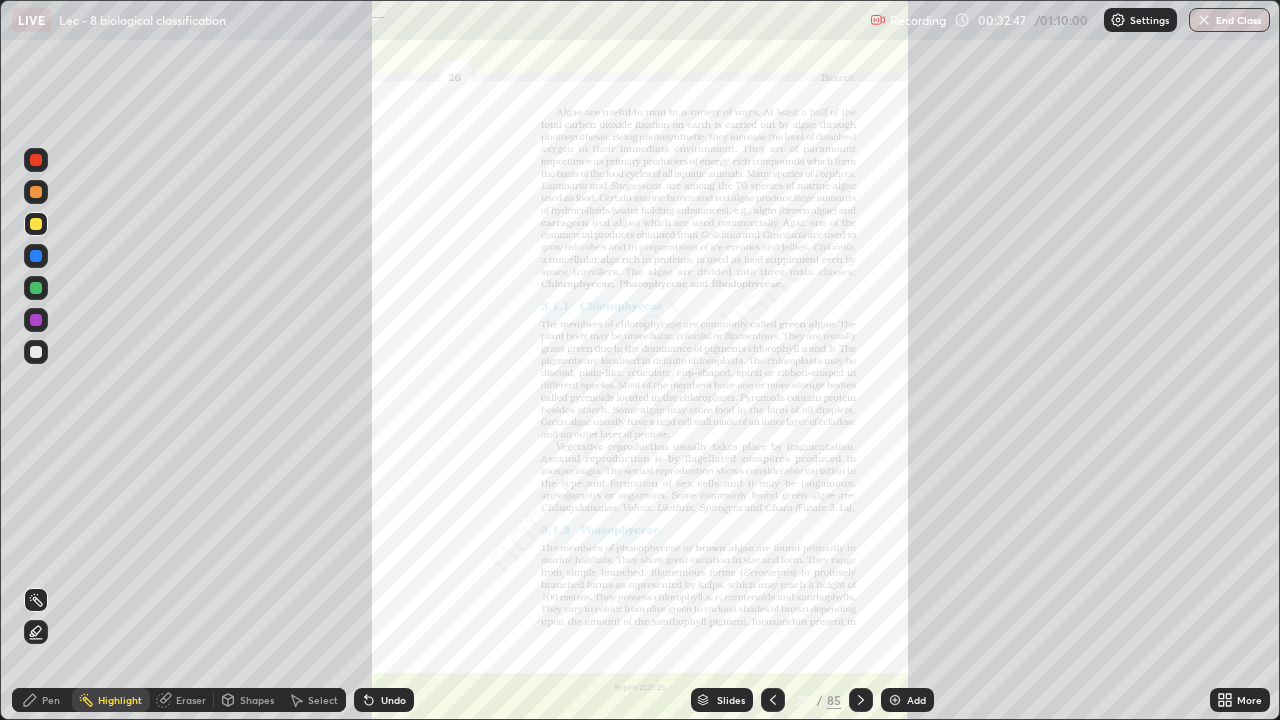 click 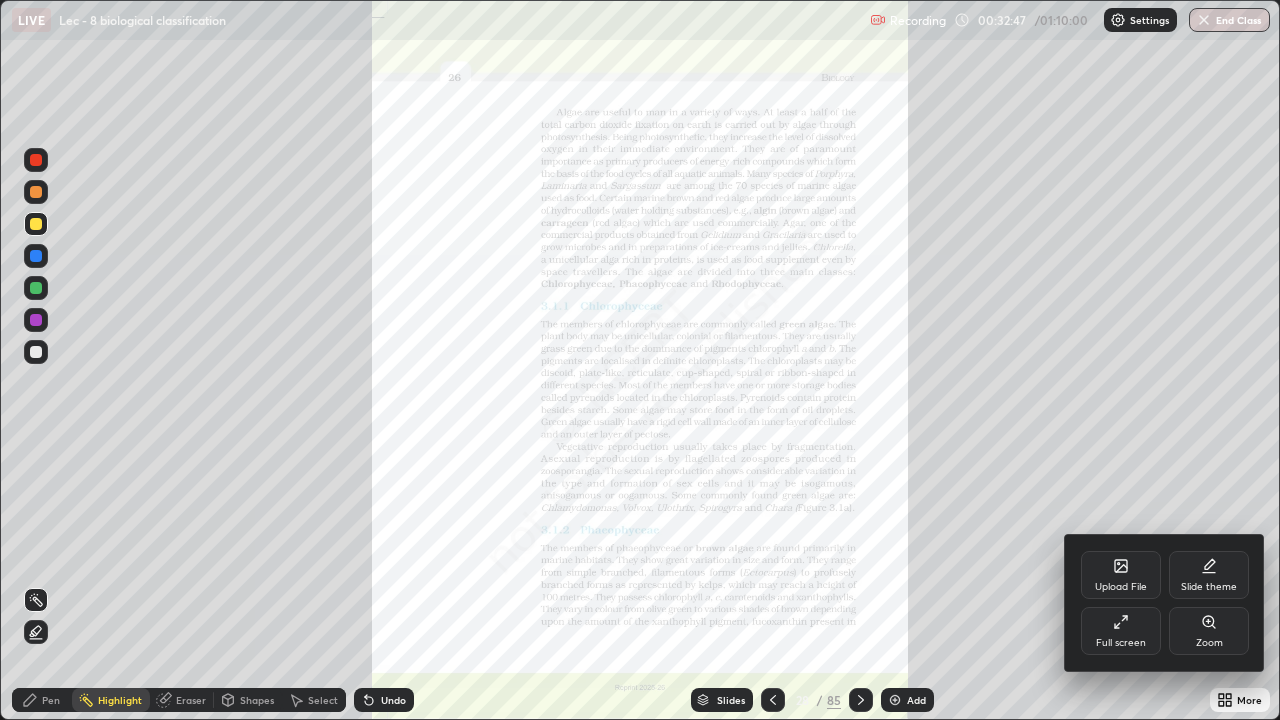 click 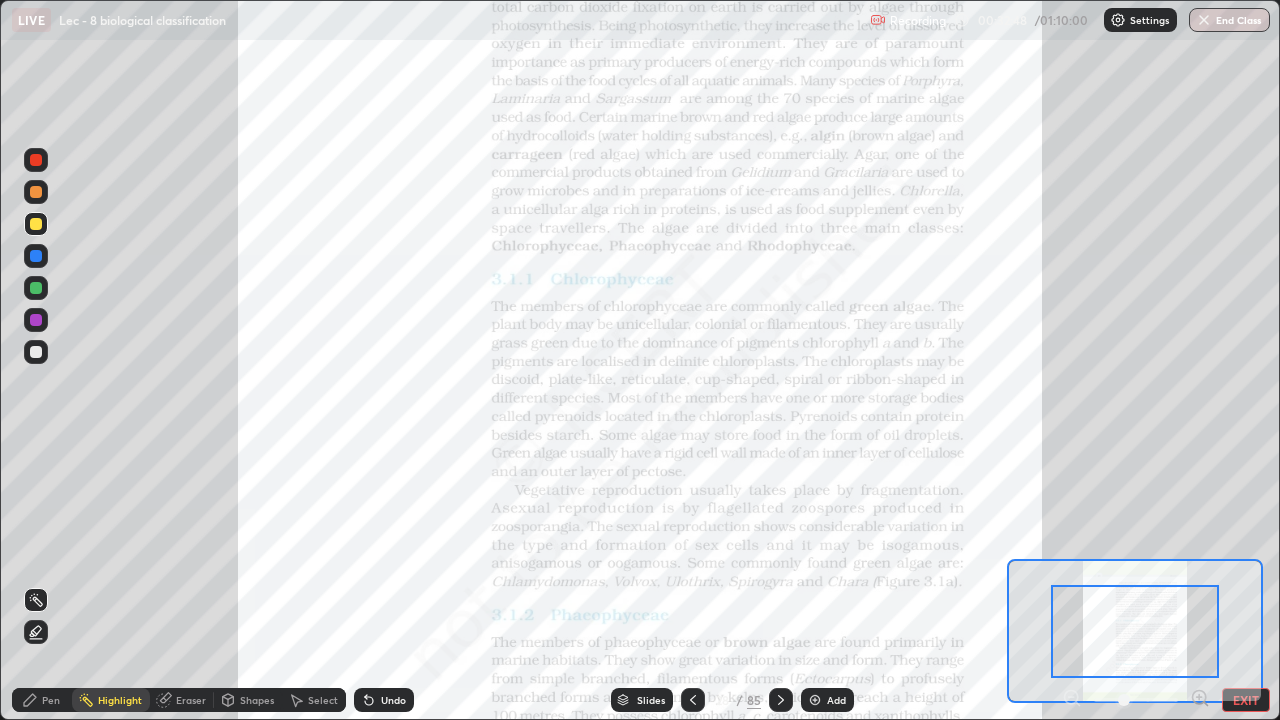 click 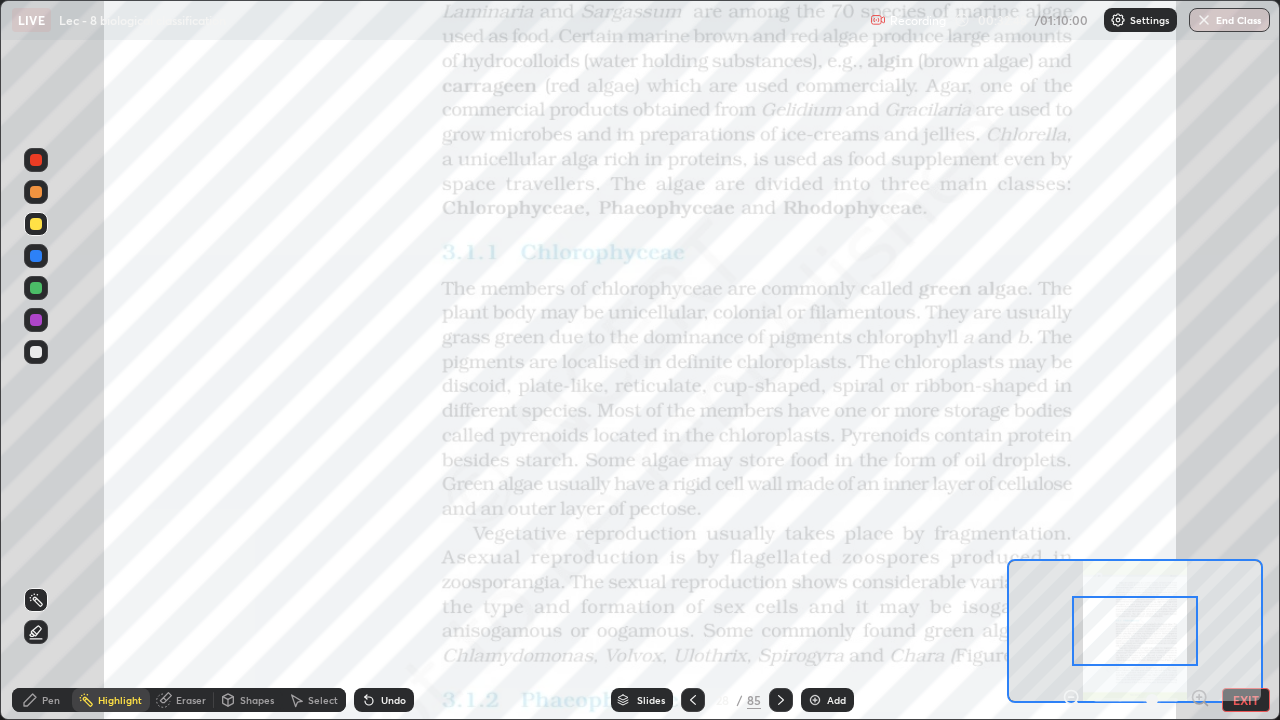 click 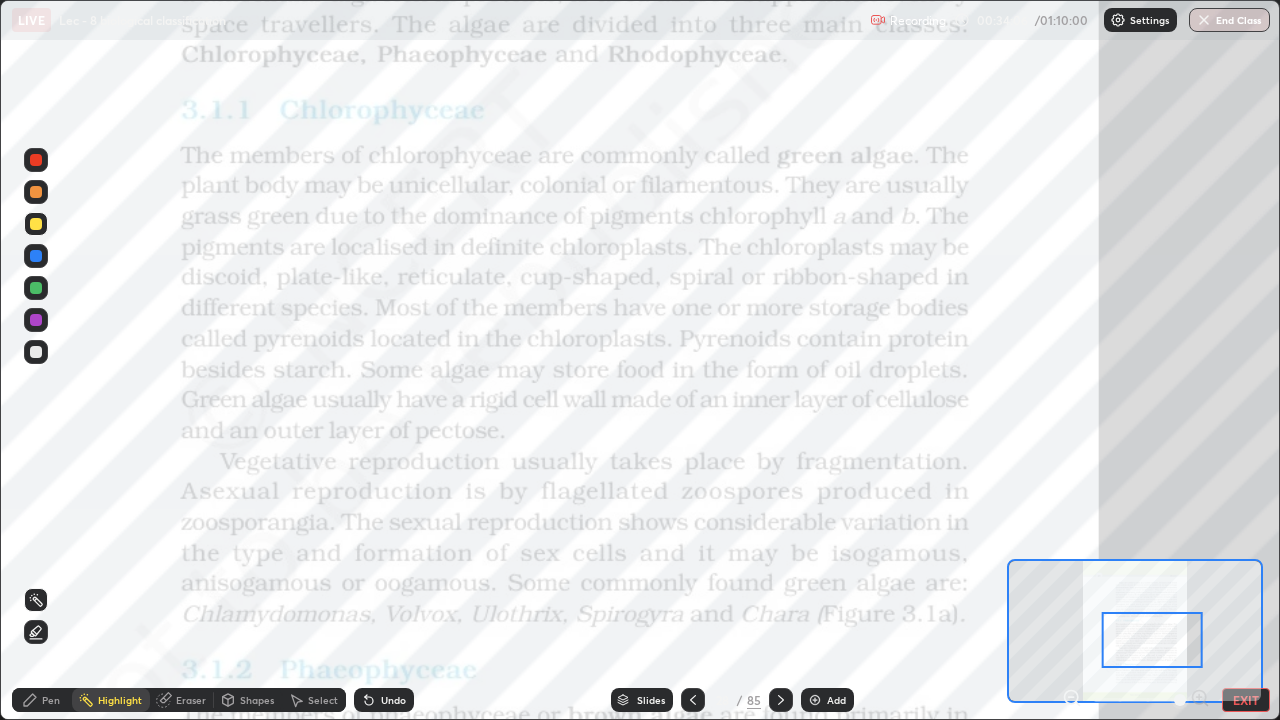 click at bounding box center [36, 224] 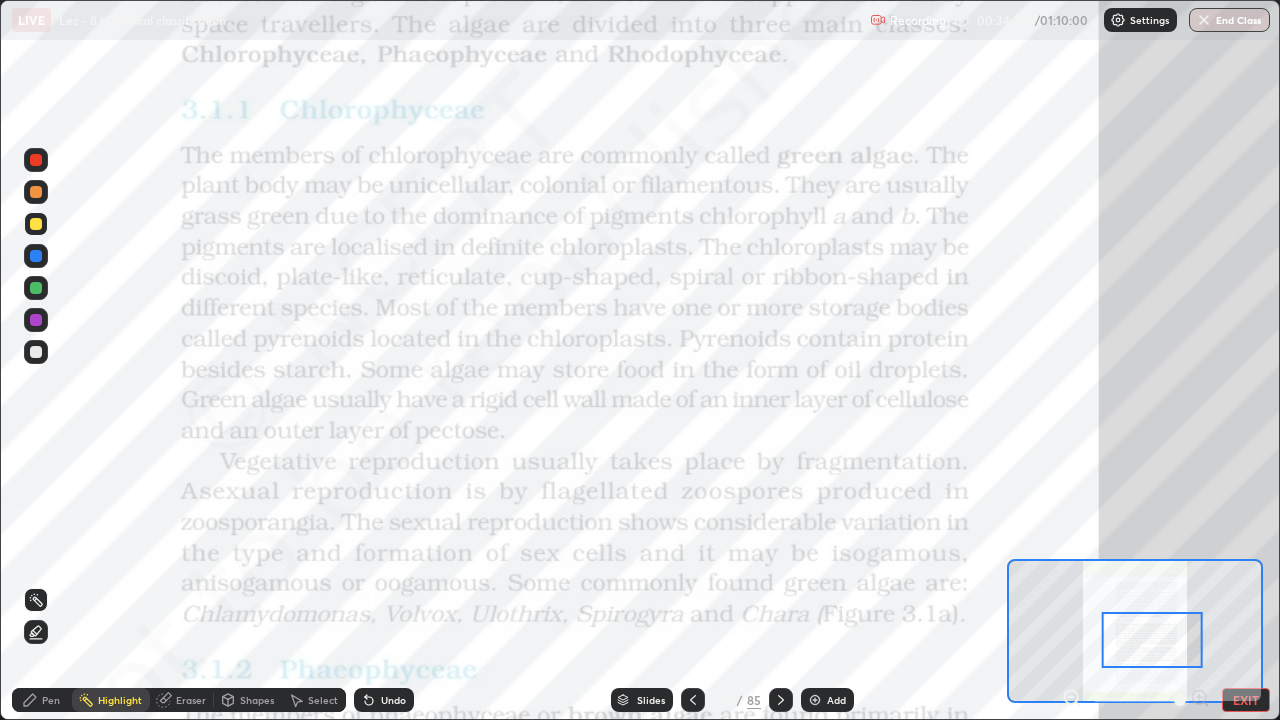 click 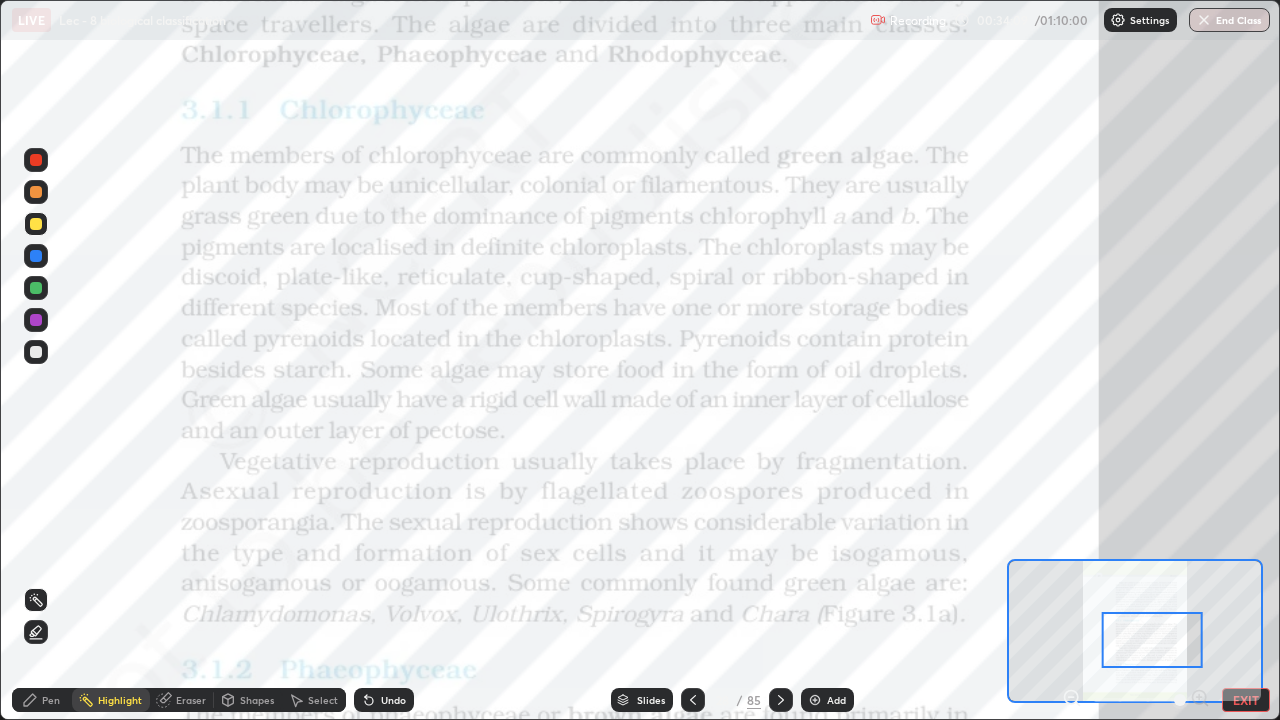 click at bounding box center (36, 632) 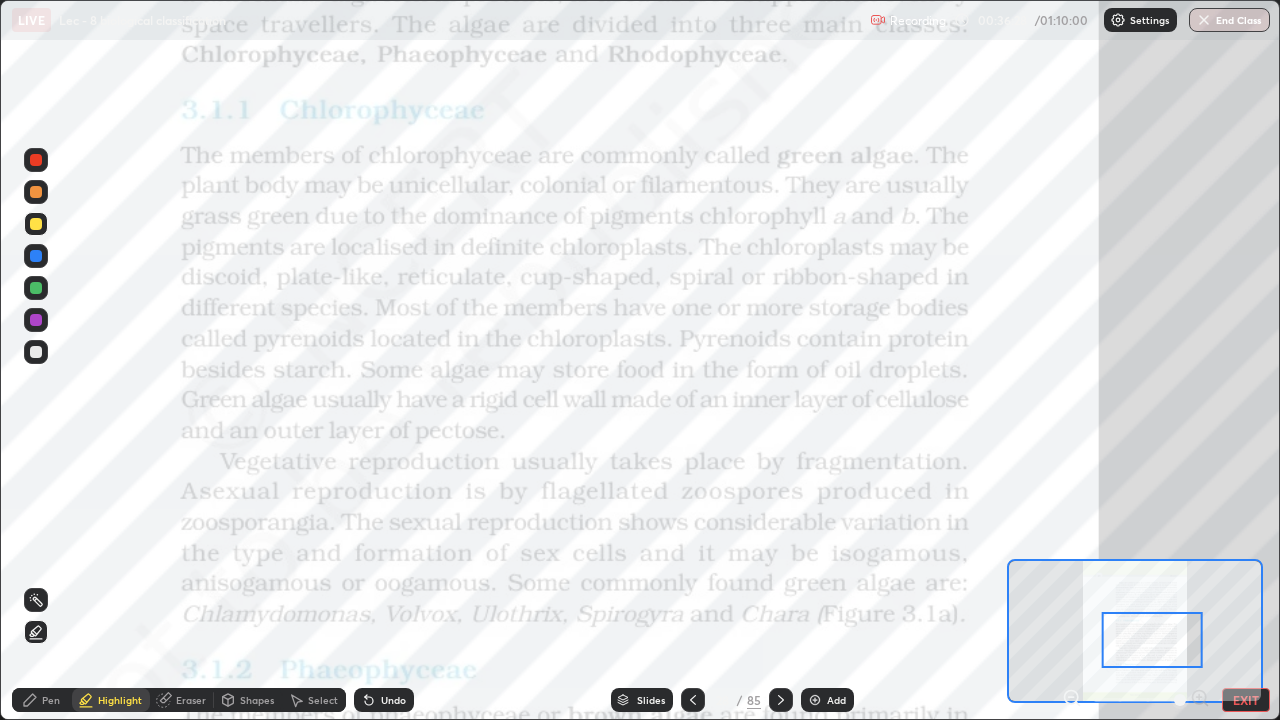 click at bounding box center [36, 192] 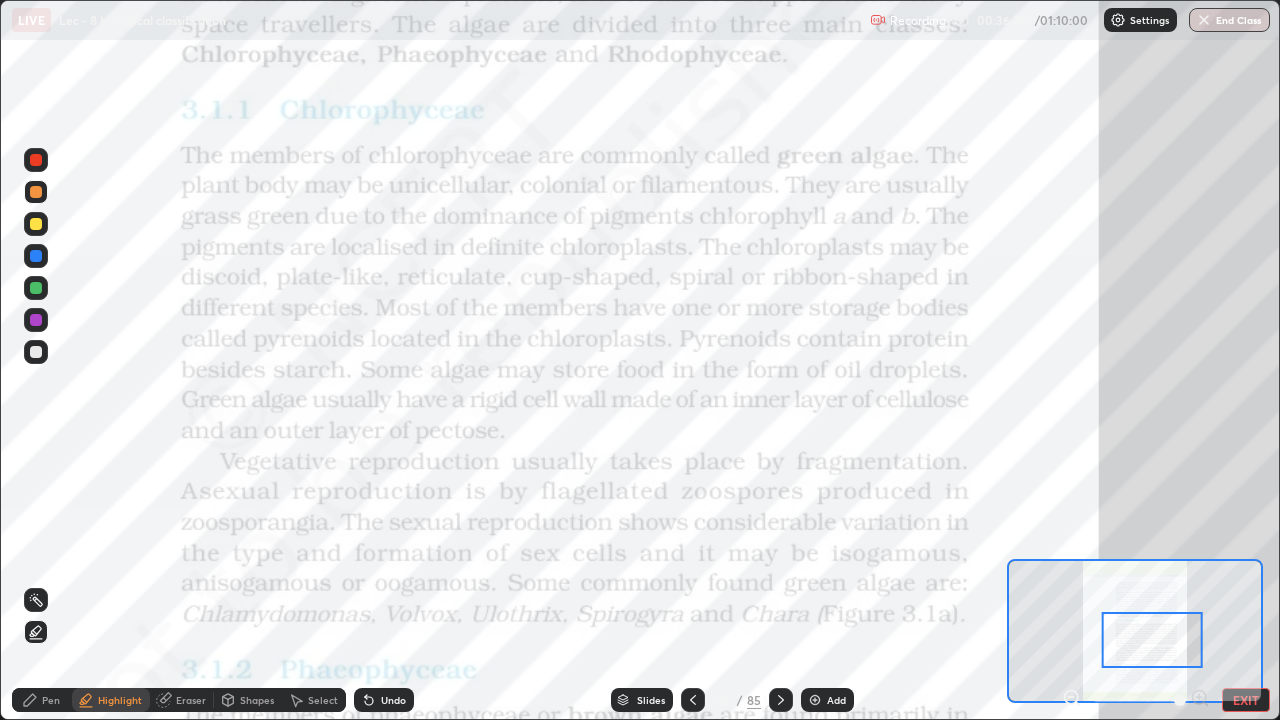click at bounding box center (36, 288) 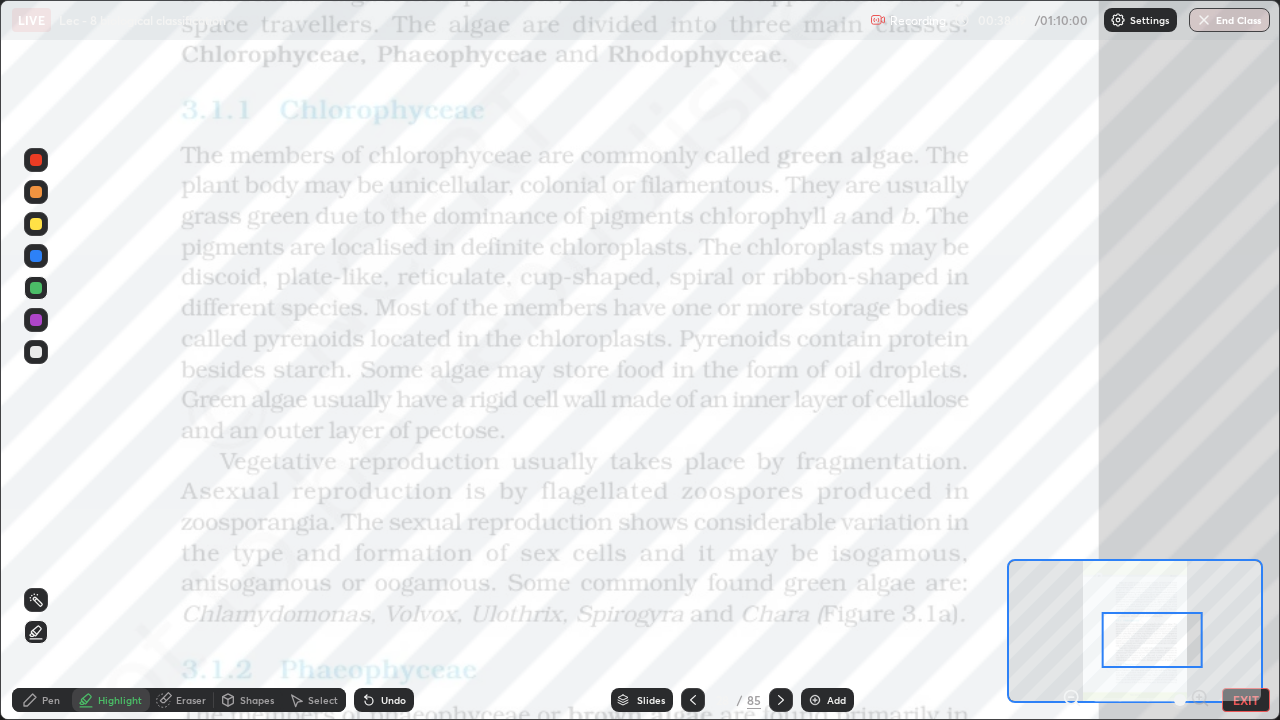 click on "Pen" at bounding box center (51, 700) 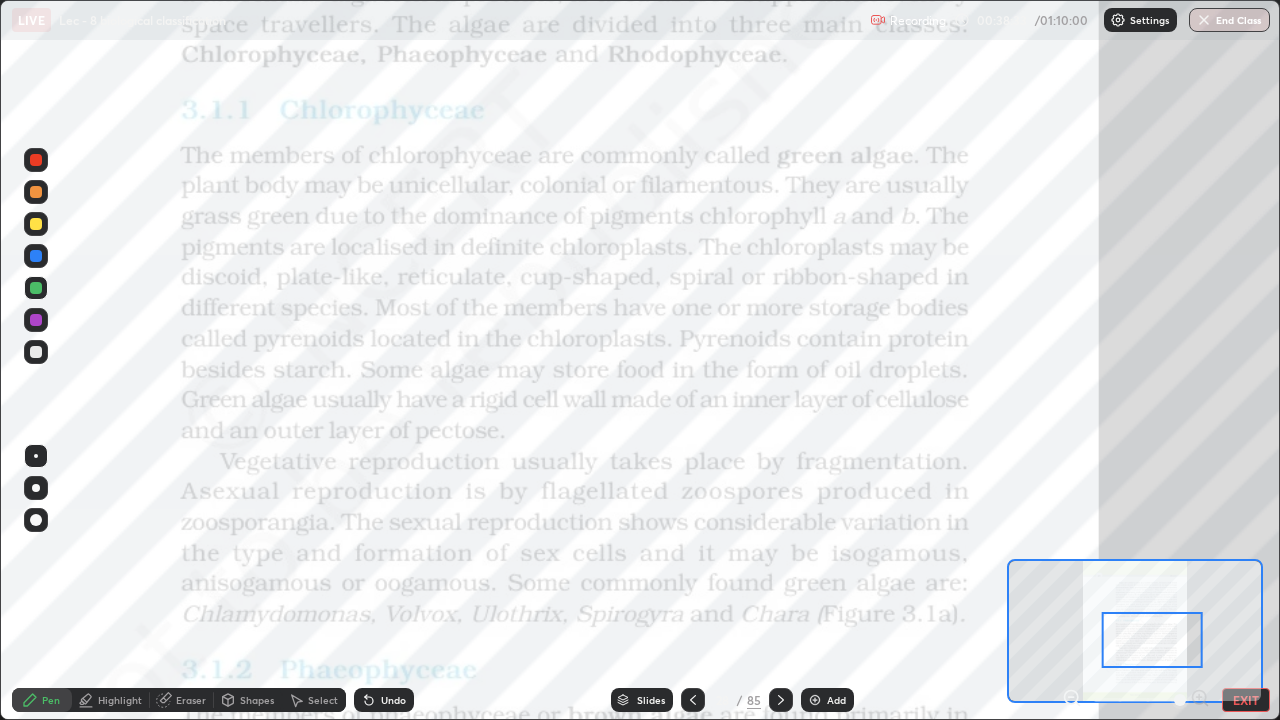 click on "Highlight" at bounding box center [120, 700] 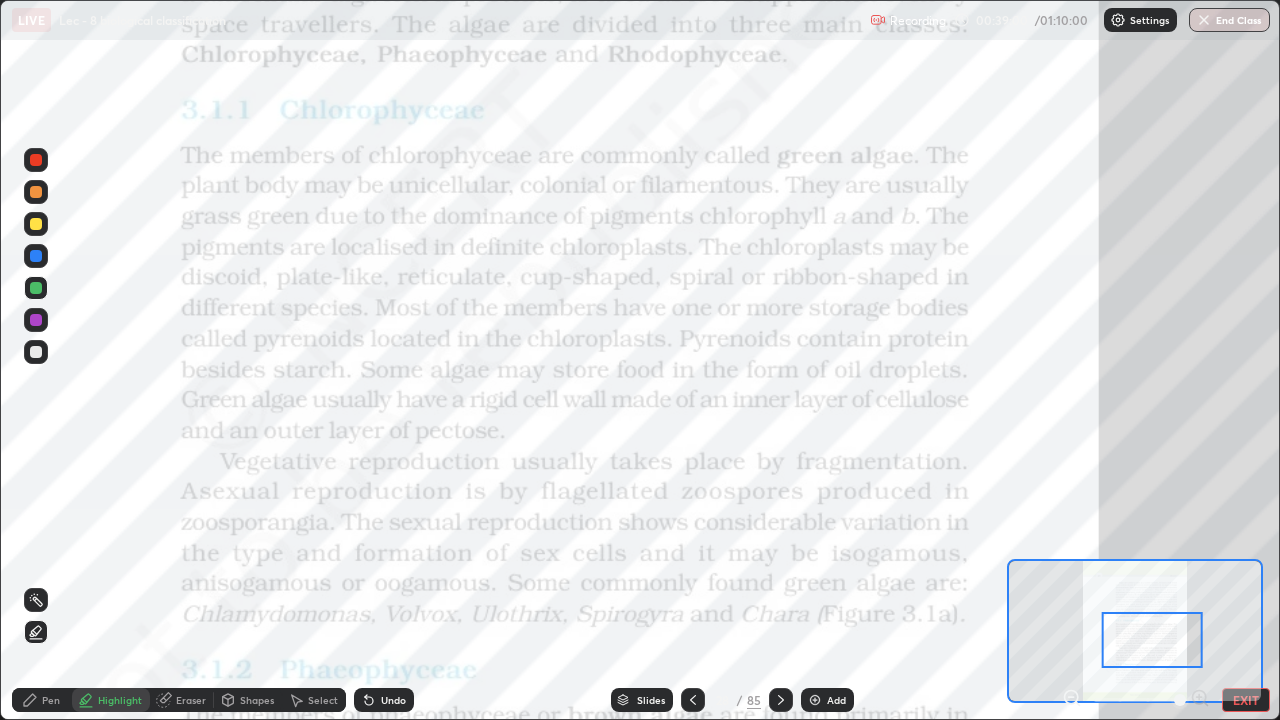 click at bounding box center (36, 224) 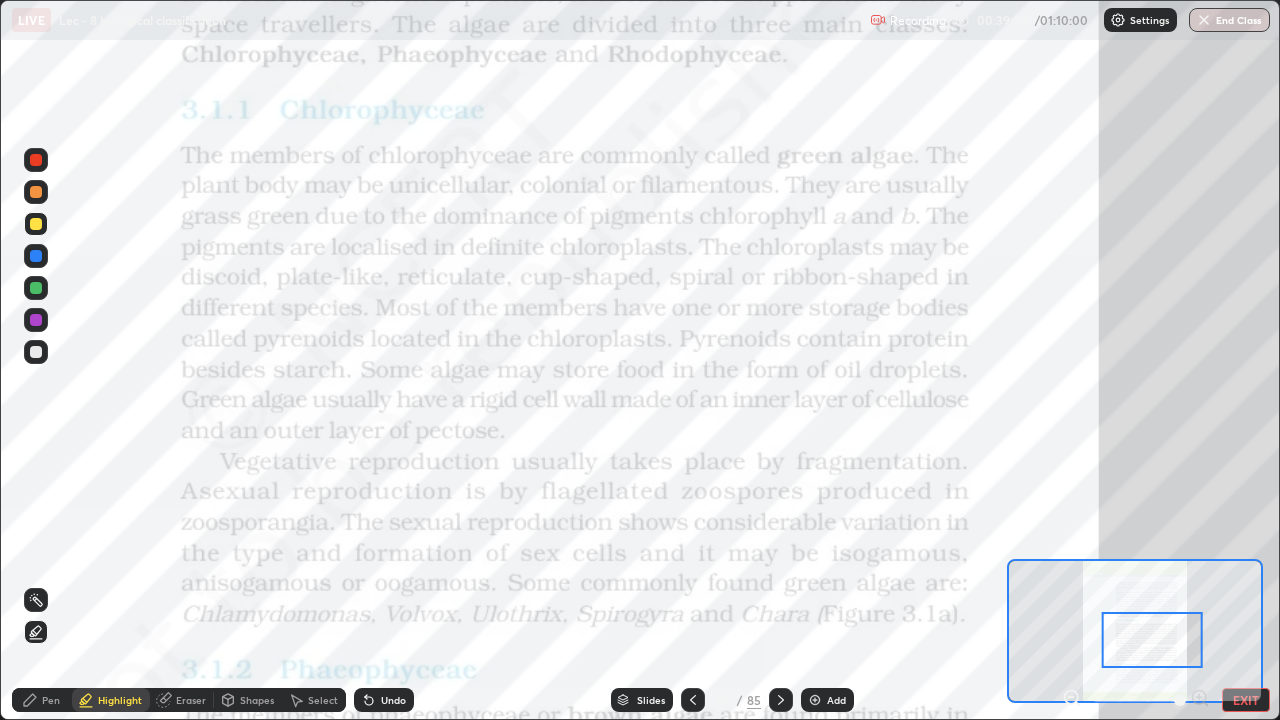 click at bounding box center (36, 256) 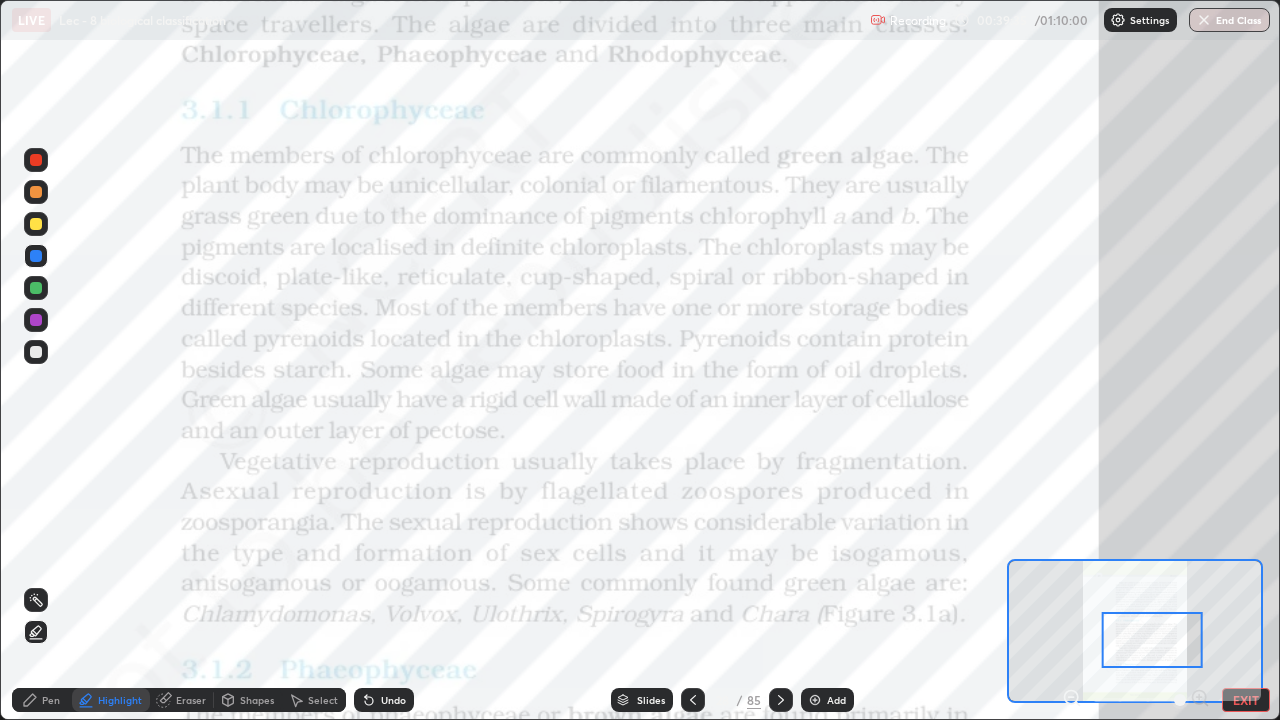 click at bounding box center (36, 224) 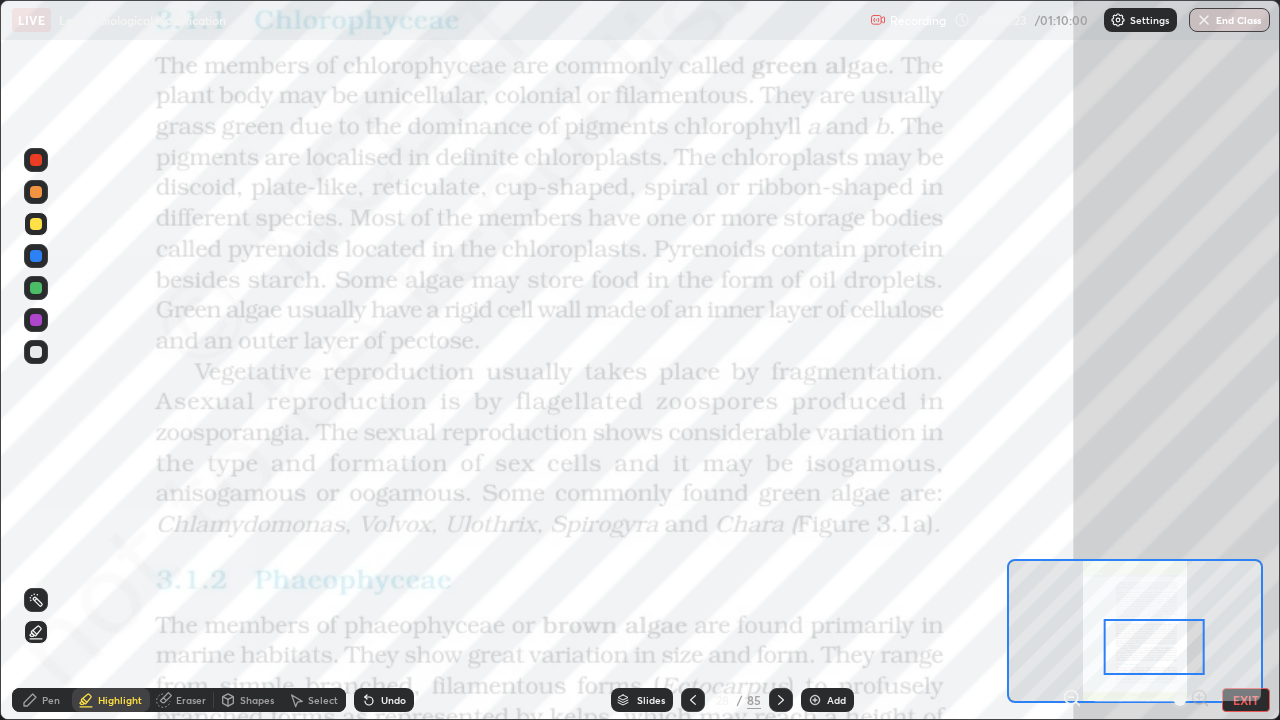 click at bounding box center (36, 192) 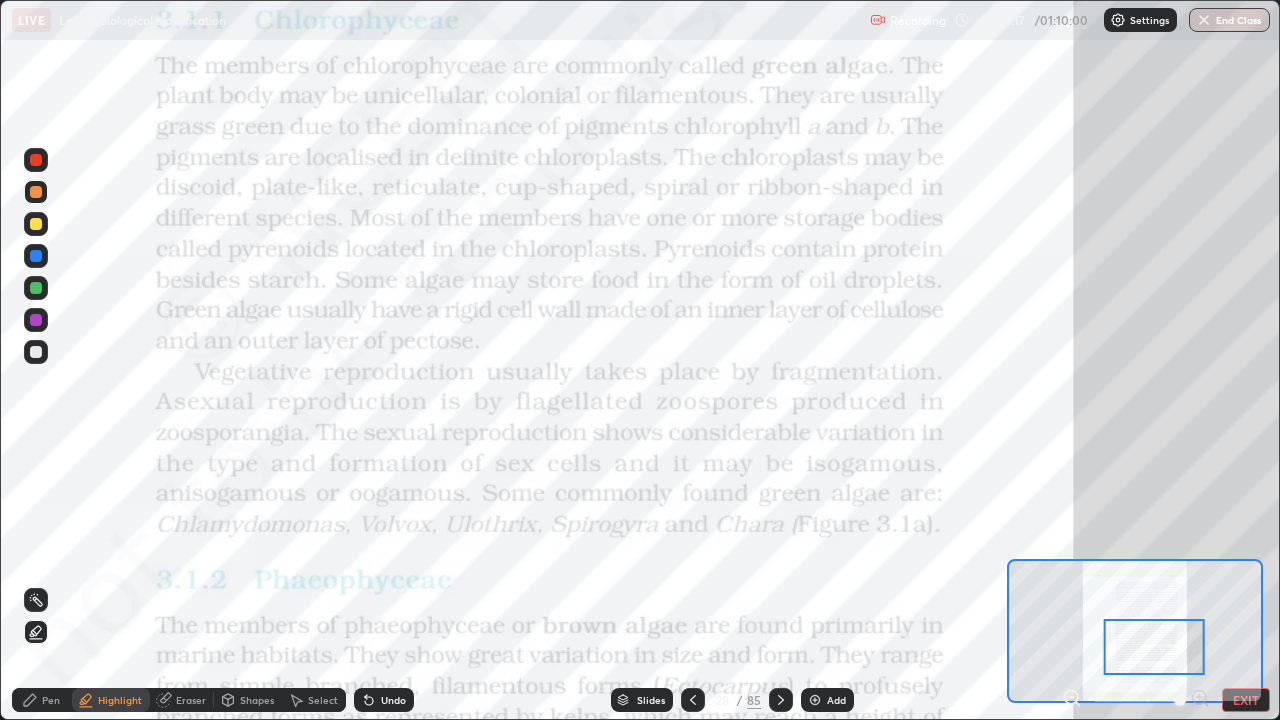 click at bounding box center [36, 192] 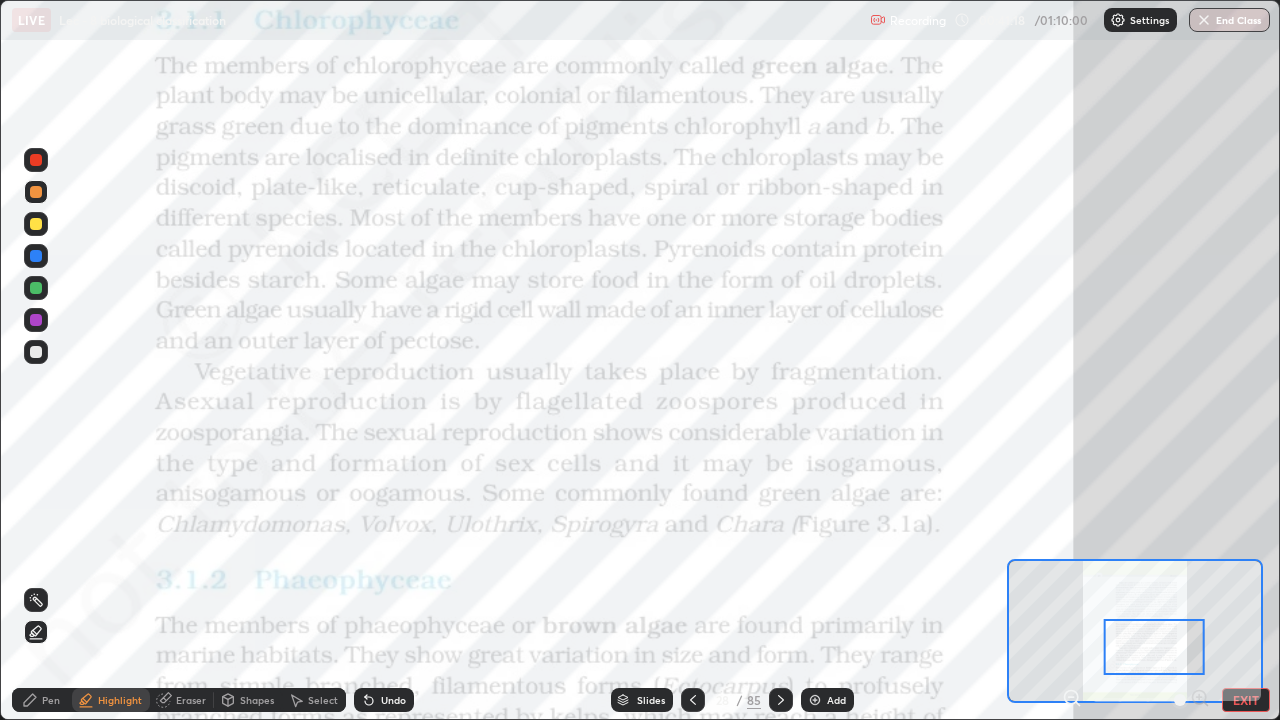 click at bounding box center (36, 288) 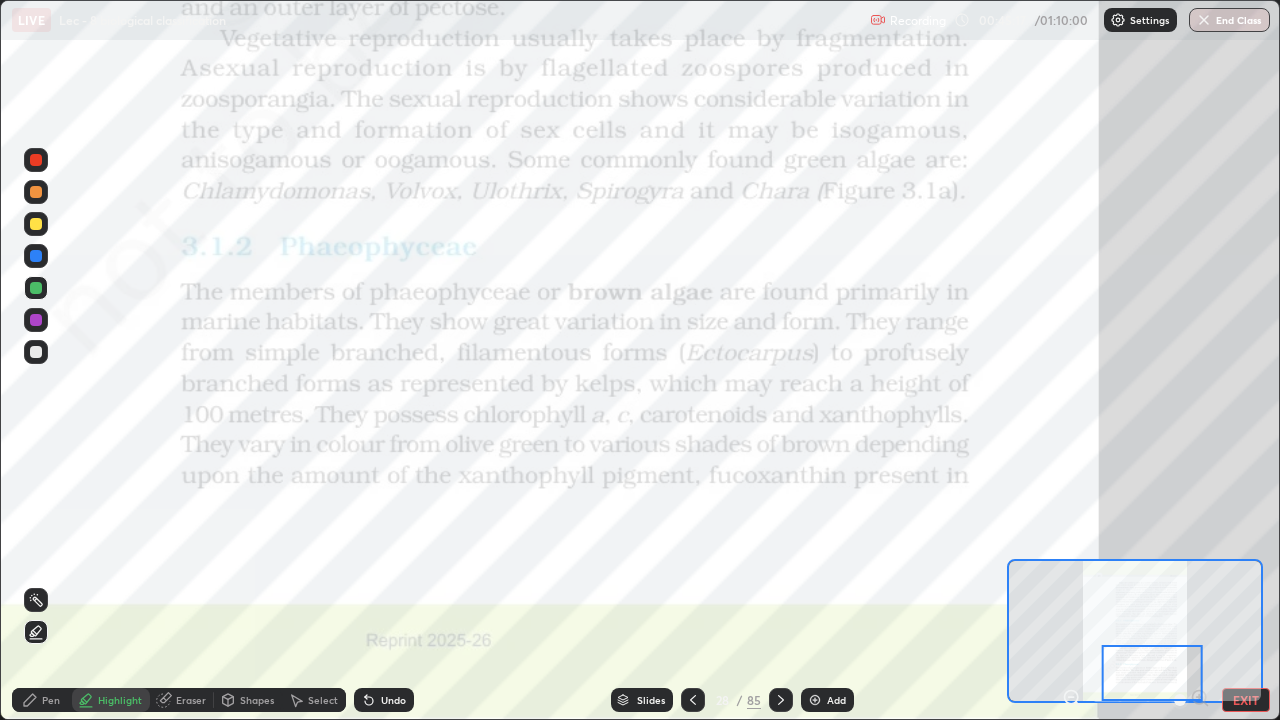 click at bounding box center (36, 224) 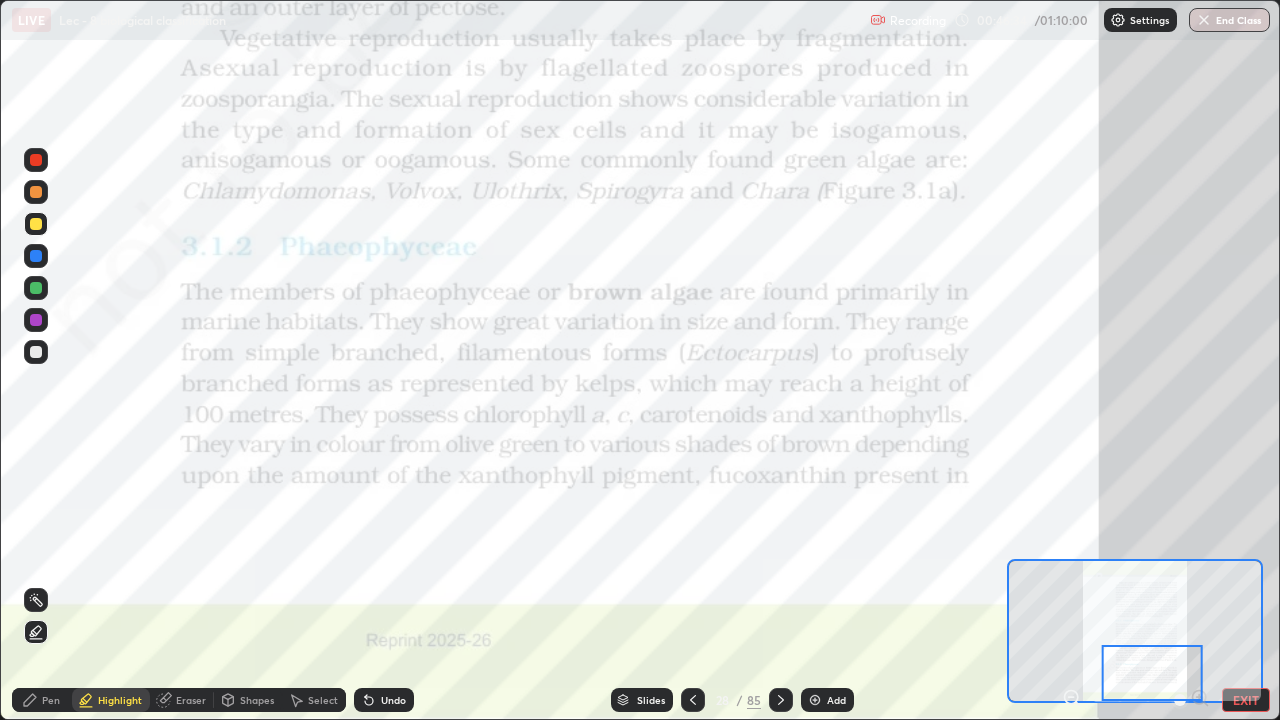 click on "Highlight" at bounding box center (111, 700) 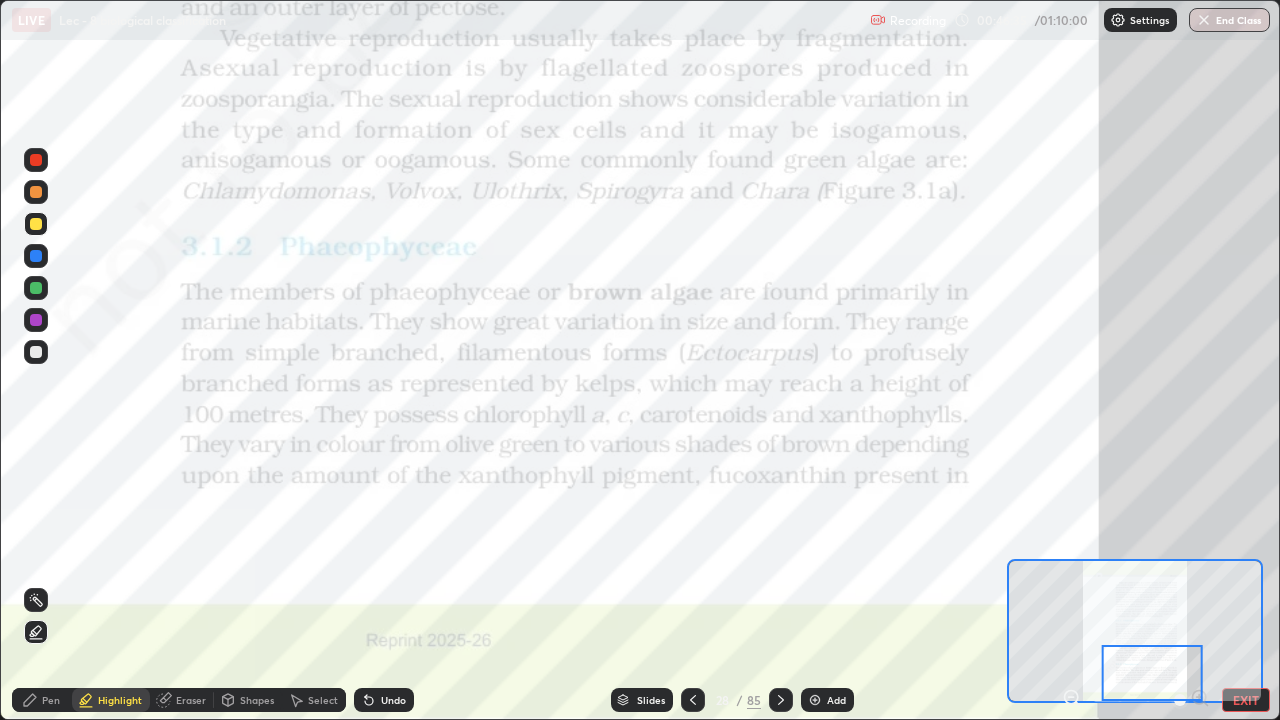 click at bounding box center (36, 288) 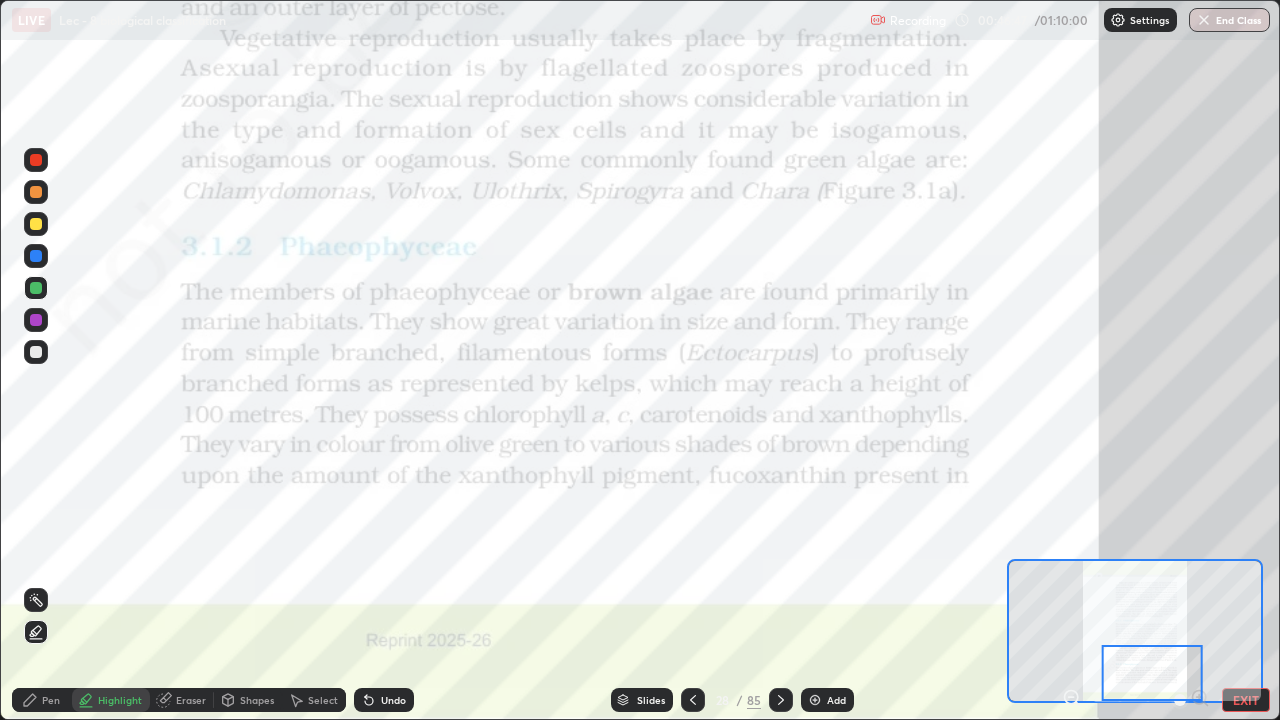 click at bounding box center (36, 224) 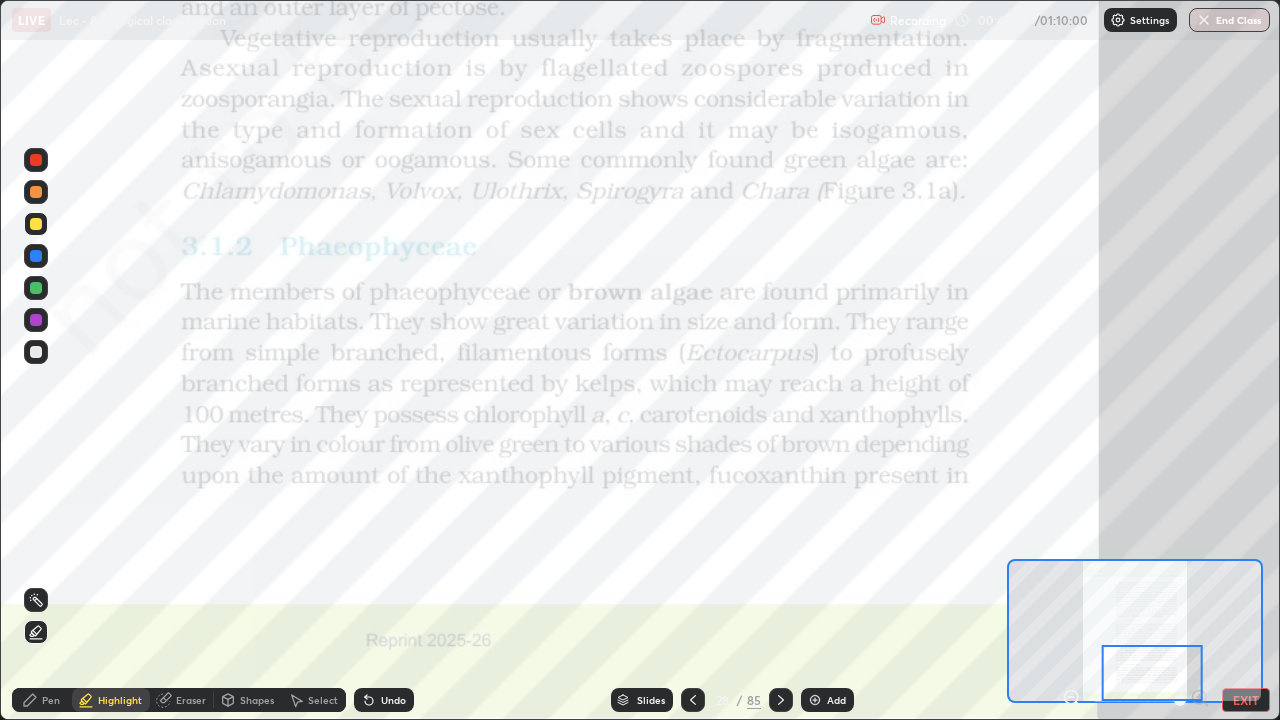 click at bounding box center (36, 256) 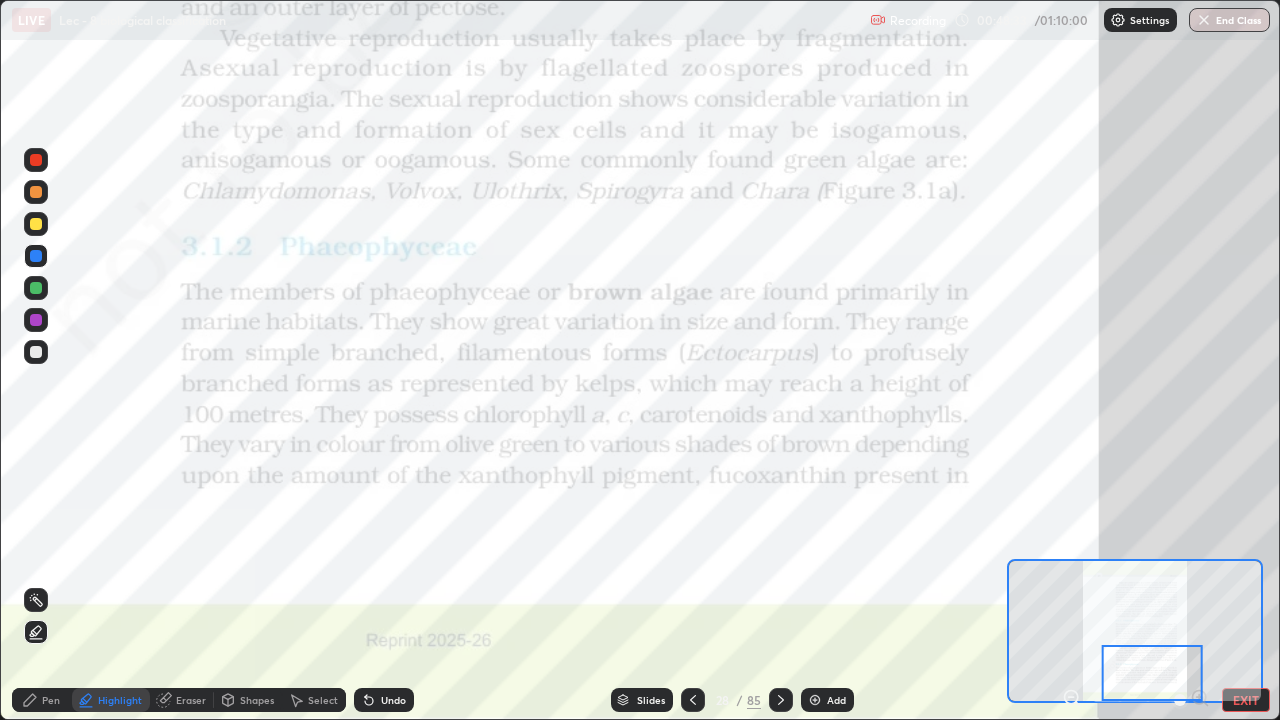 click at bounding box center (36, 224) 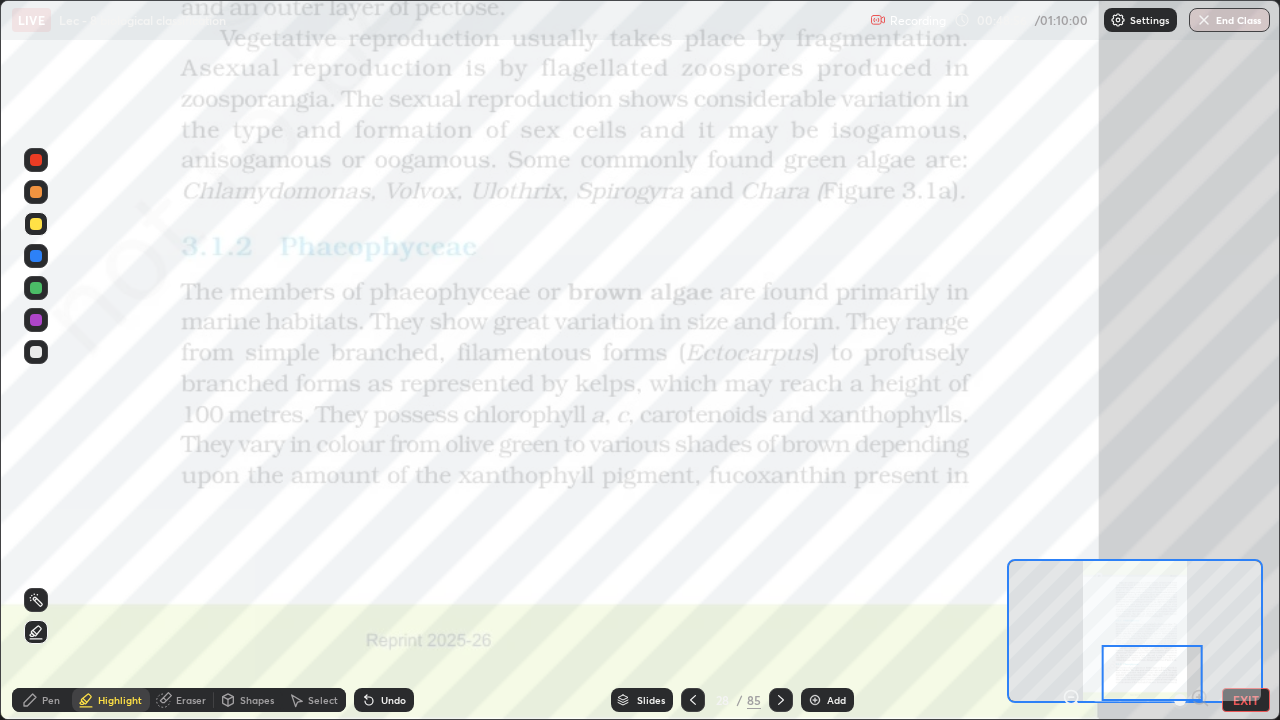 click 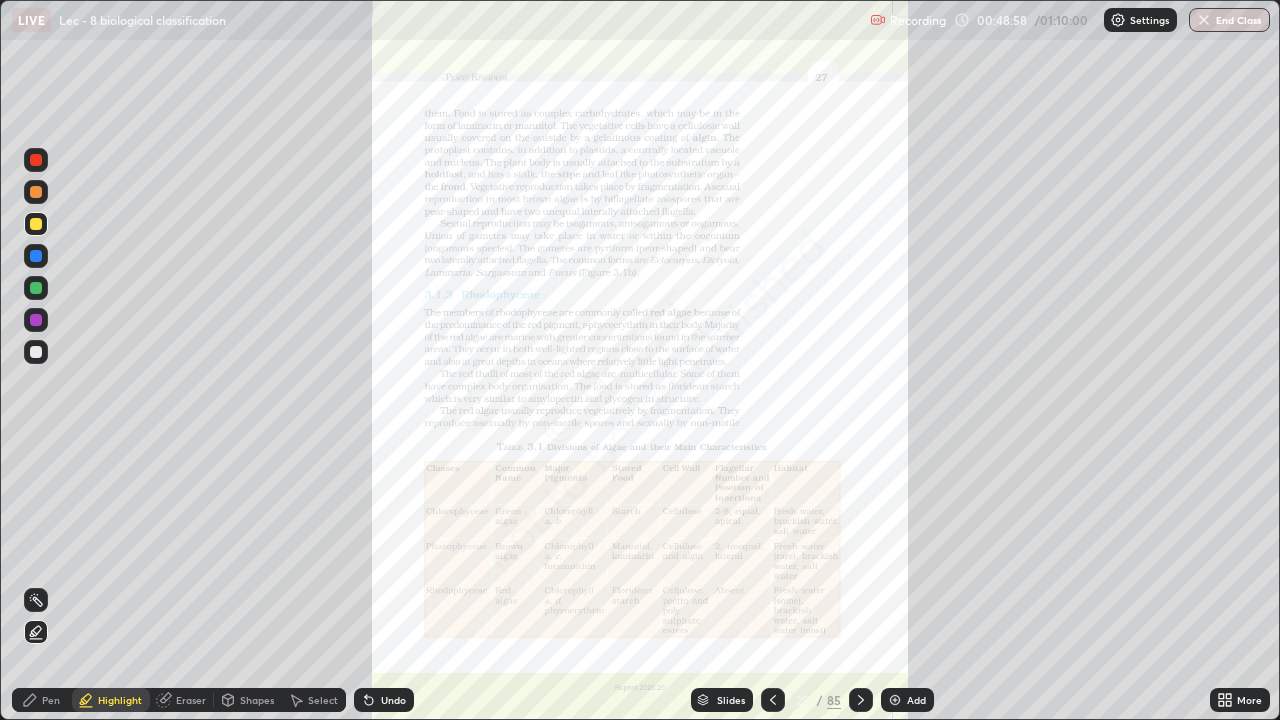 click at bounding box center (773, 700) 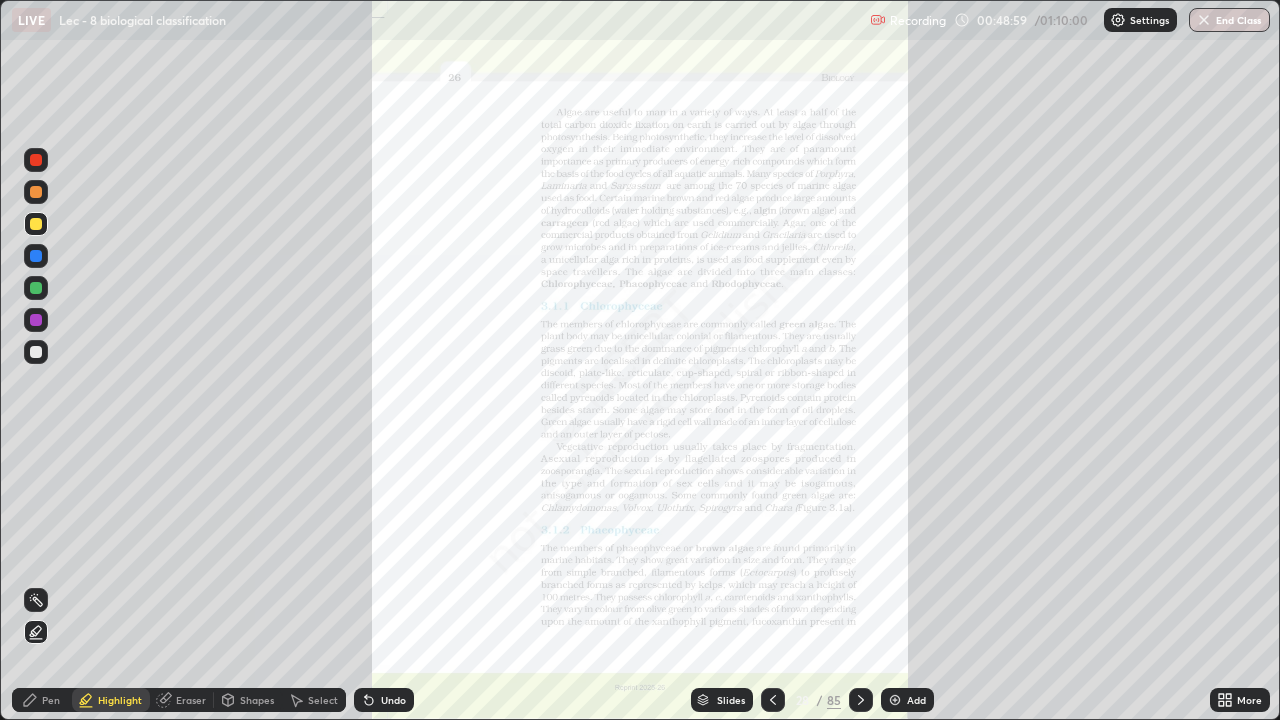 click on "More" at bounding box center (1249, 700) 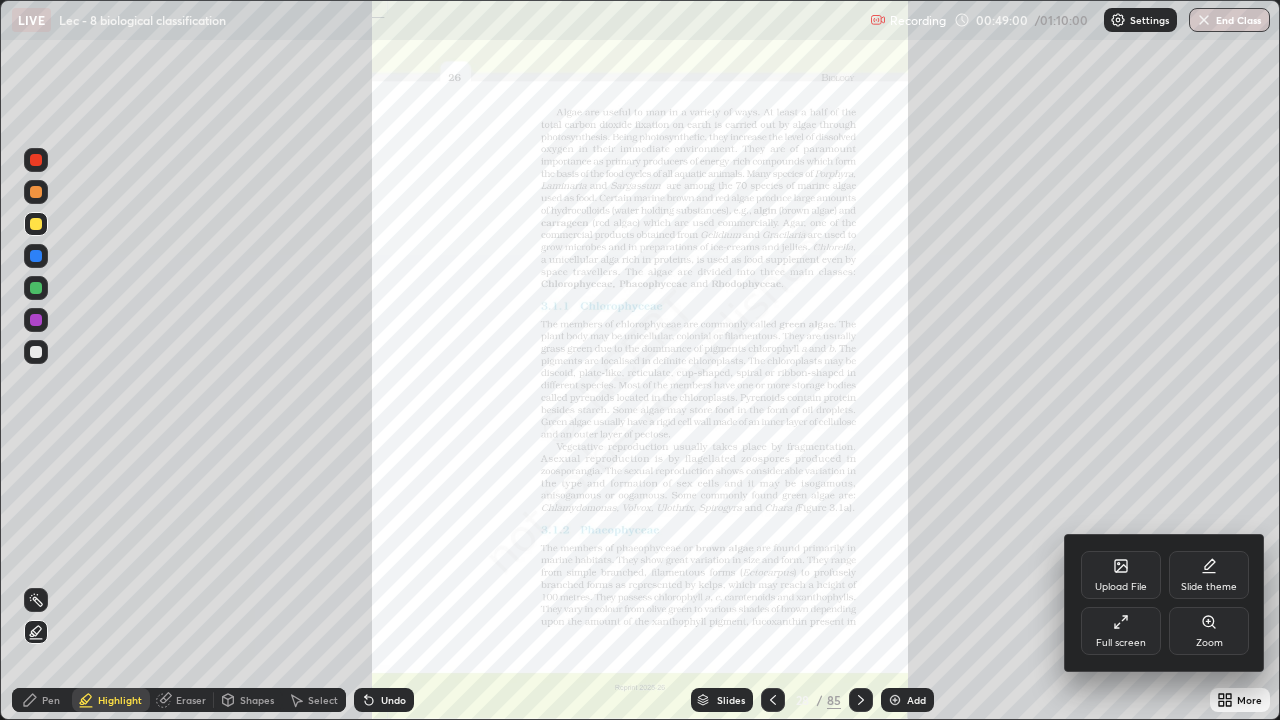click on "Zoom" at bounding box center (1209, 631) 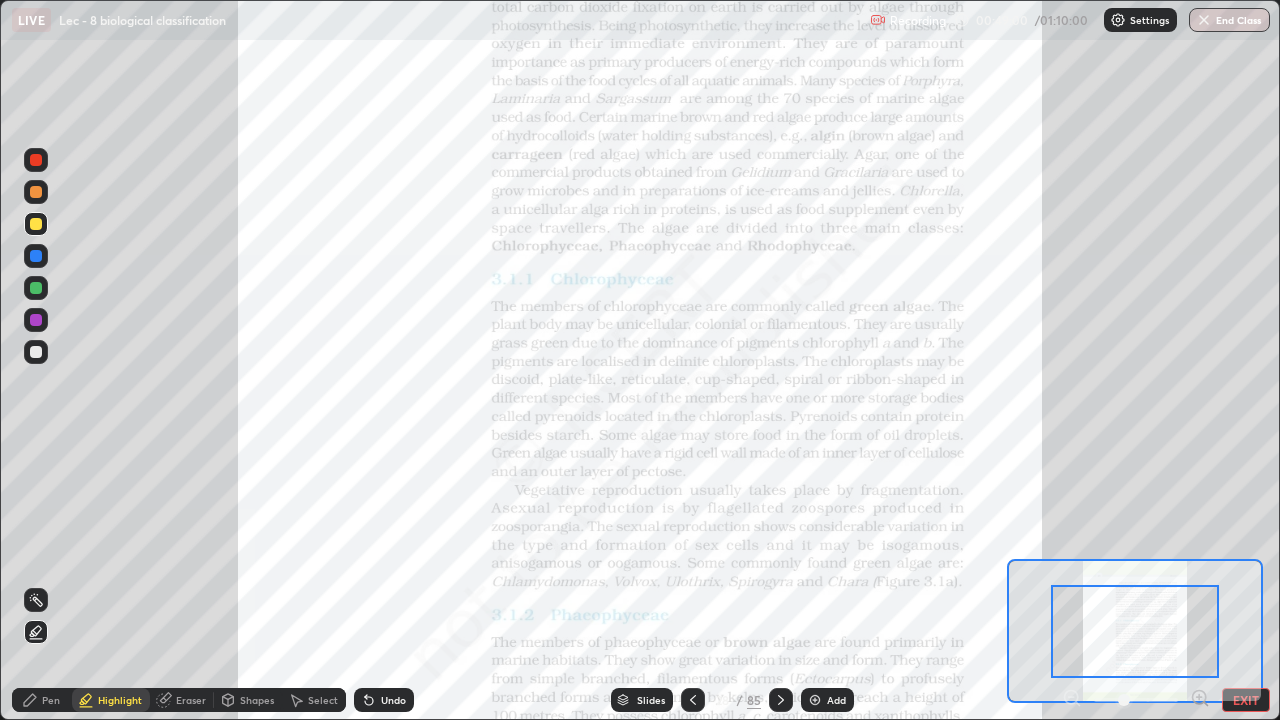 click 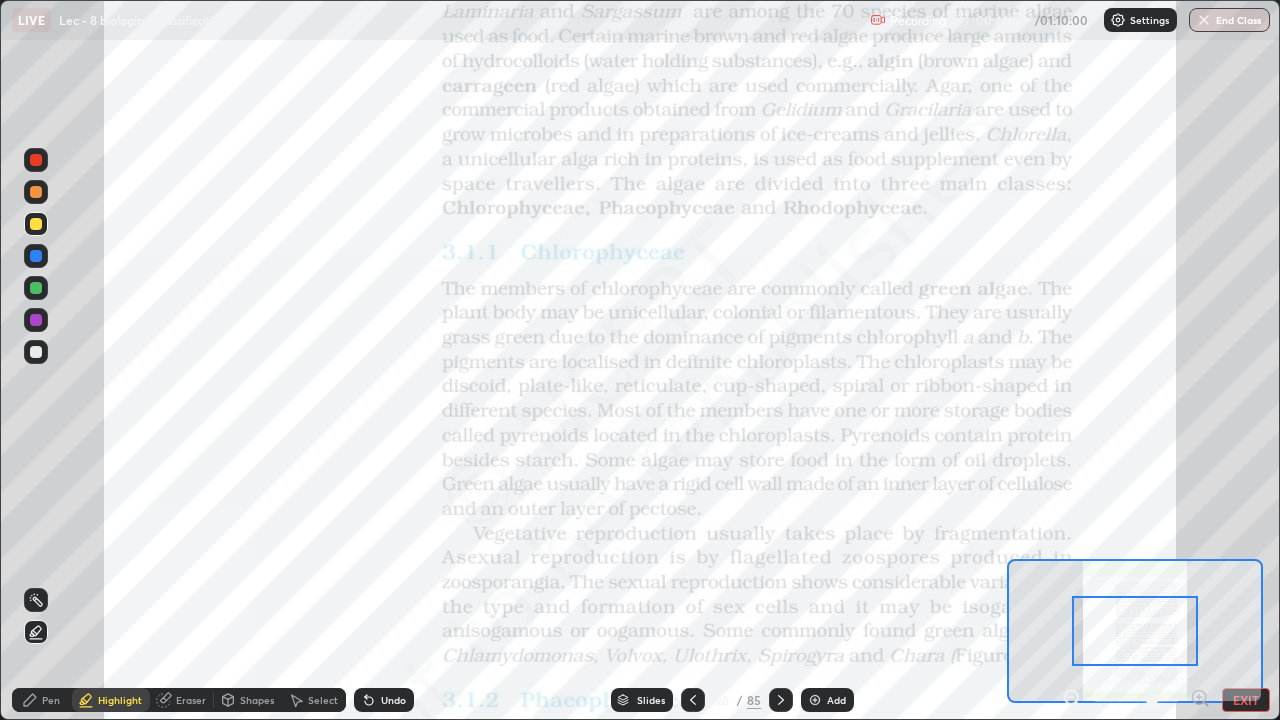 click 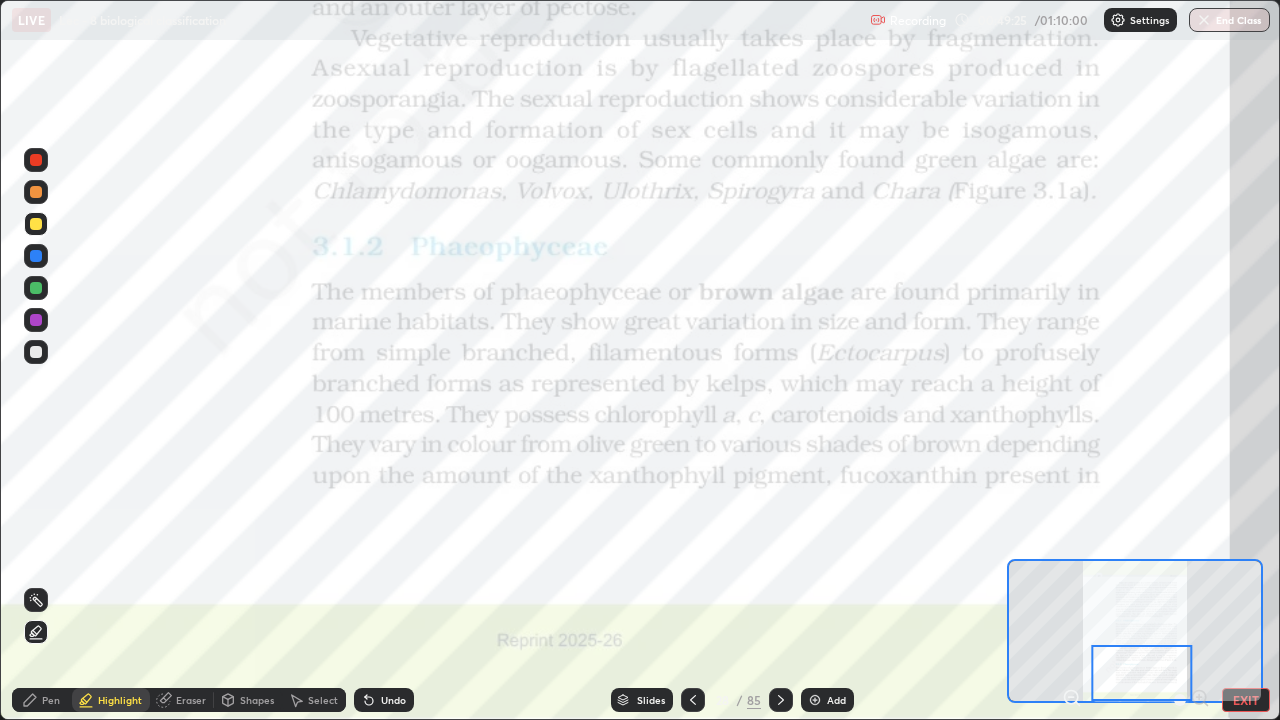 click 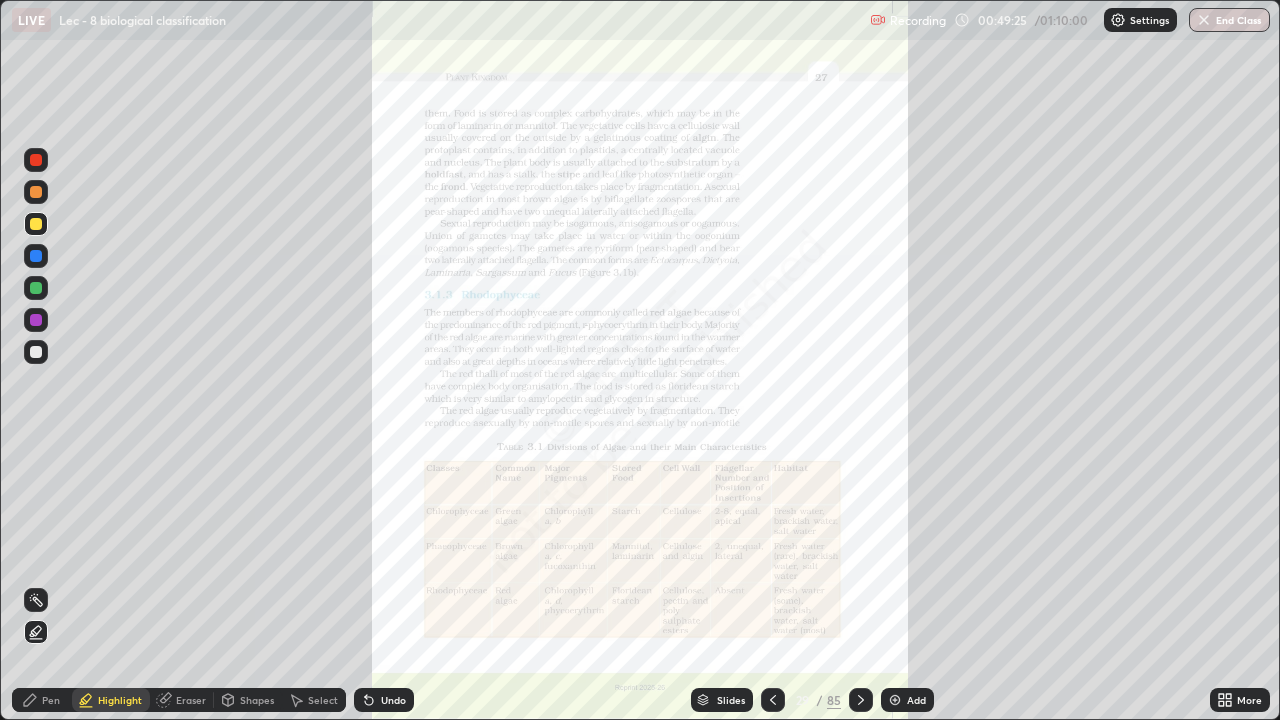 click 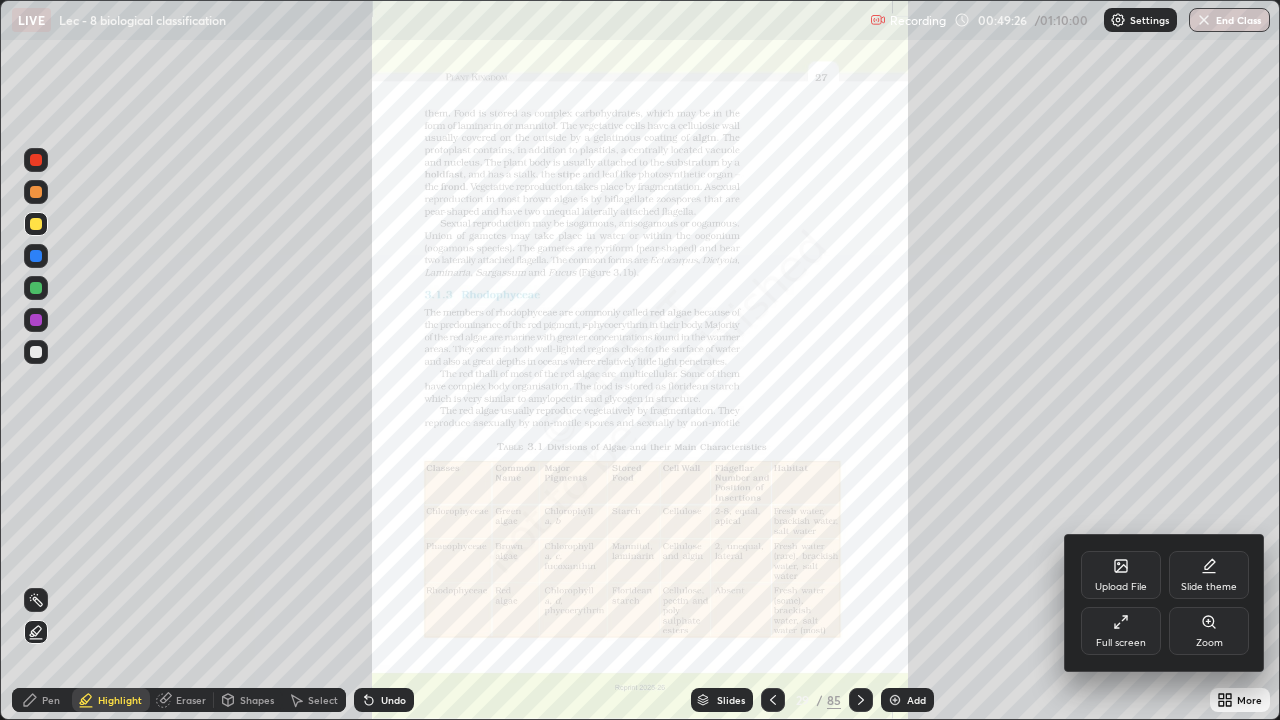 click on "Zoom" at bounding box center (1209, 631) 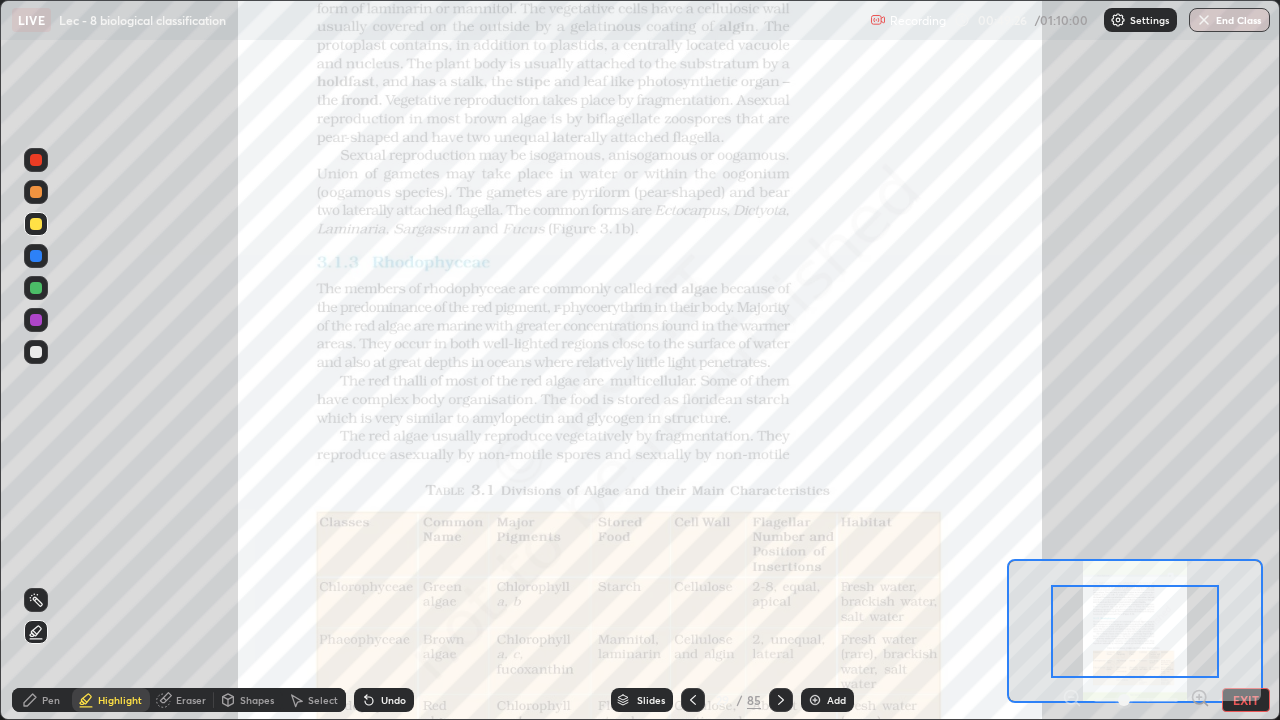 click 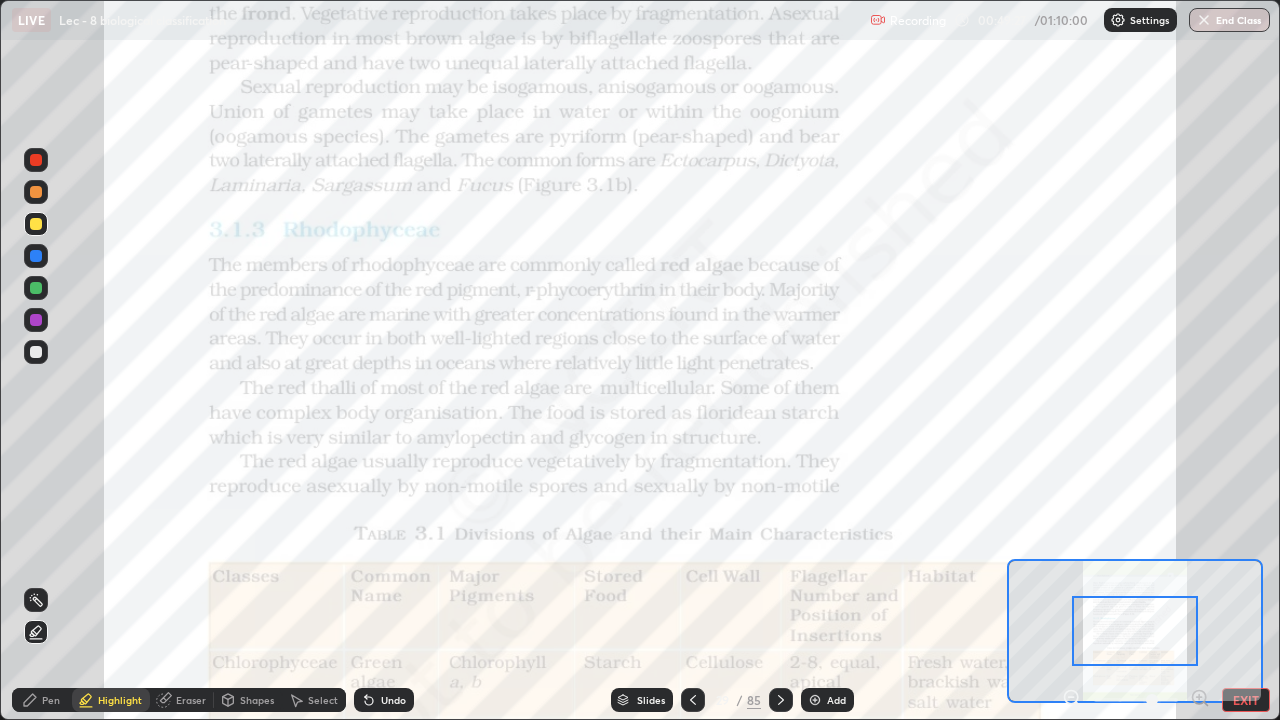 click 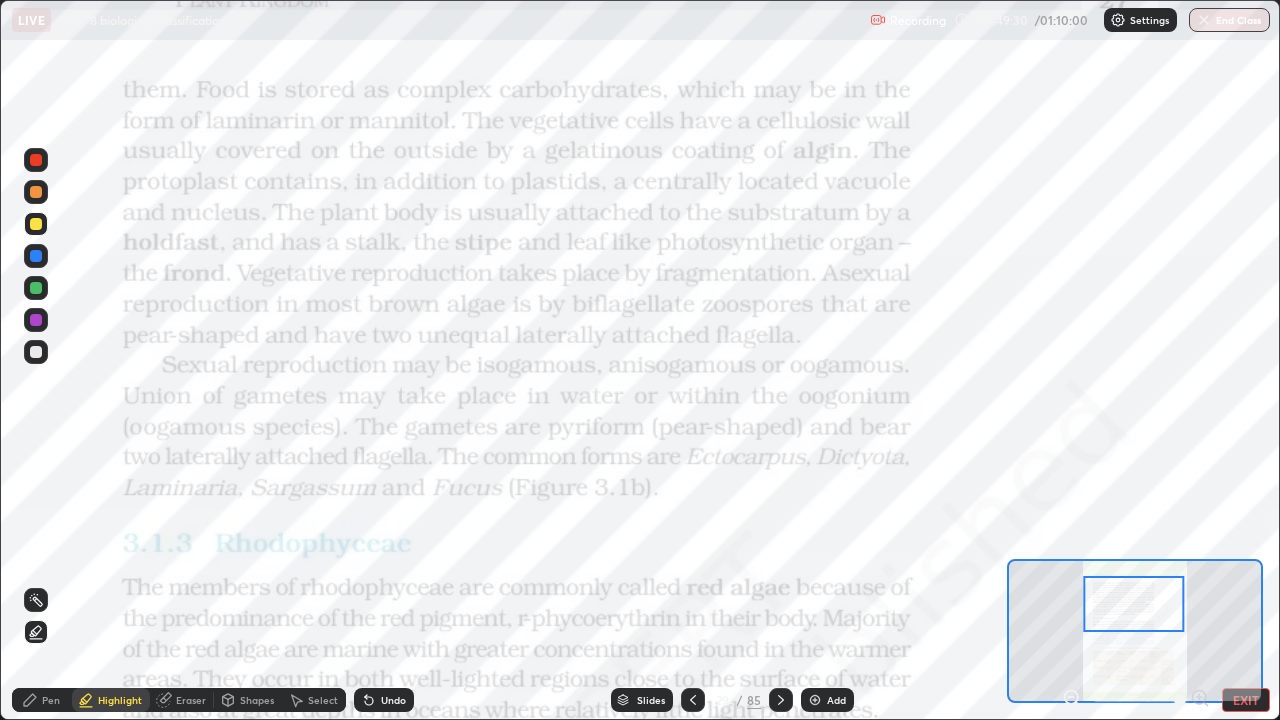 click at bounding box center [36, 224] 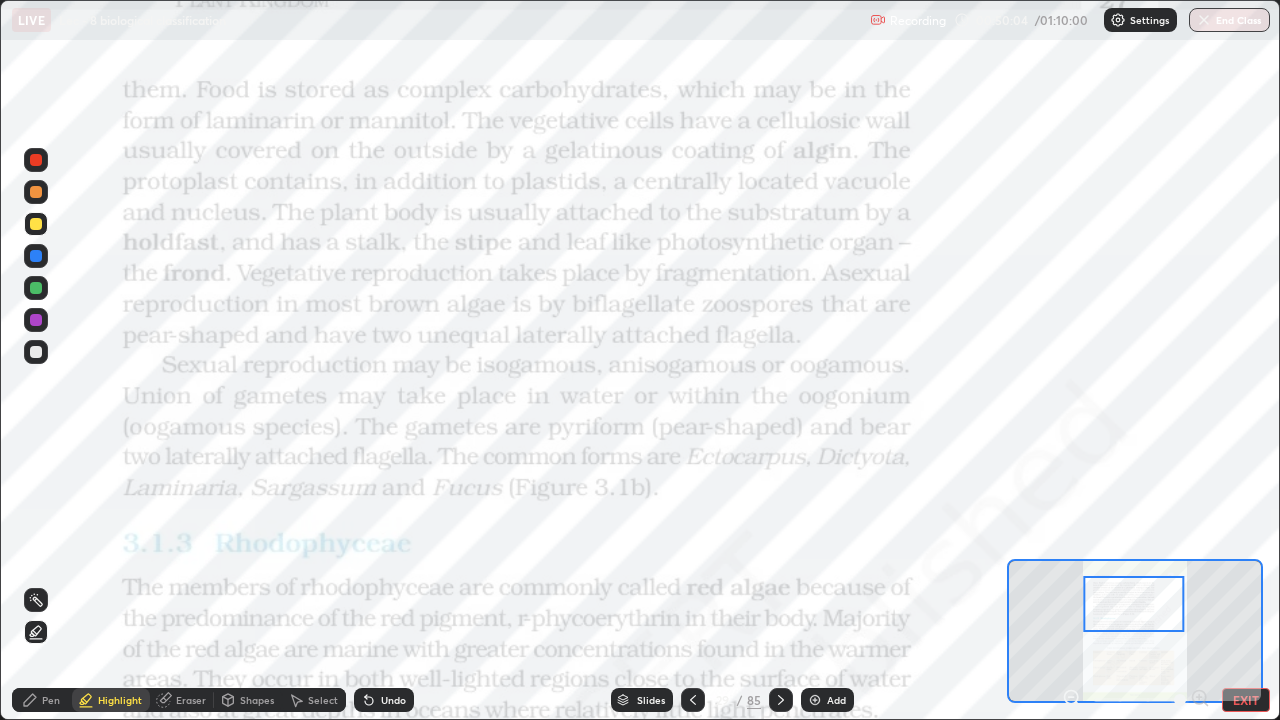 click at bounding box center [36, 192] 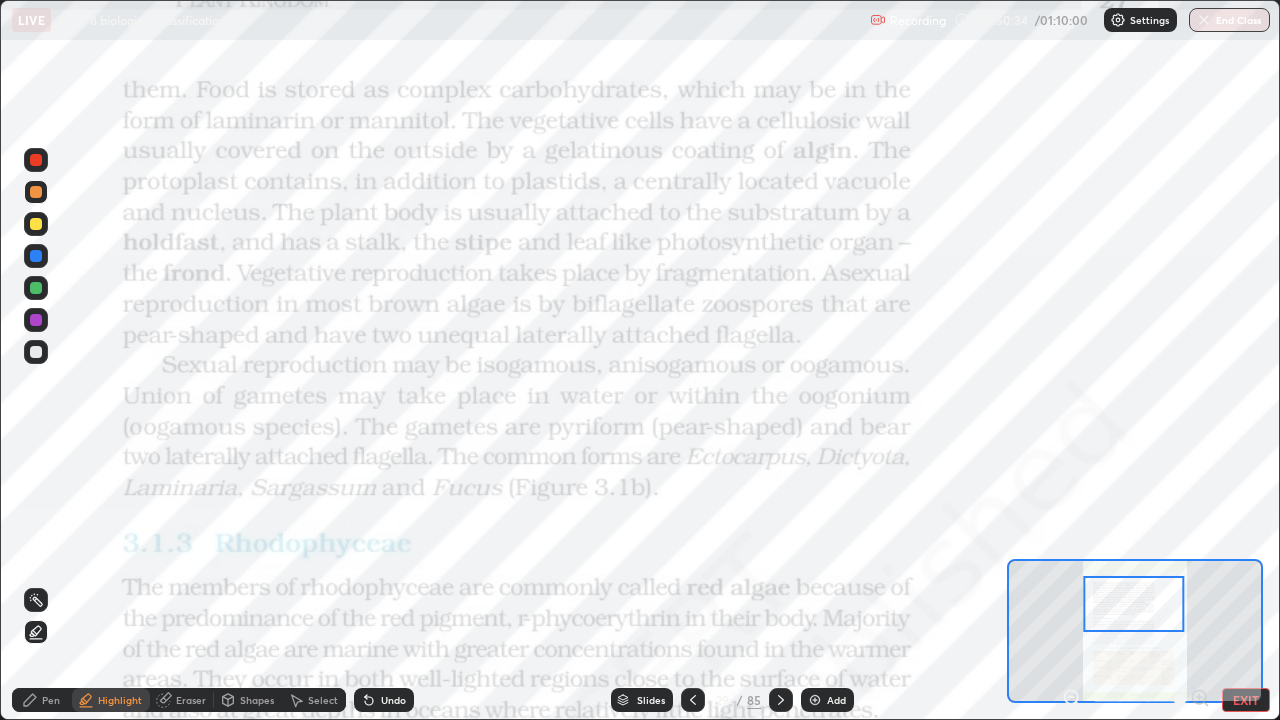 click at bounding box center (36, 224) 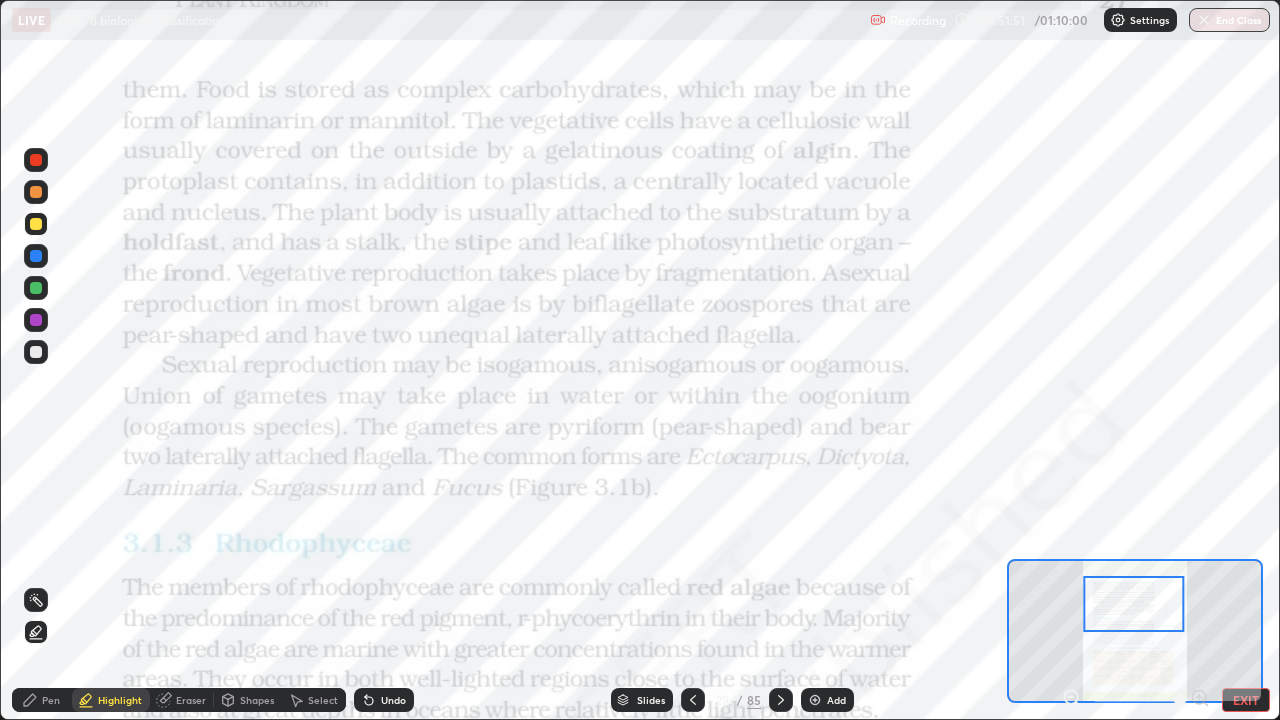 click at bounding box center (36, 288) 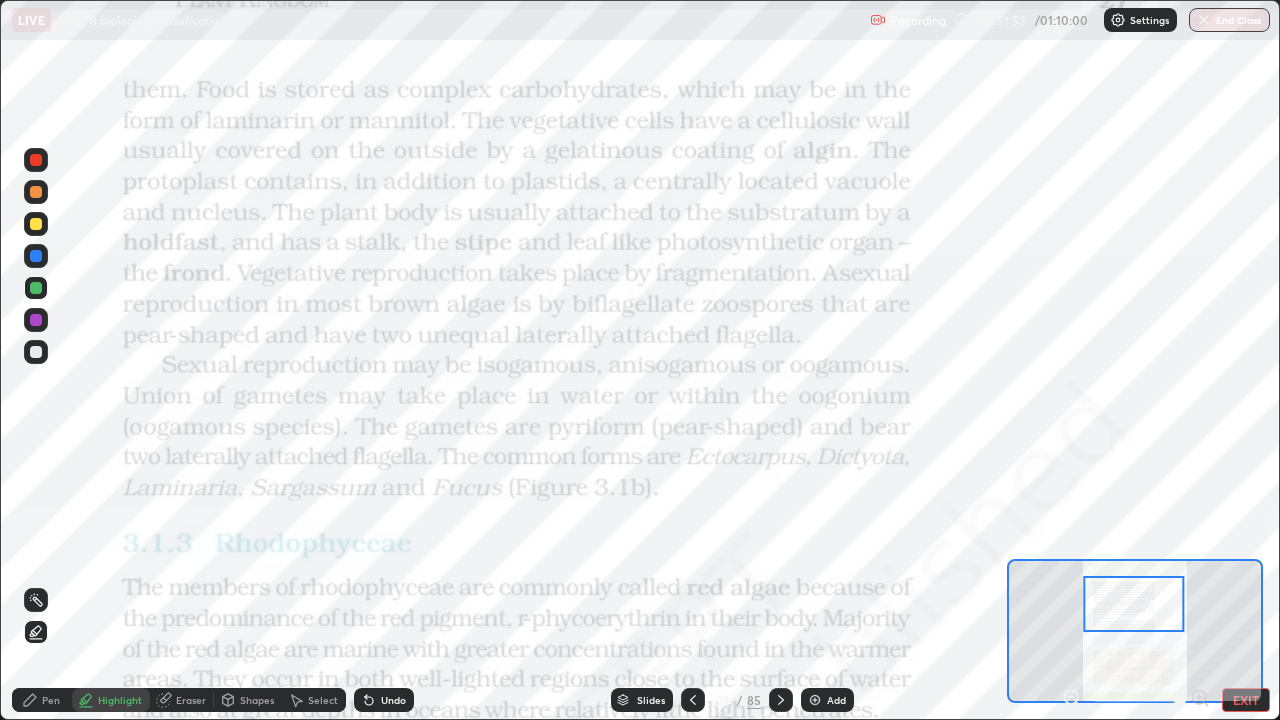 click at bounding box center [36, 192] 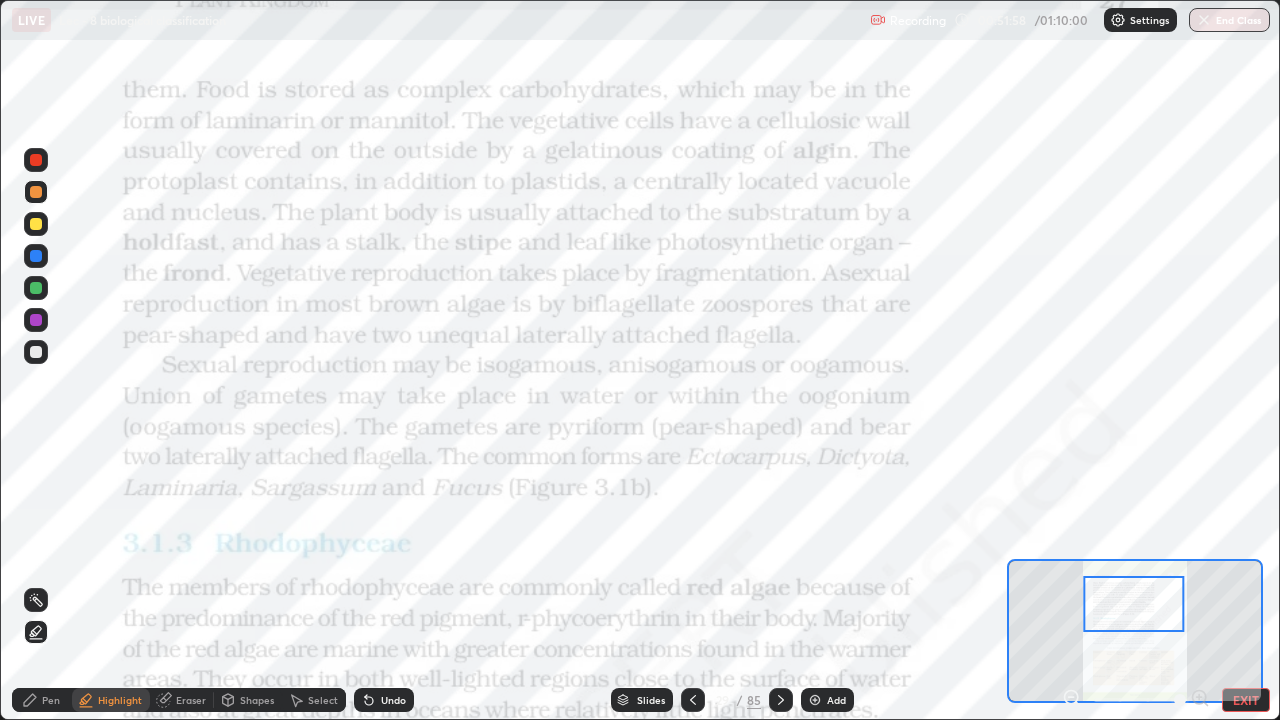 click at bounding box center (36, 288) 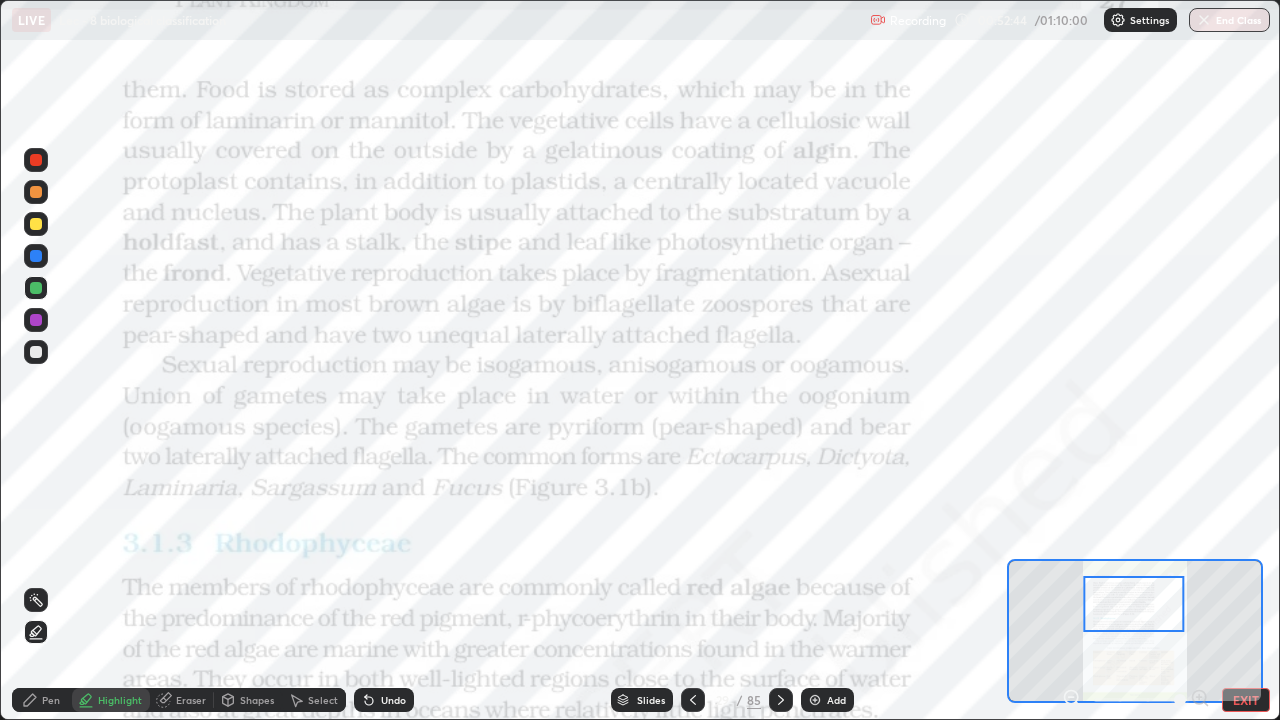 click at bounding box center [36, 224] 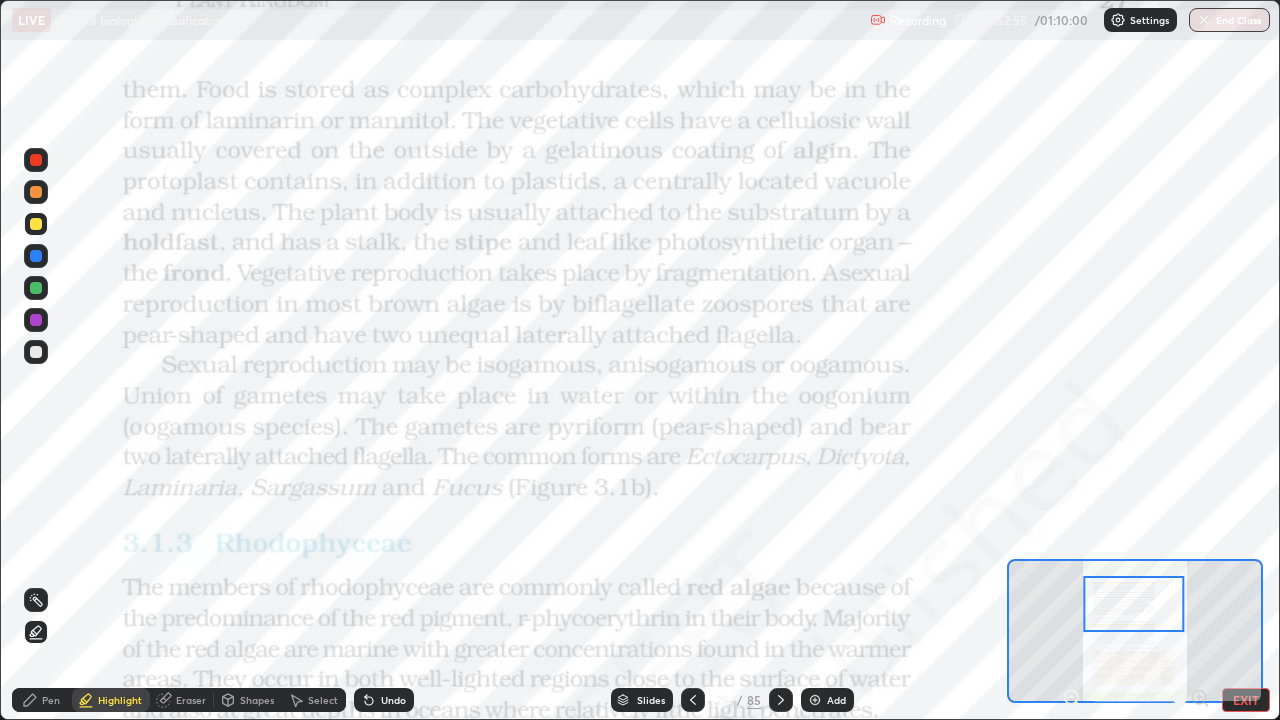 click at bounding box center [36, 256] 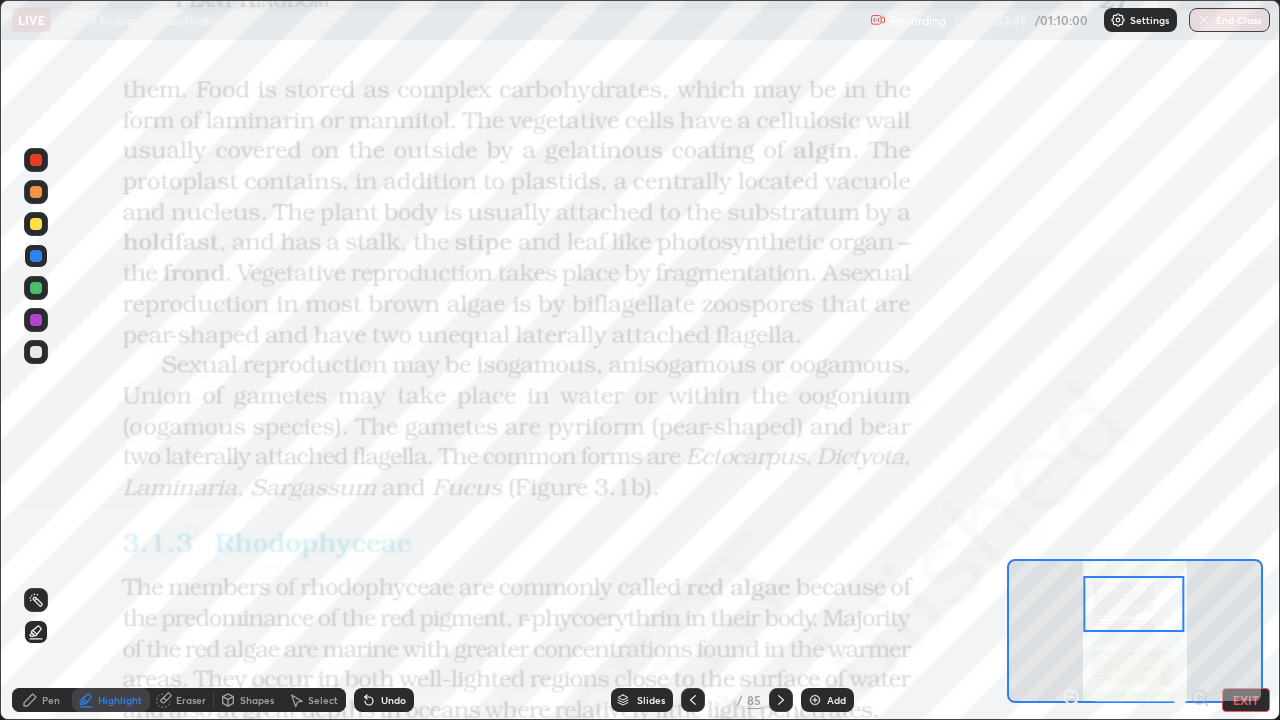 click at bounding box center [36, 192] 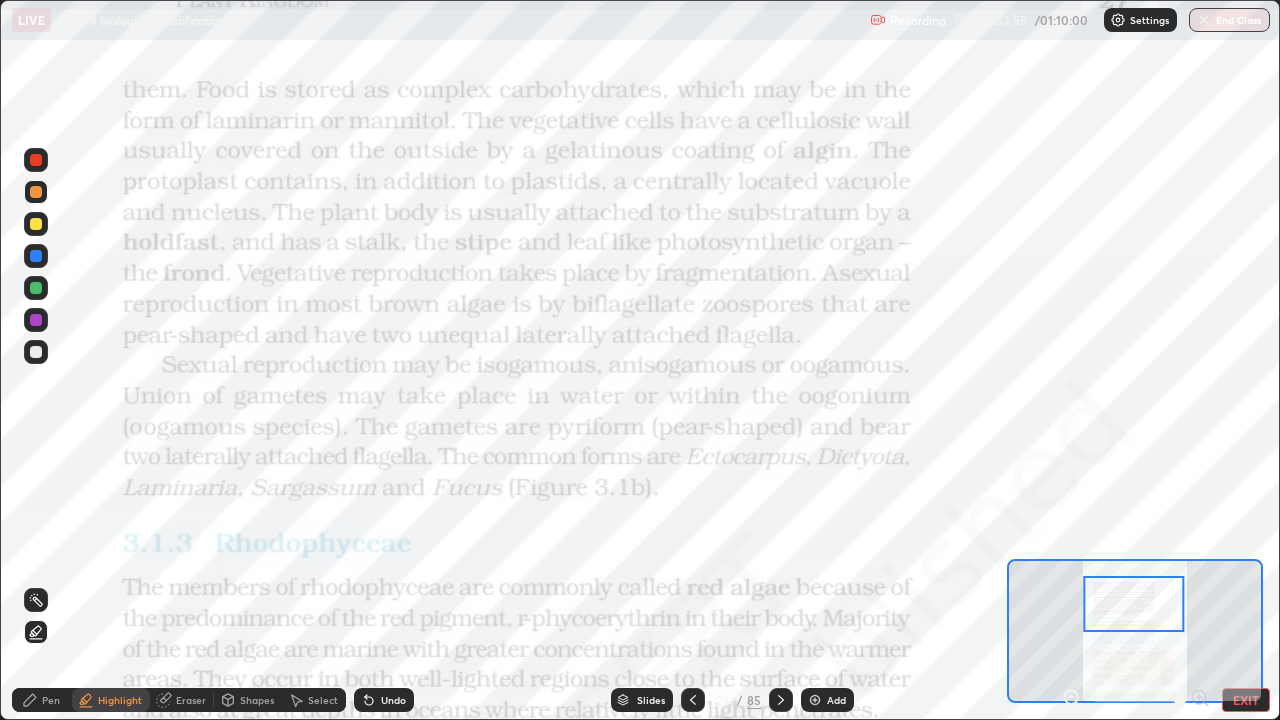 click at bounding box center [36, 224] 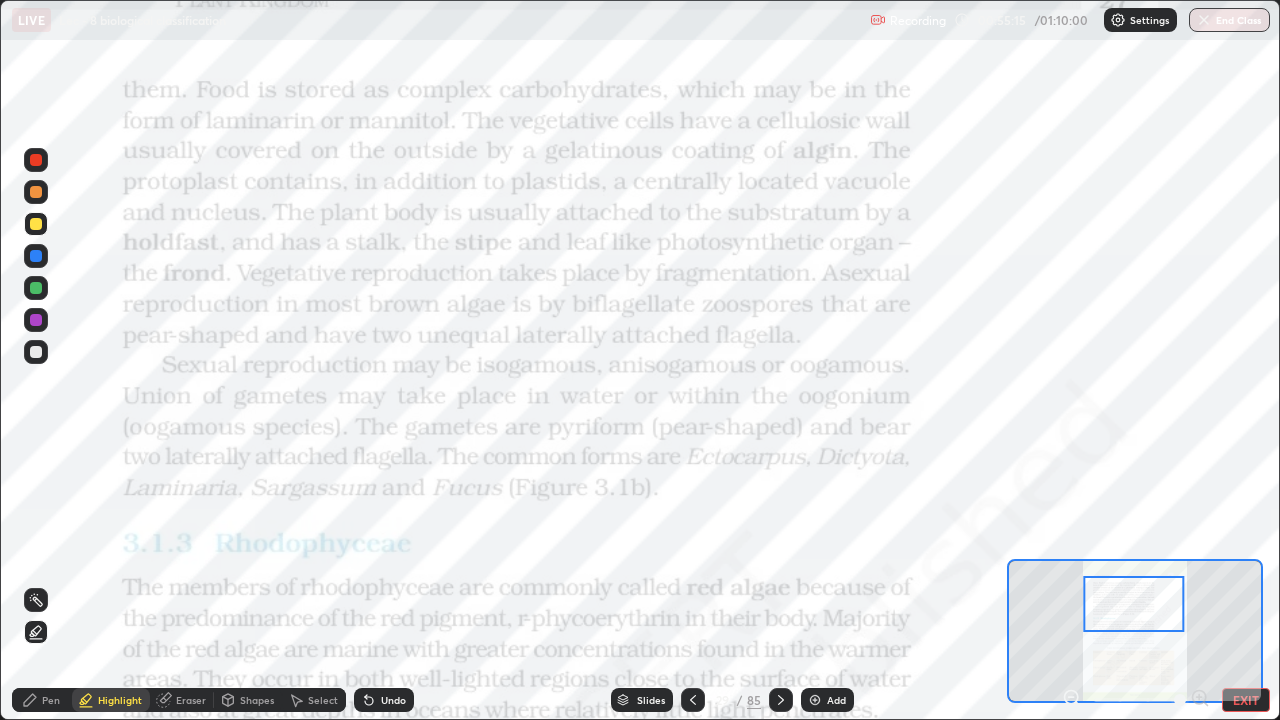 click at bounding box center (36, 288) 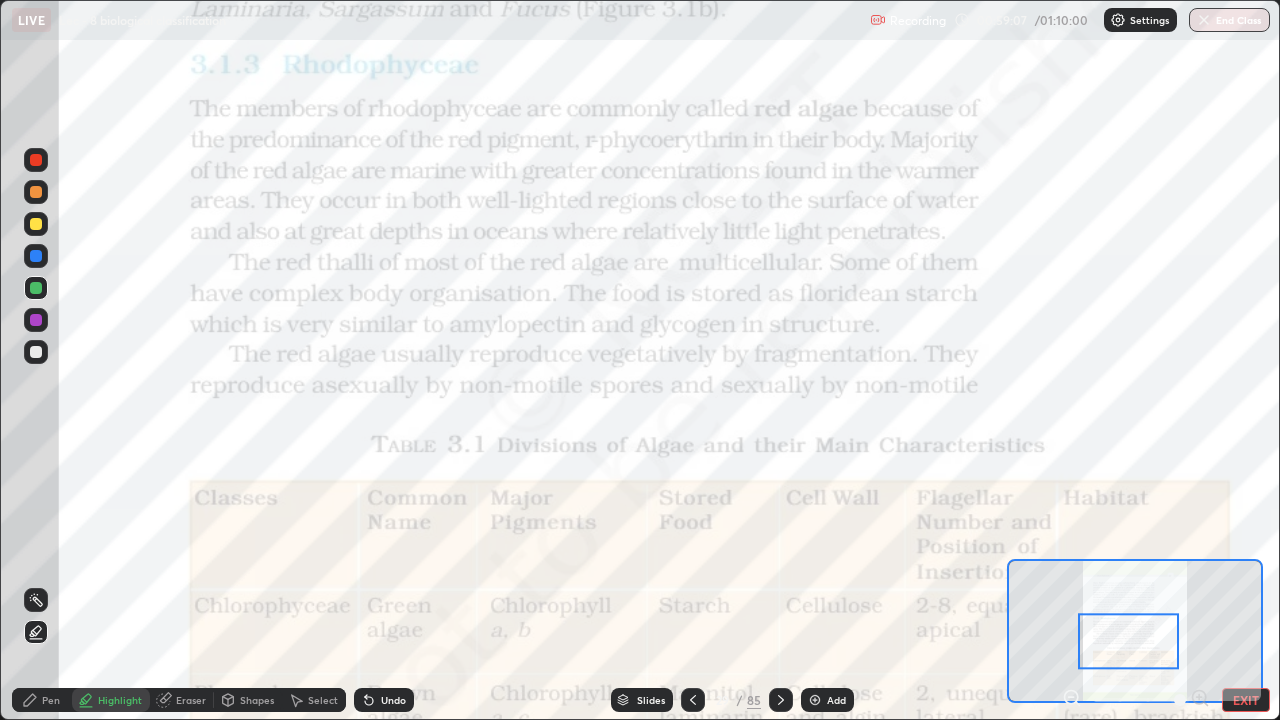 click at bounding box center (36, 224) 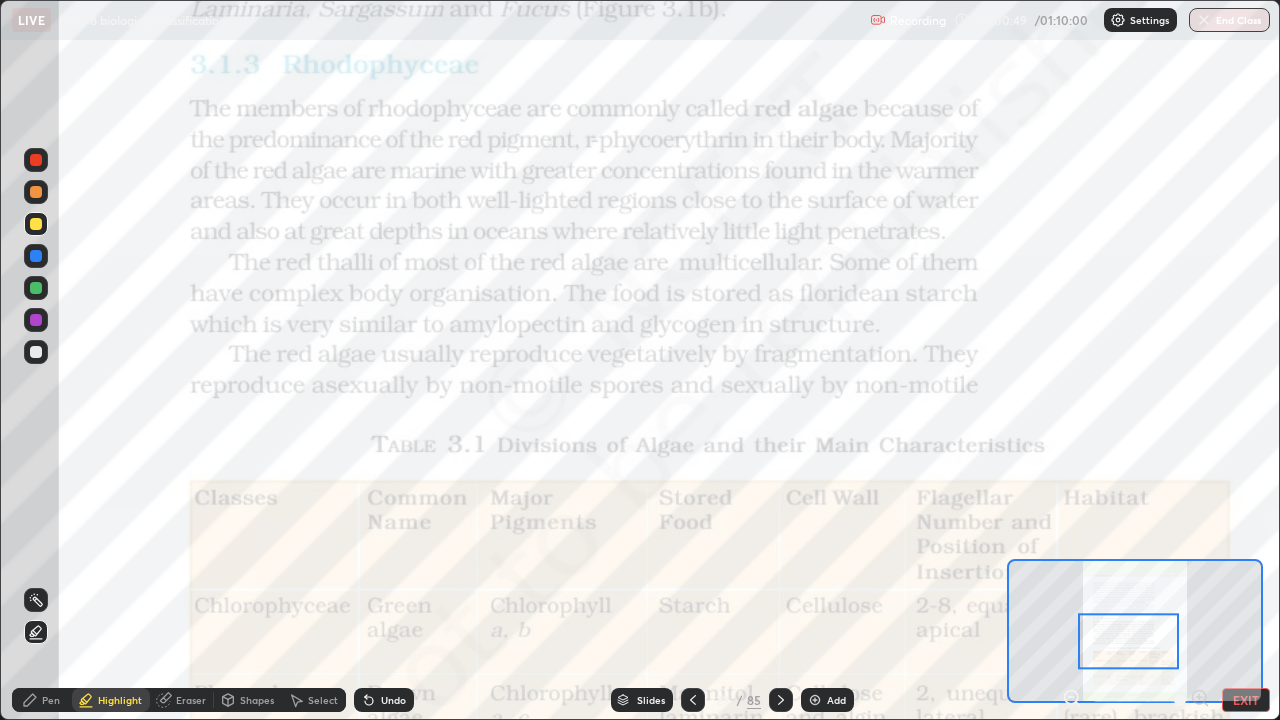click at bounding box center [36, 288] 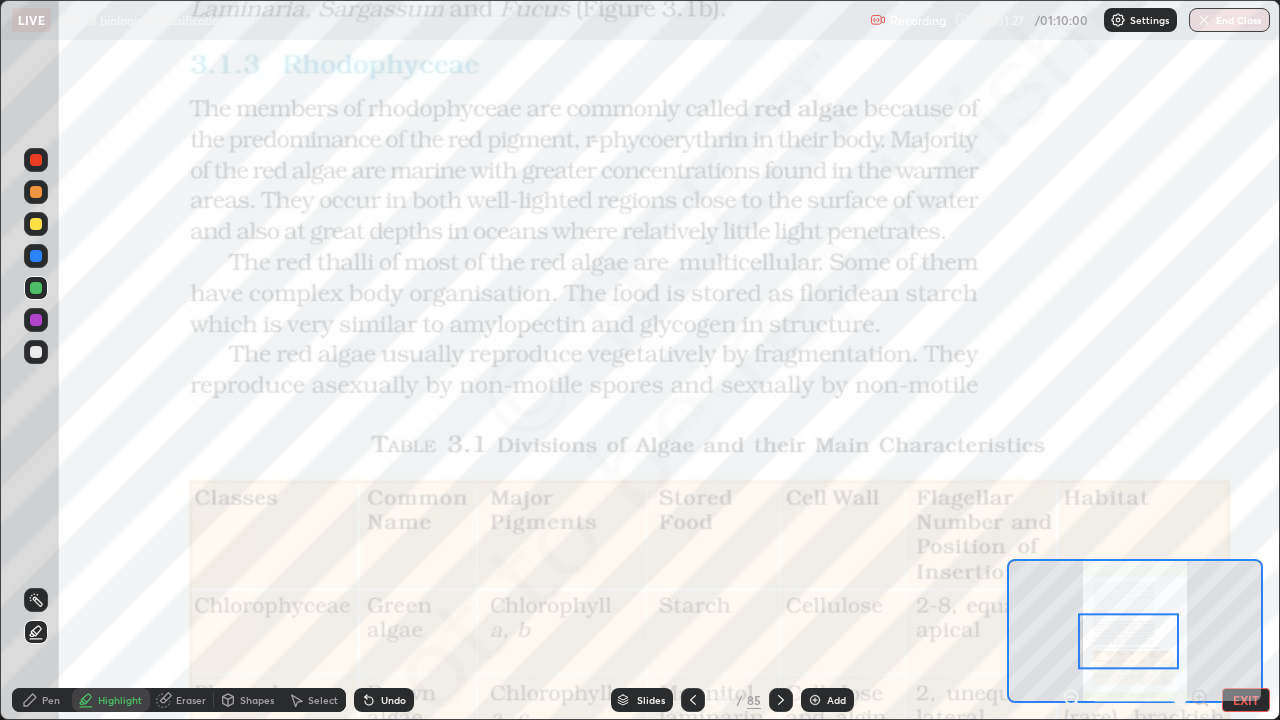 click at bounding box center [36, 224] 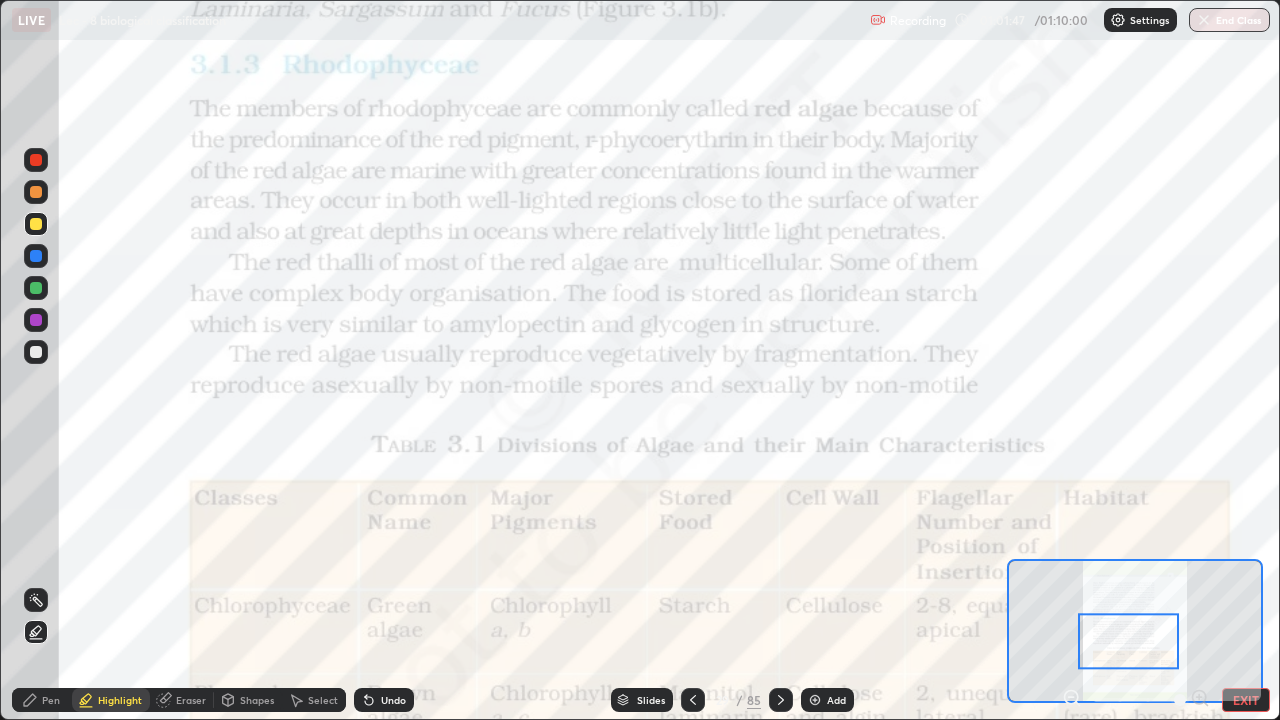click 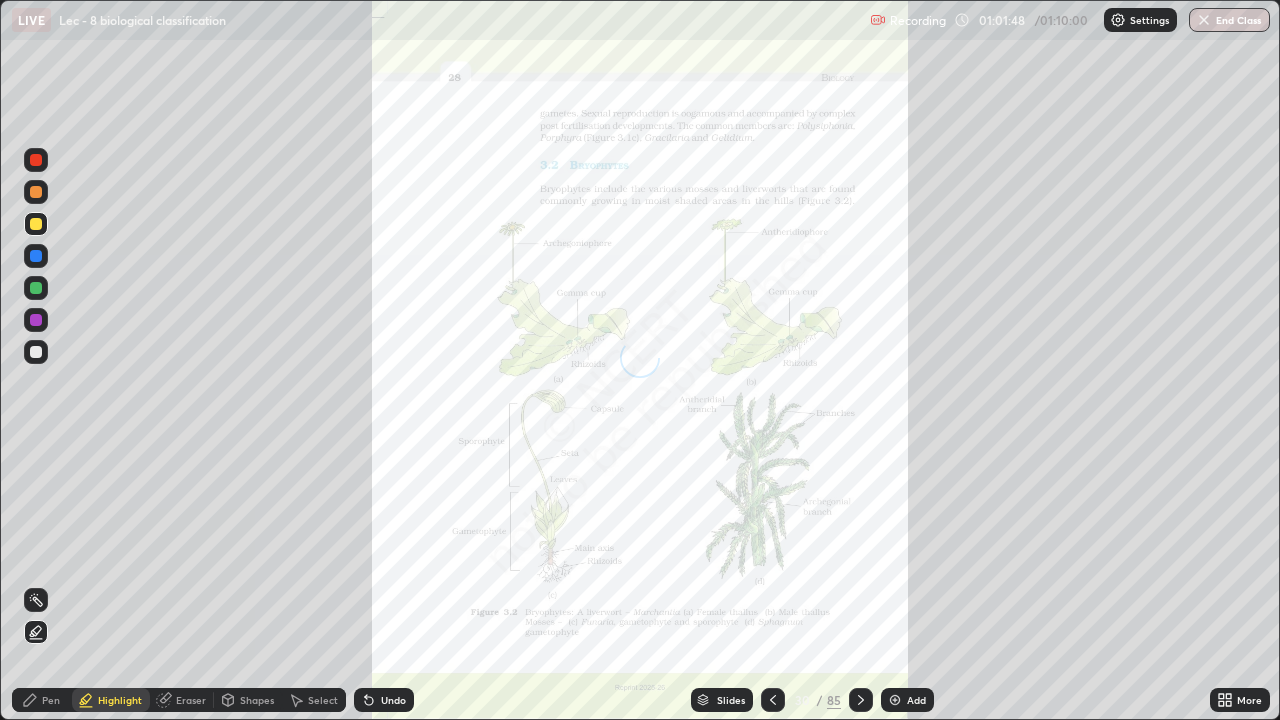click on "More" at bounding box center [1240, 700] 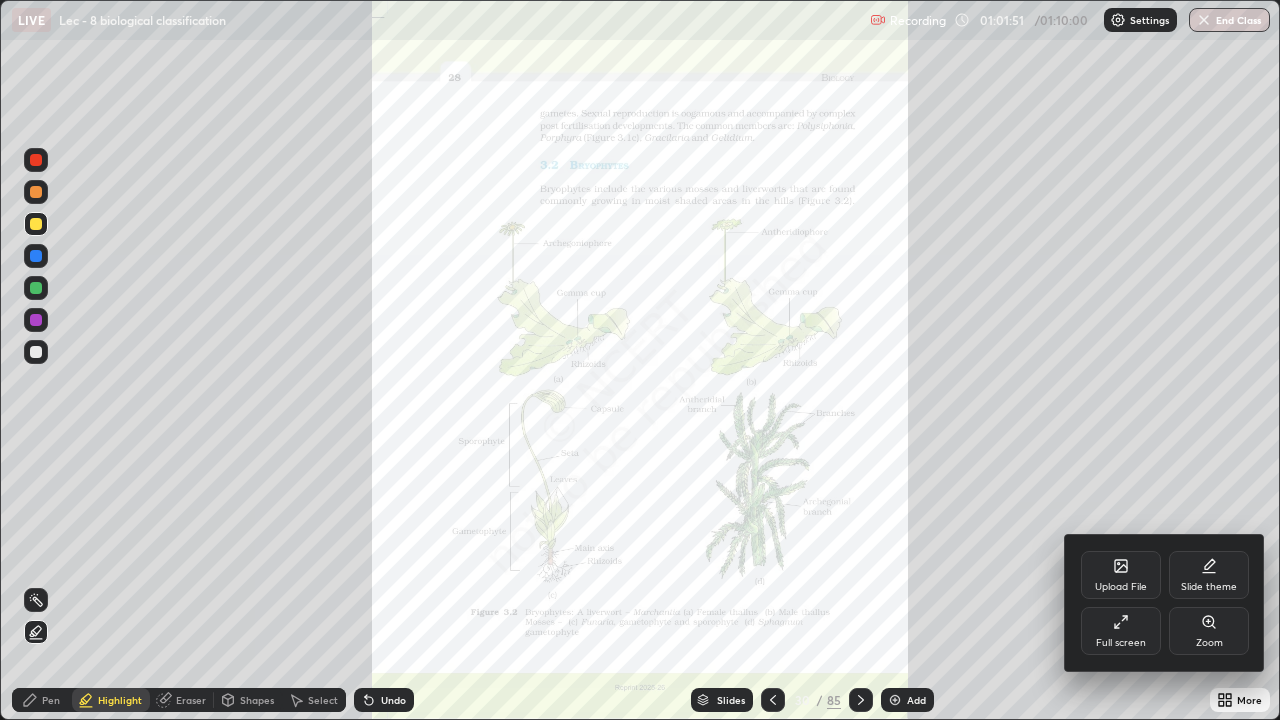 click on "Zoom" at bounding box center [1209, 631] 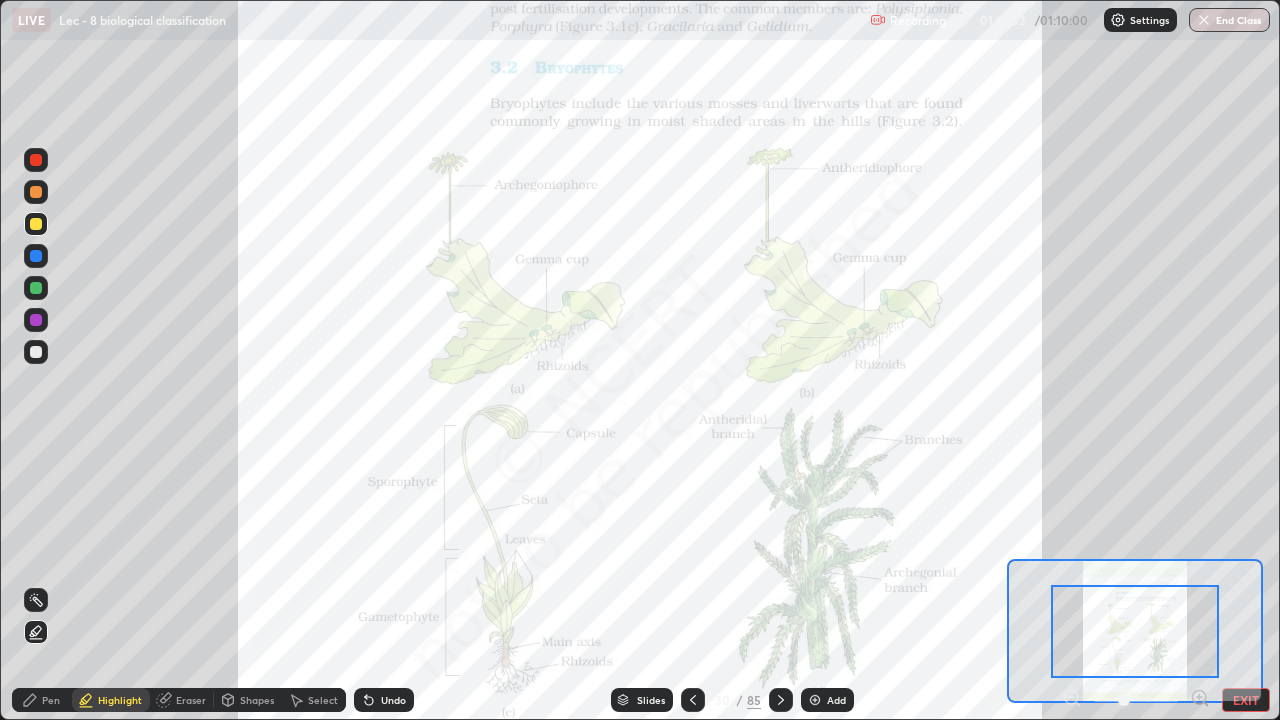 click 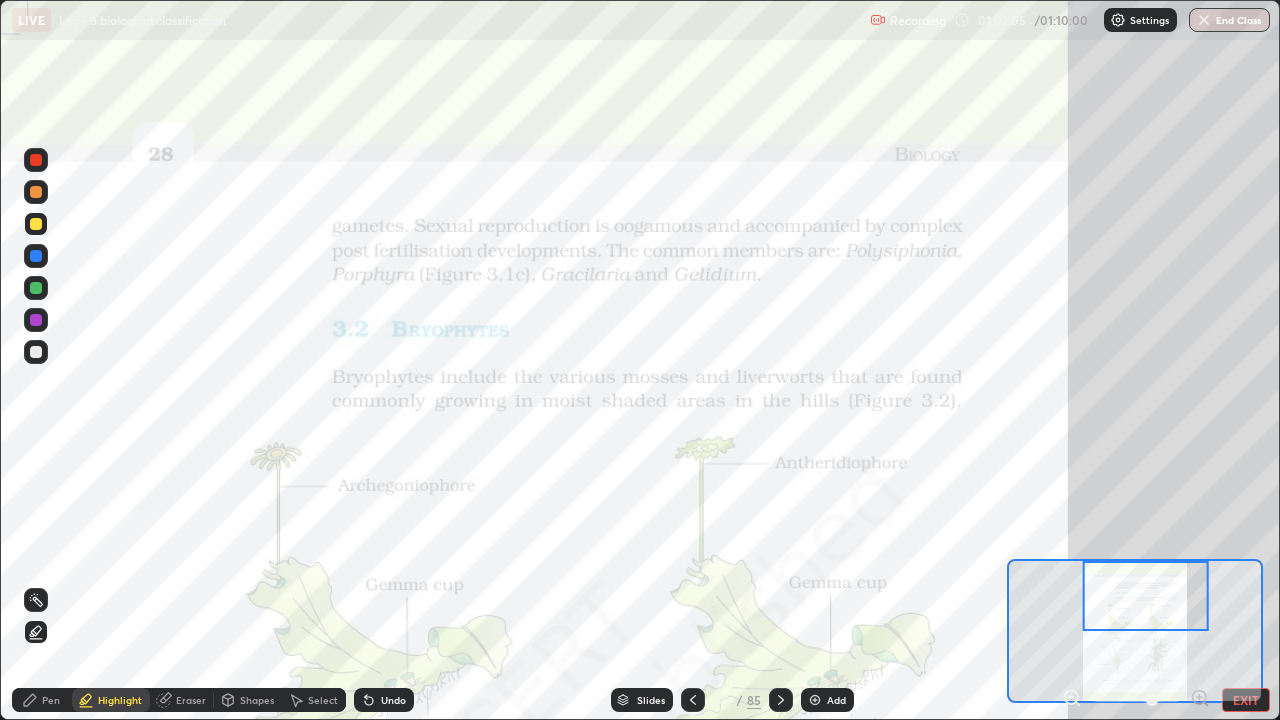click at bounding box center [36, 192] 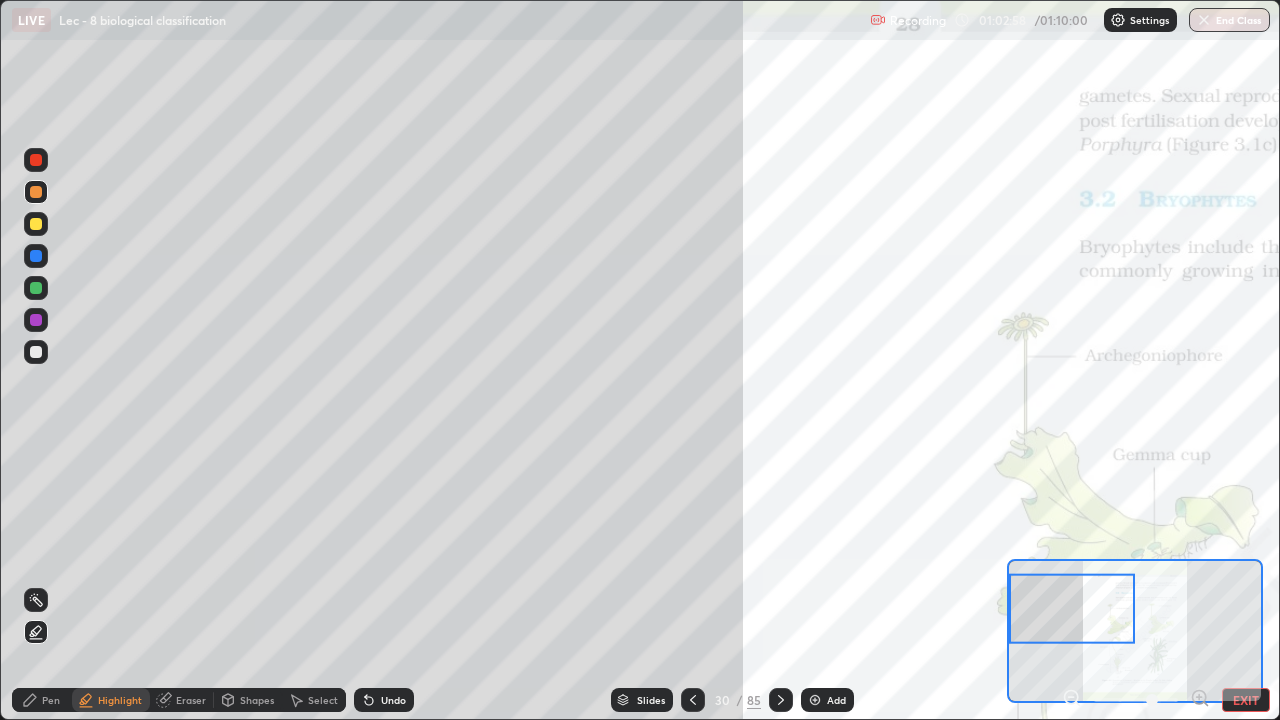 click 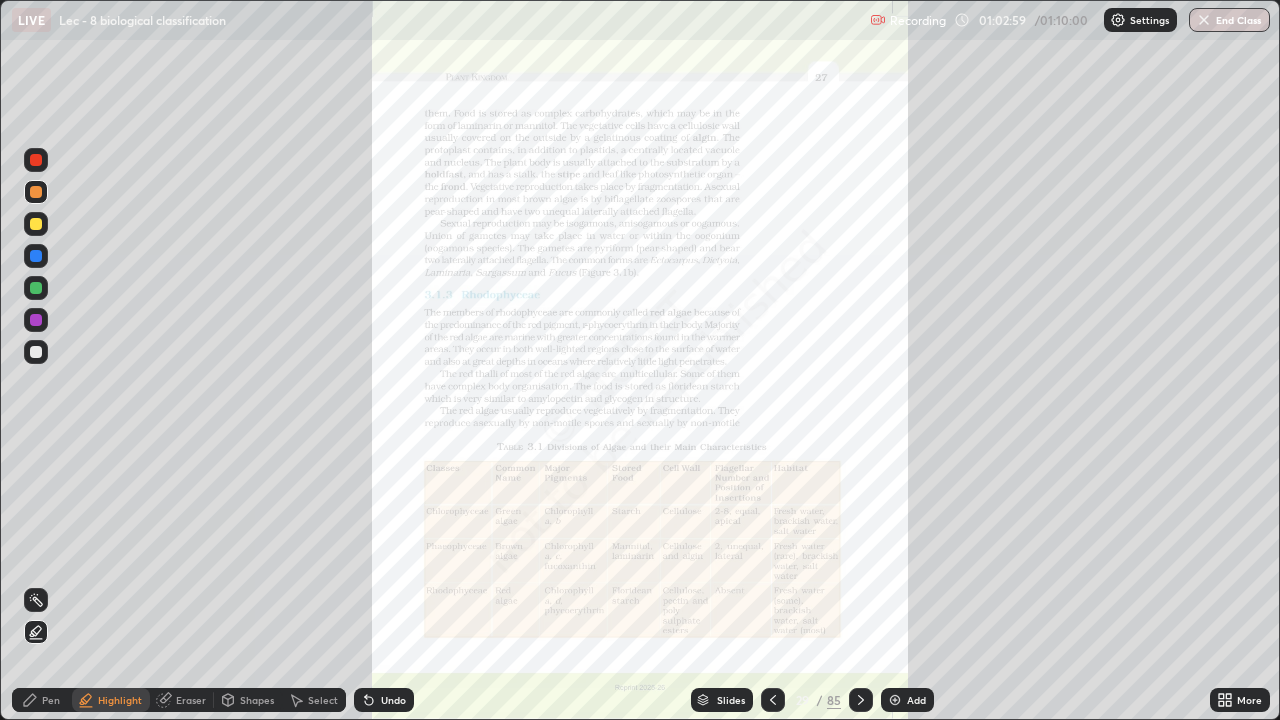 click 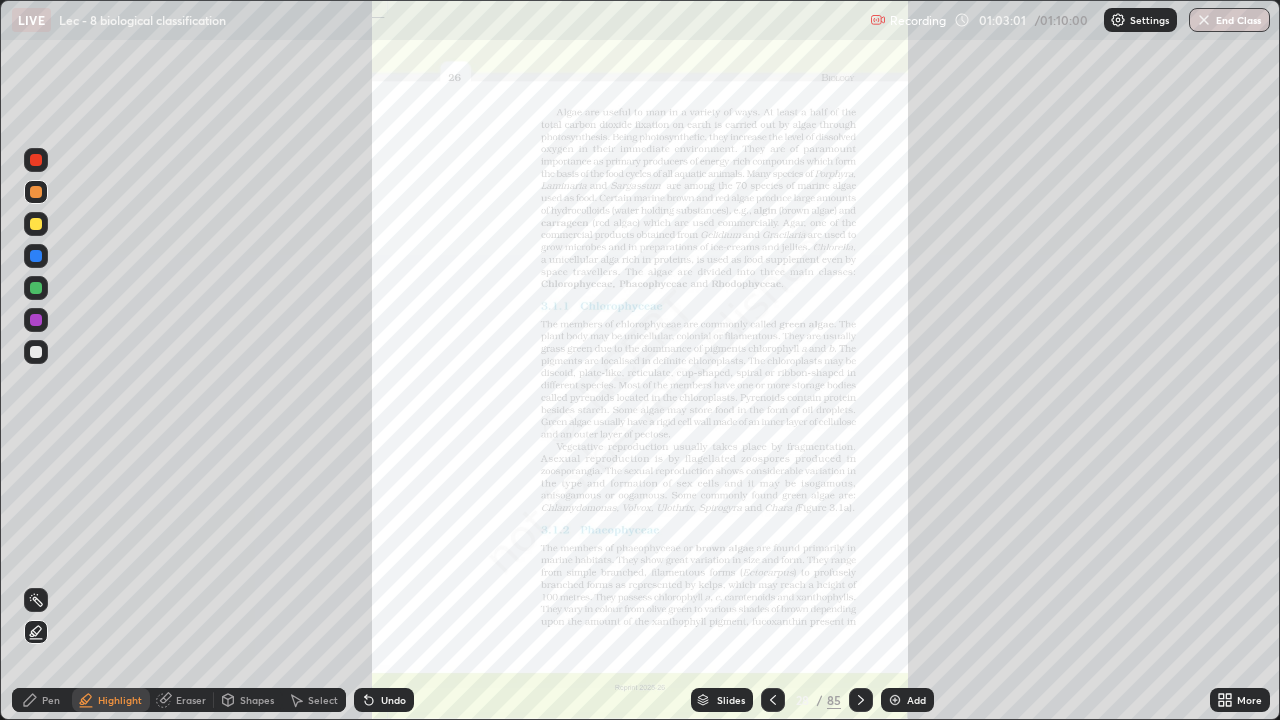 click 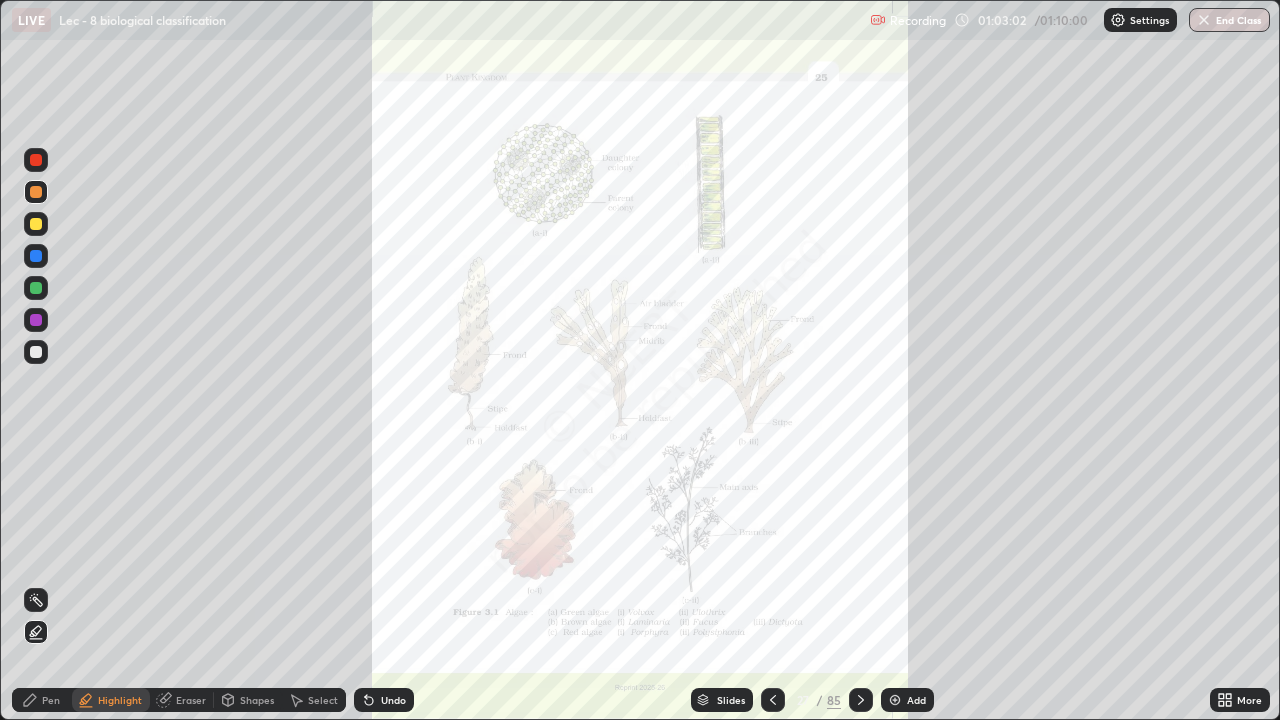 click 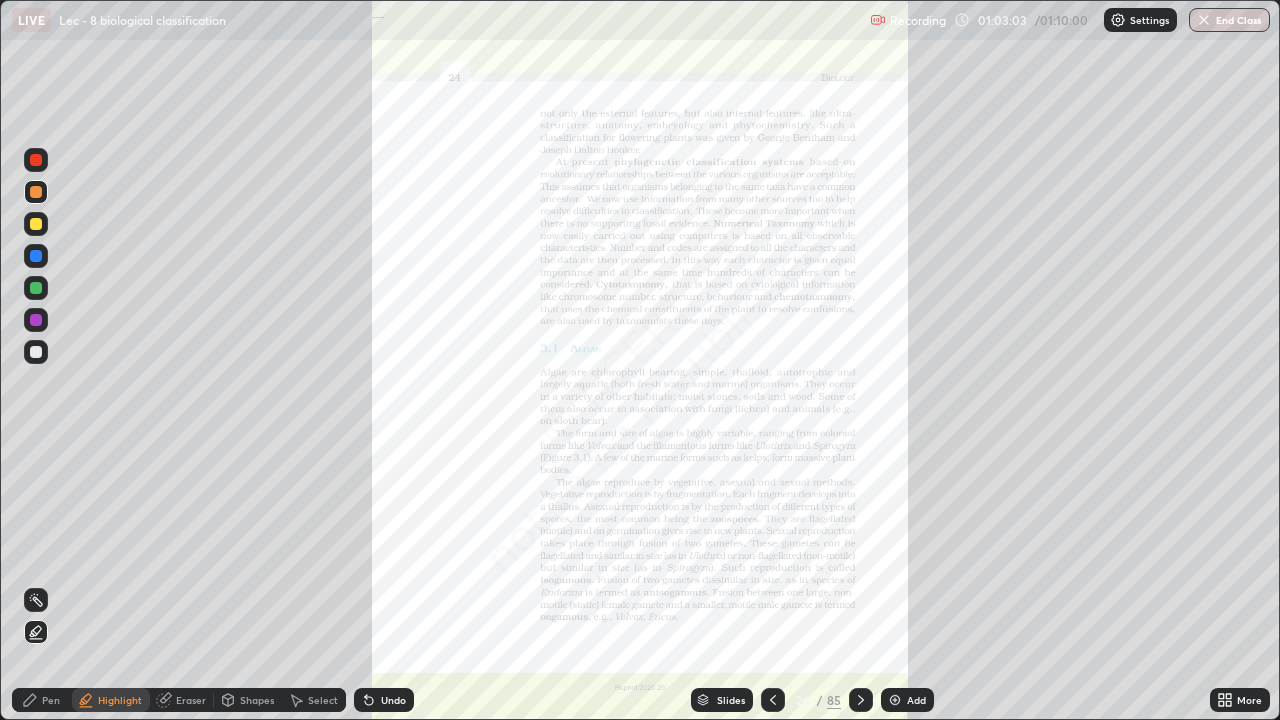 click on "More" at bounding box center (1240, 700) 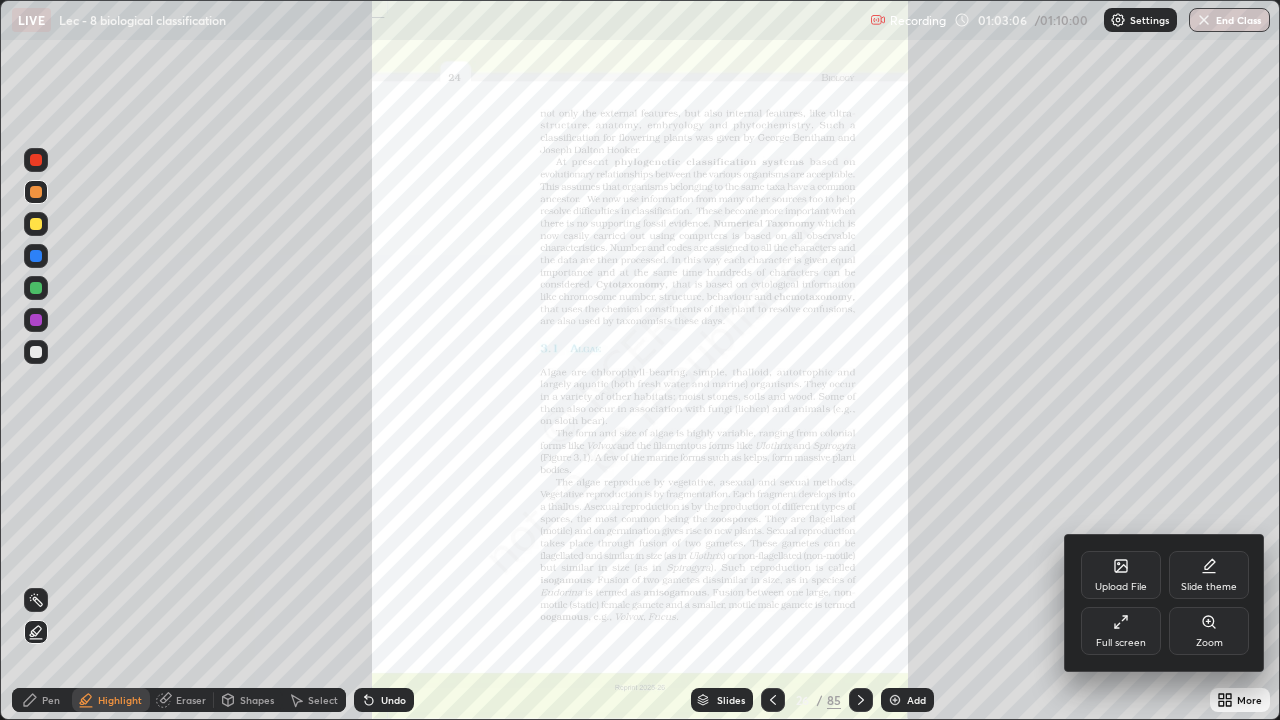 click on "Zoom" at bounding box center [1209, 643] 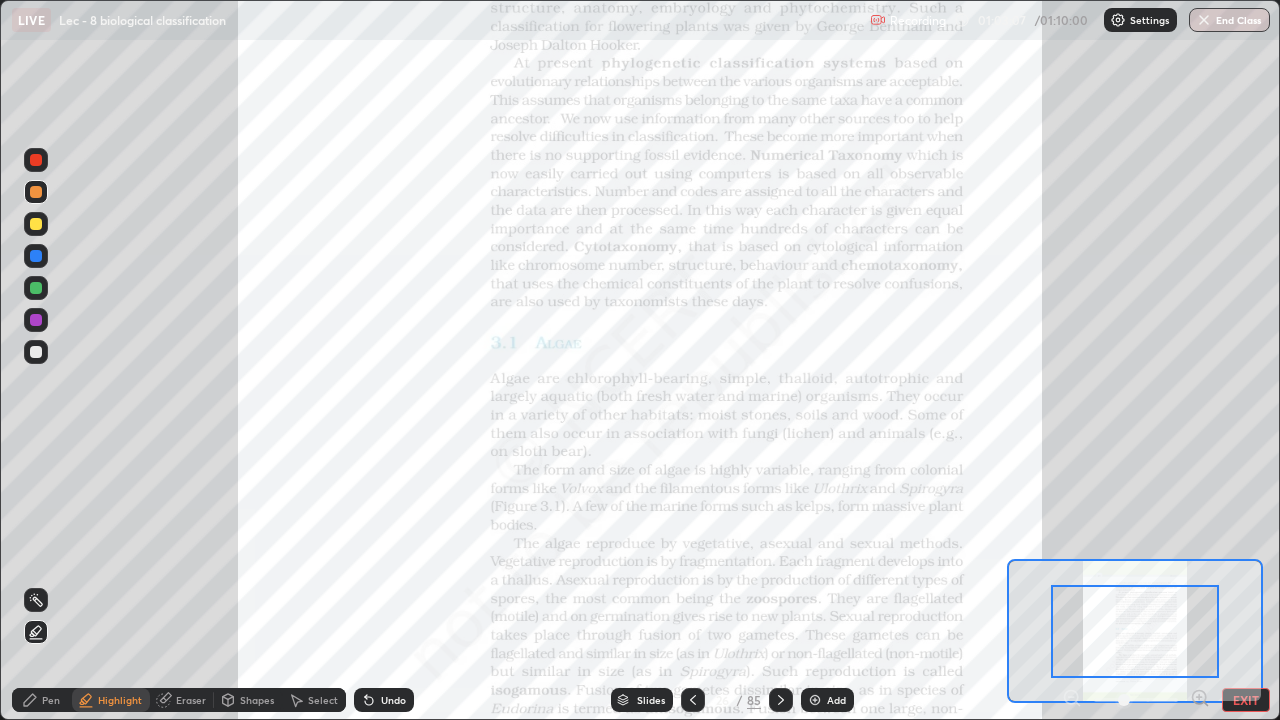 click 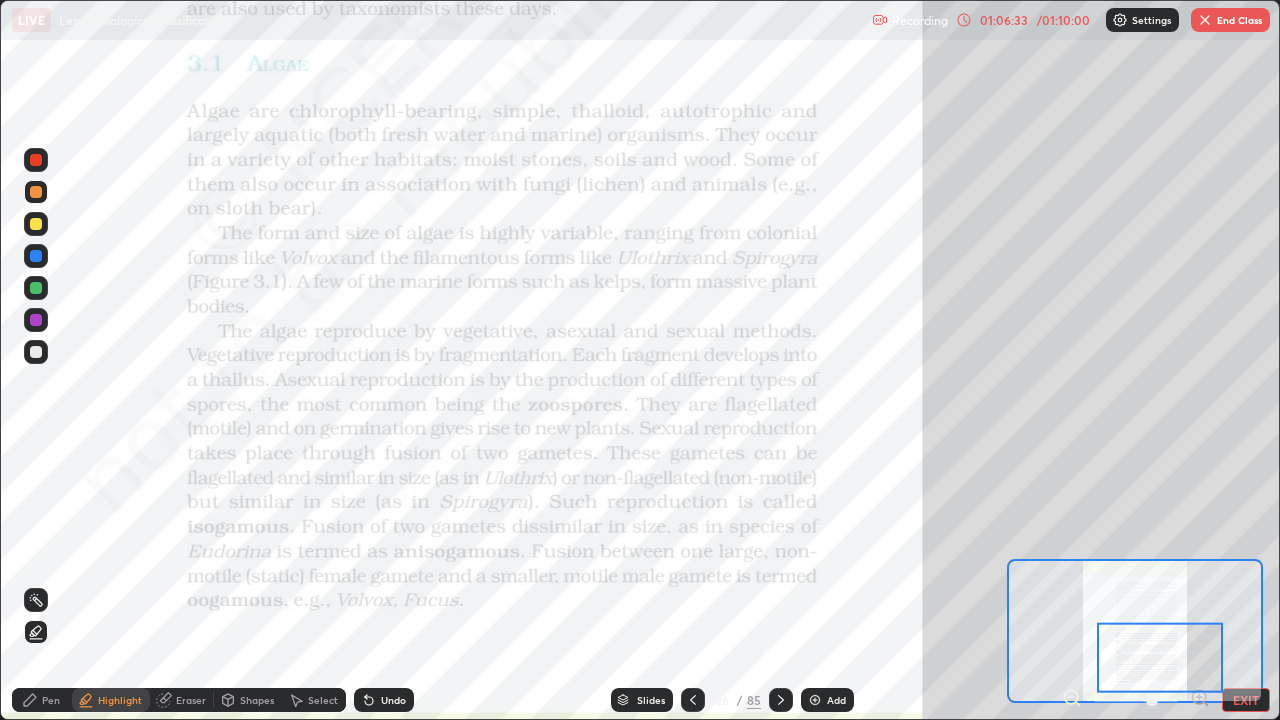click at bounding box center (36, 224) 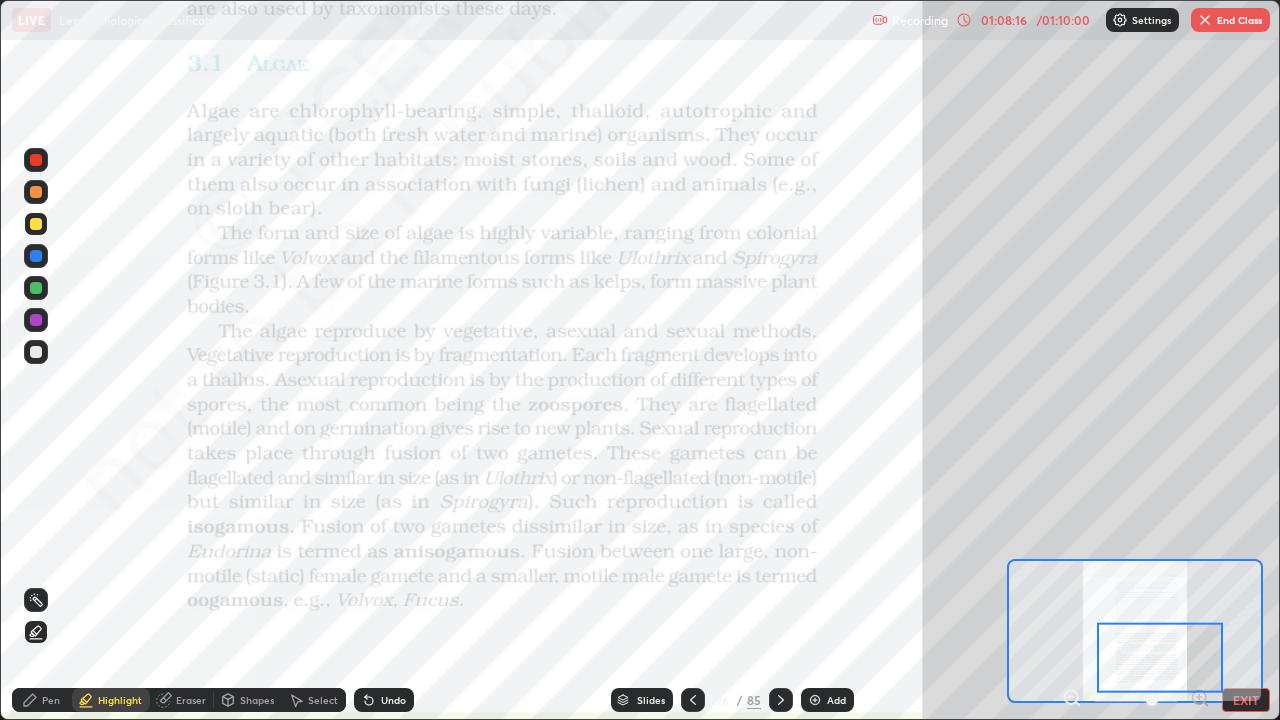 click at bounding box center [36, 192] 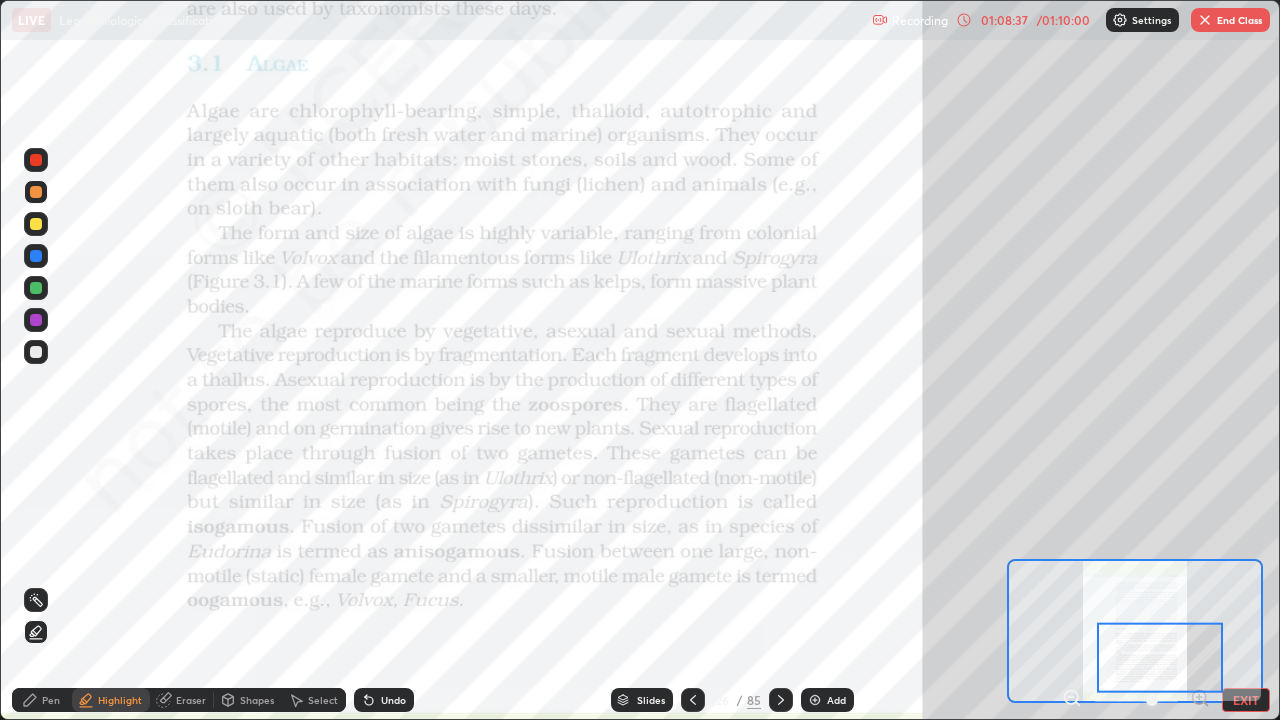 click at bounding box center [36, 288] 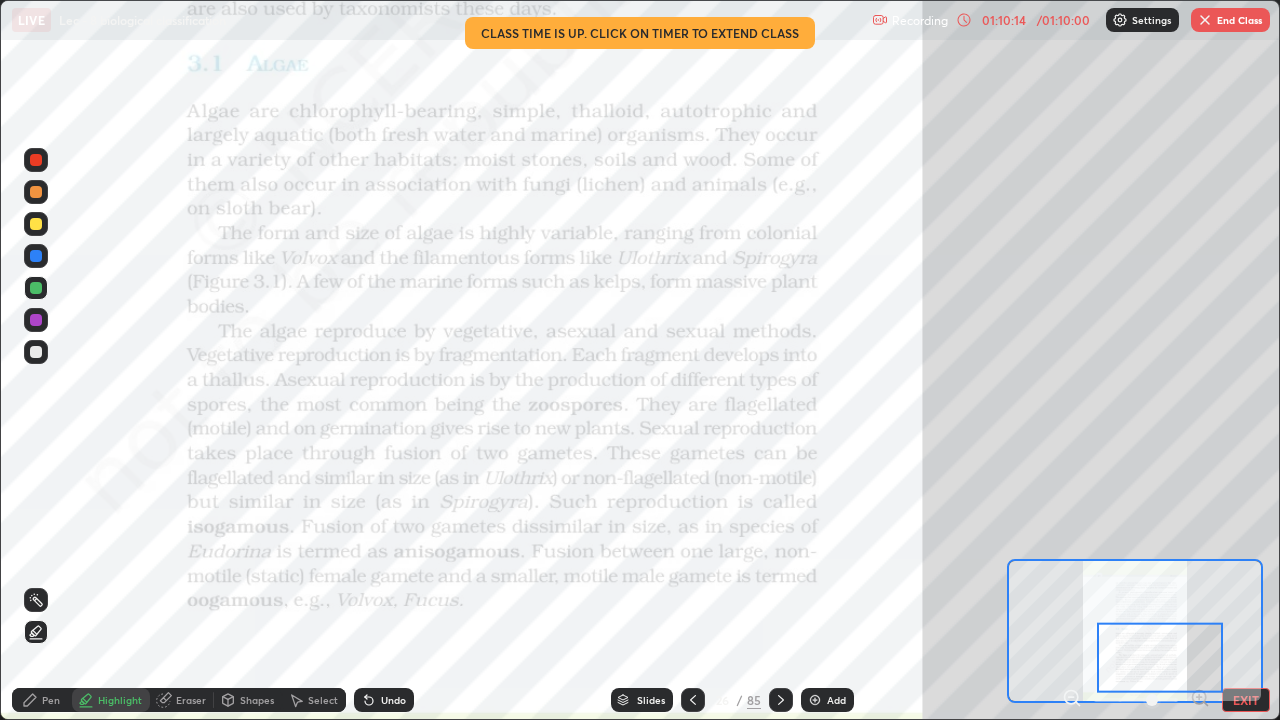 click at bounding box center [36, 288] 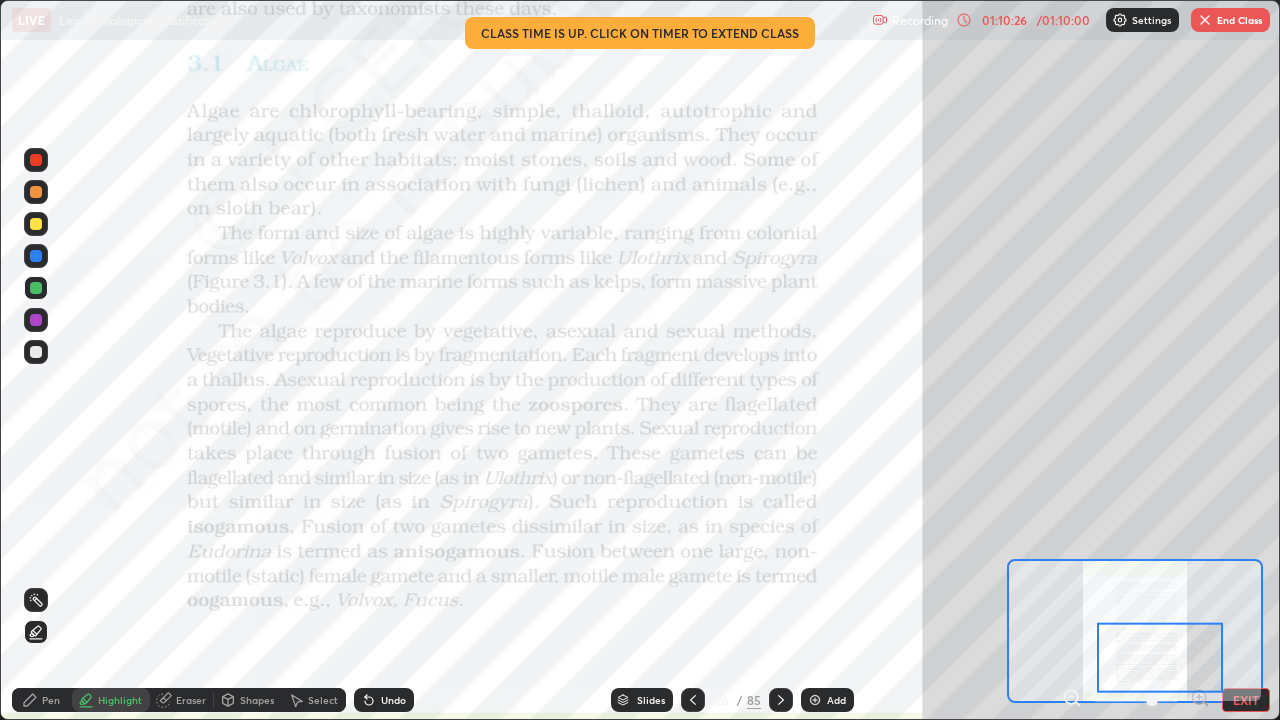 click at bounding box center (36, 224) 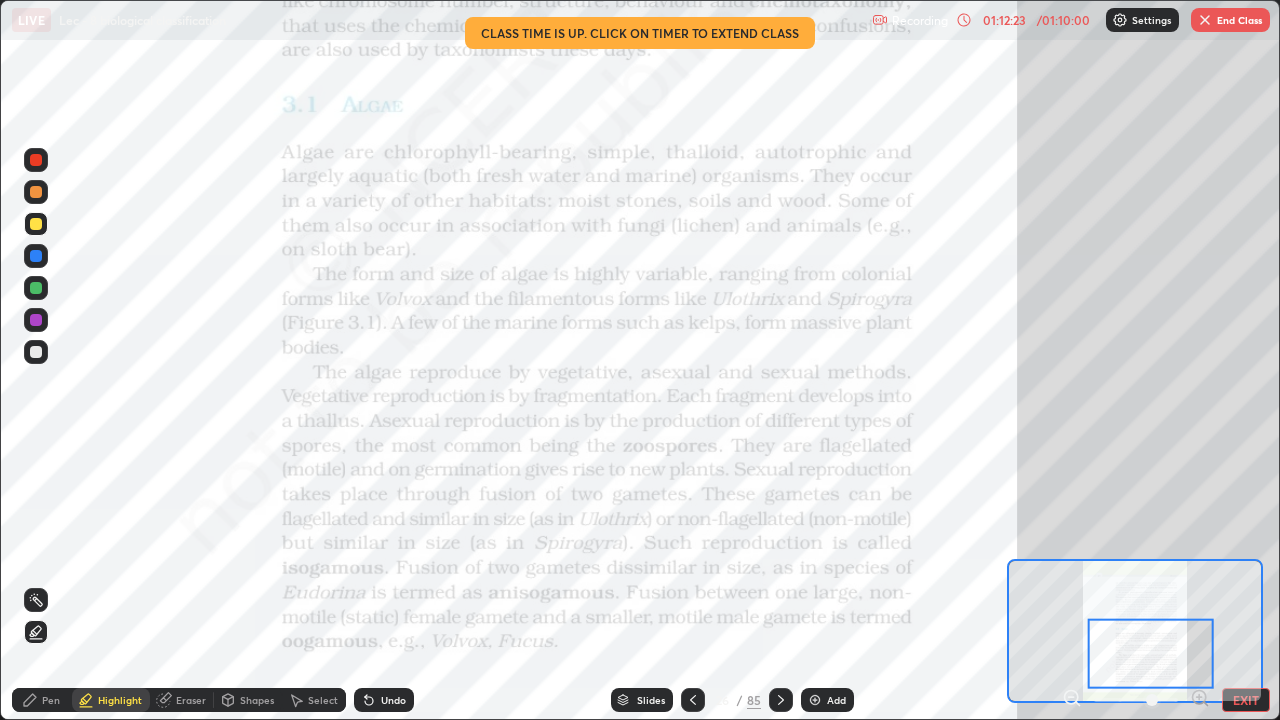 click 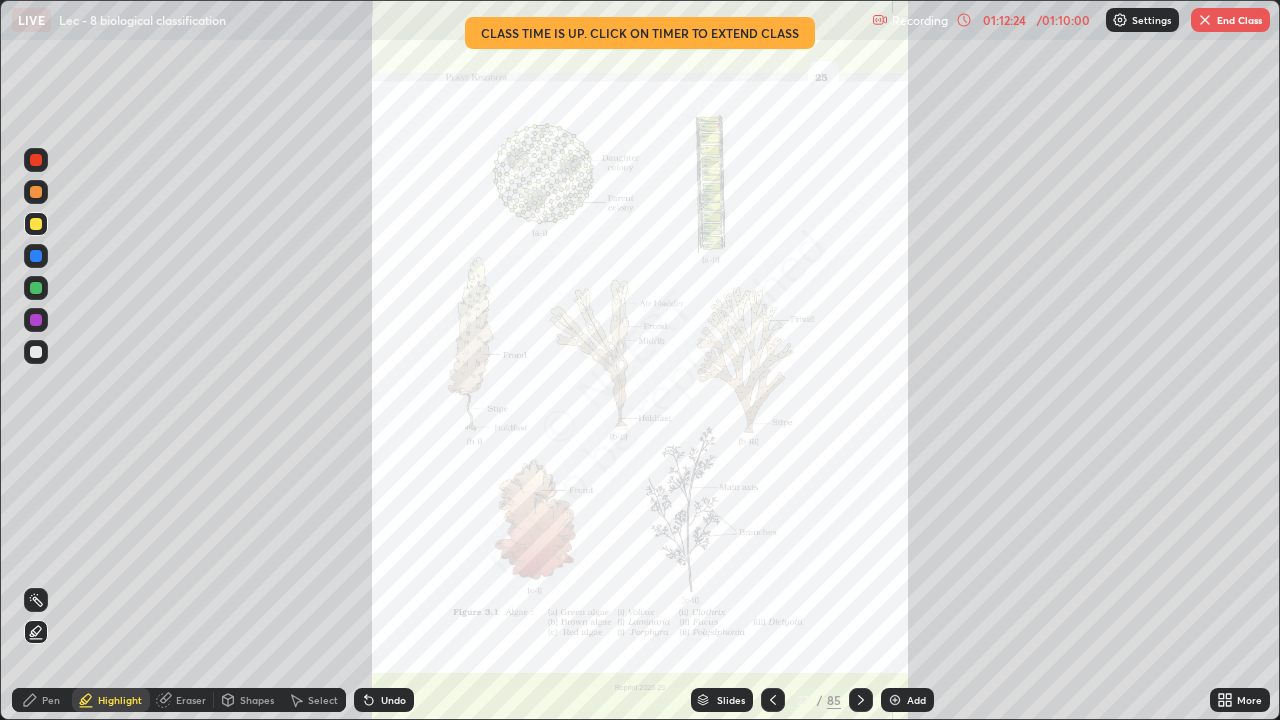click 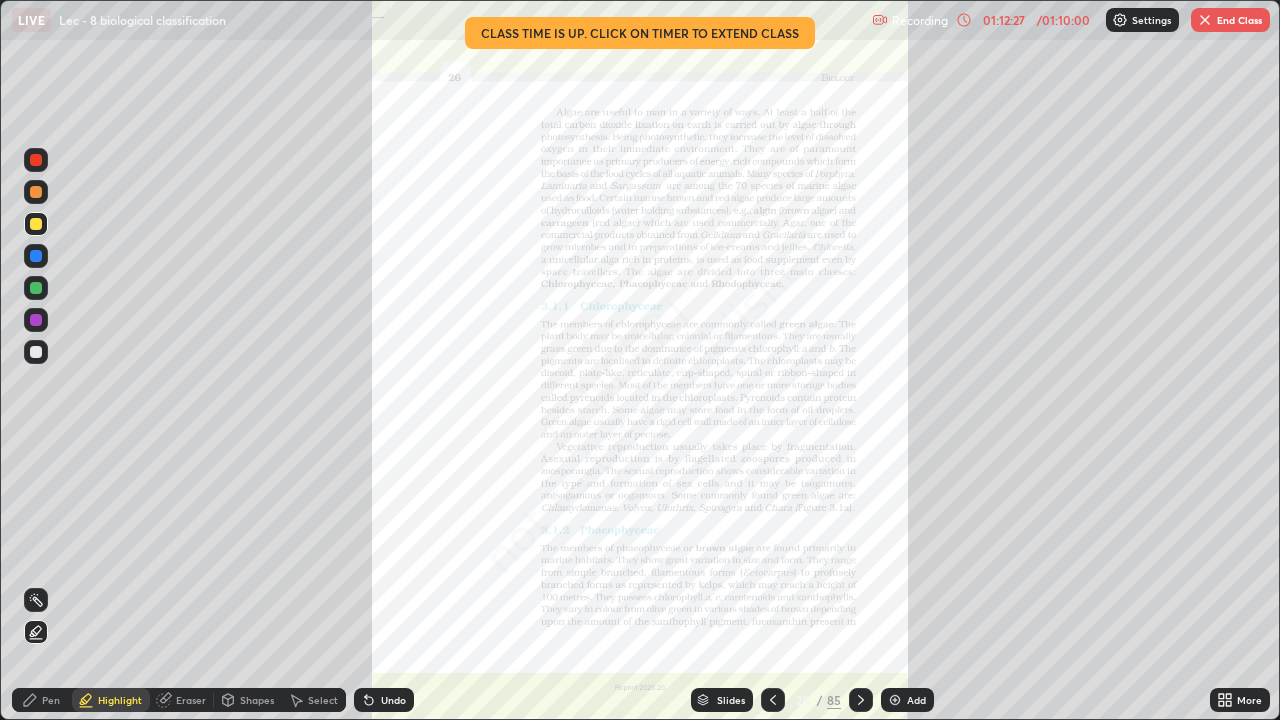 click on "More" at bounding box center (1249, 700) 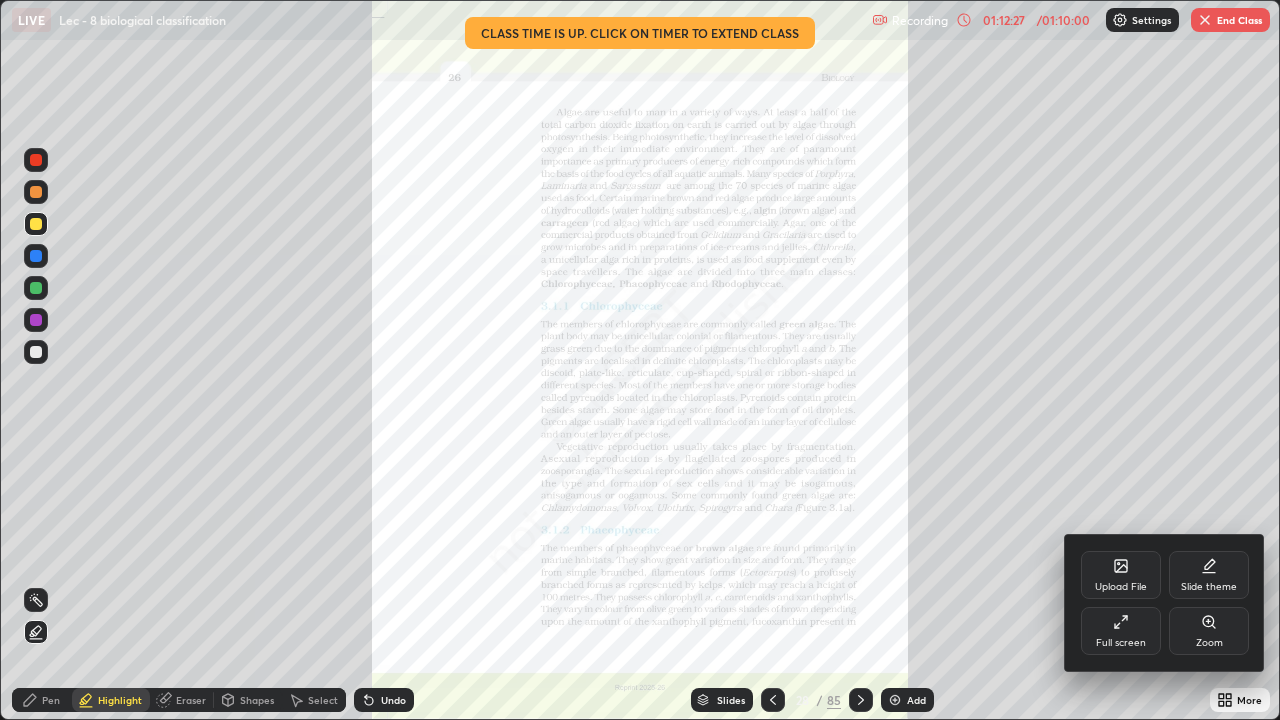 click on "Zoom" at bounding box center (1209, 643) 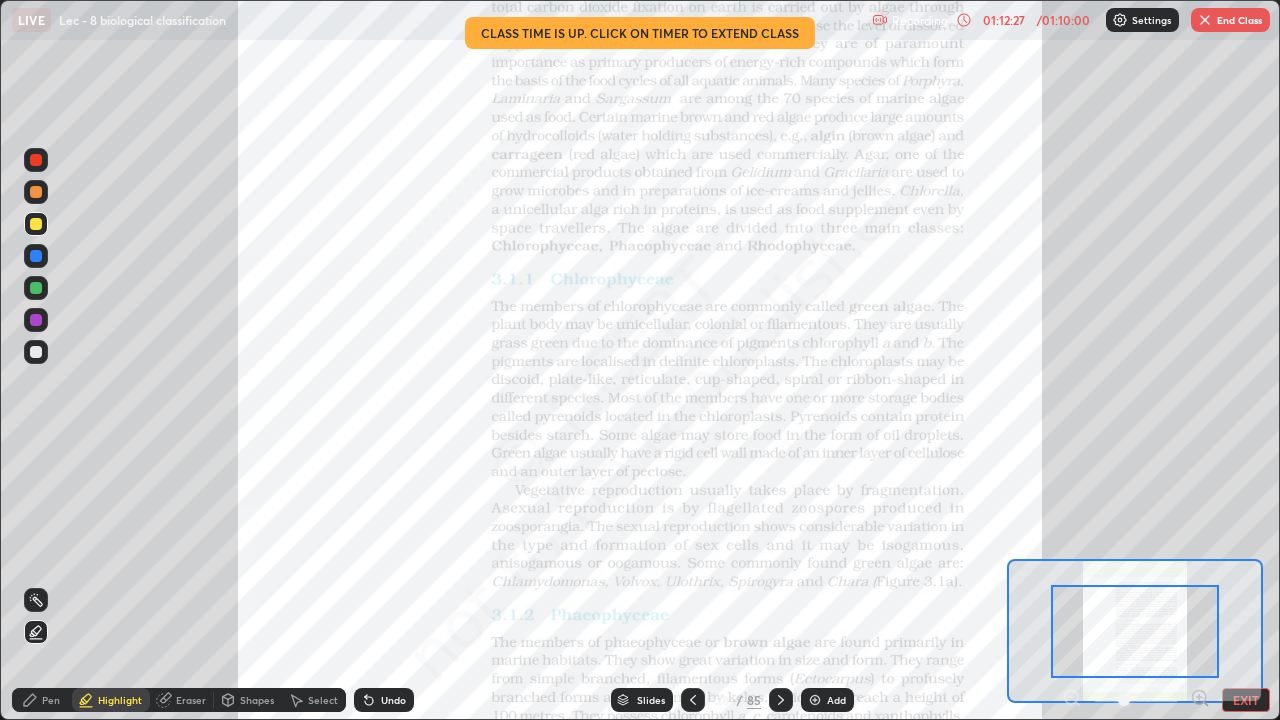 click 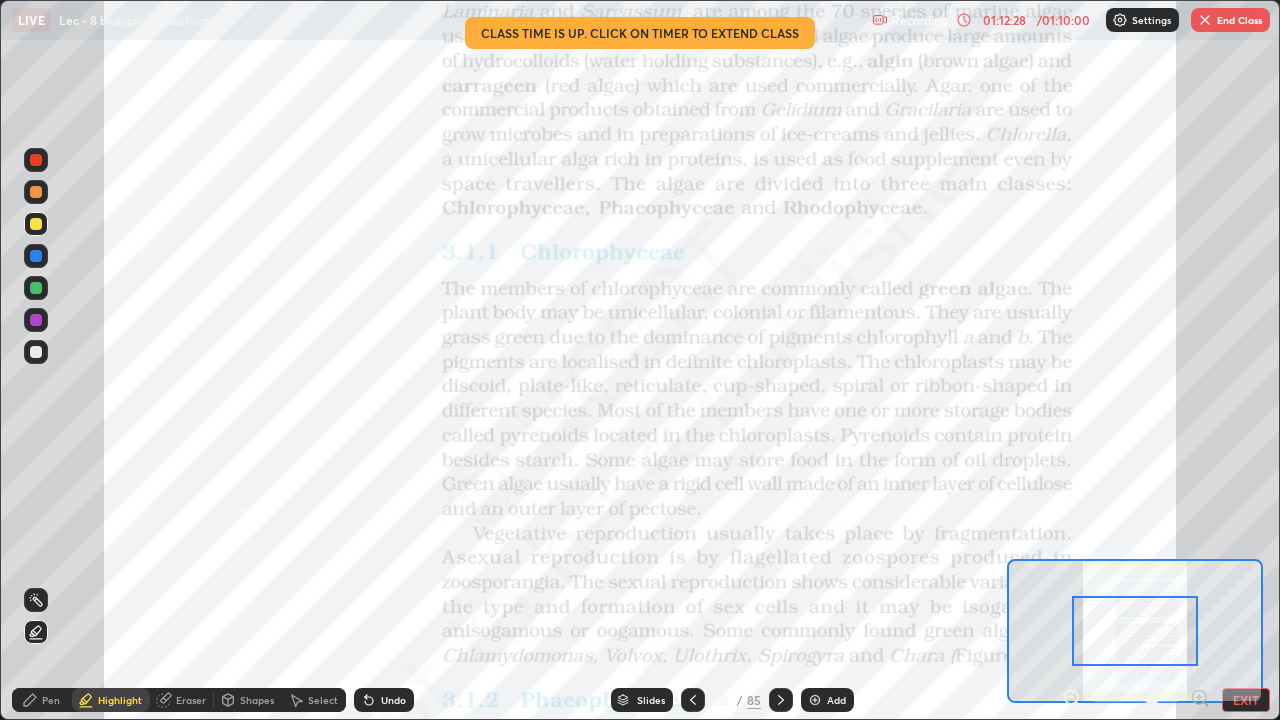 click 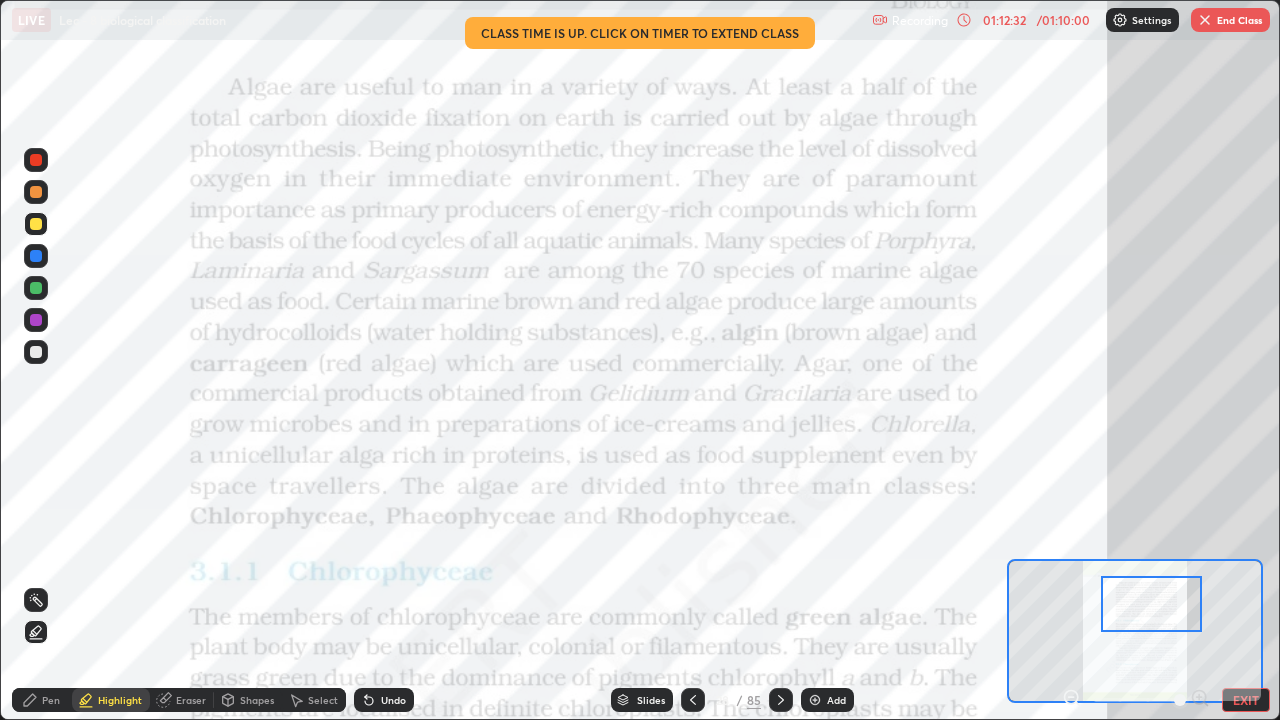 click at bounding box center (36, 224) 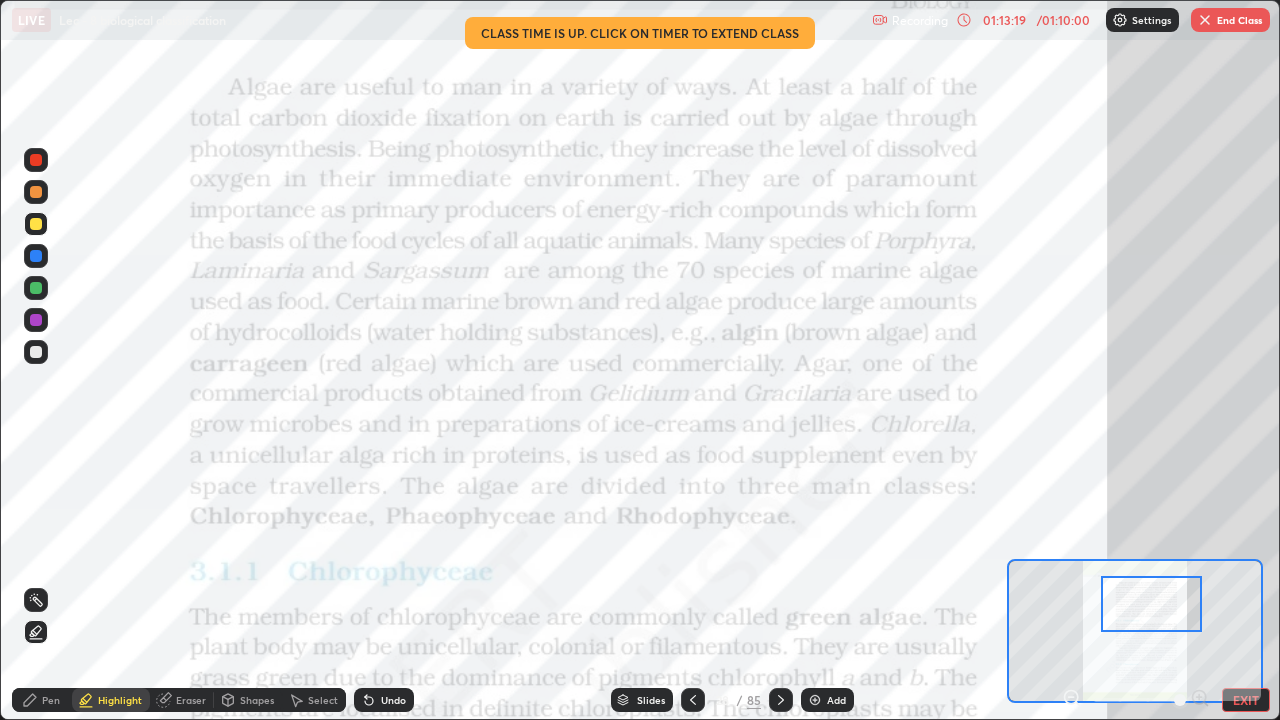 click at bounding box center (36, 224) 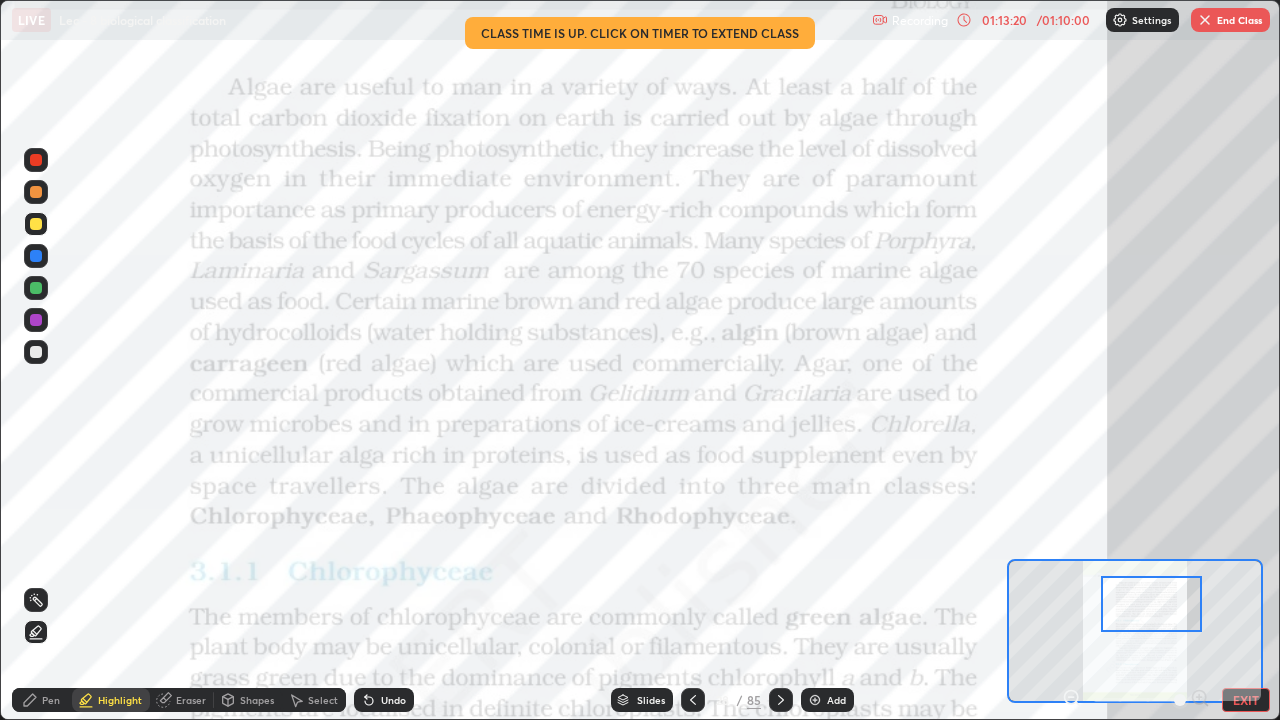 click at bounding box center [36, 192] 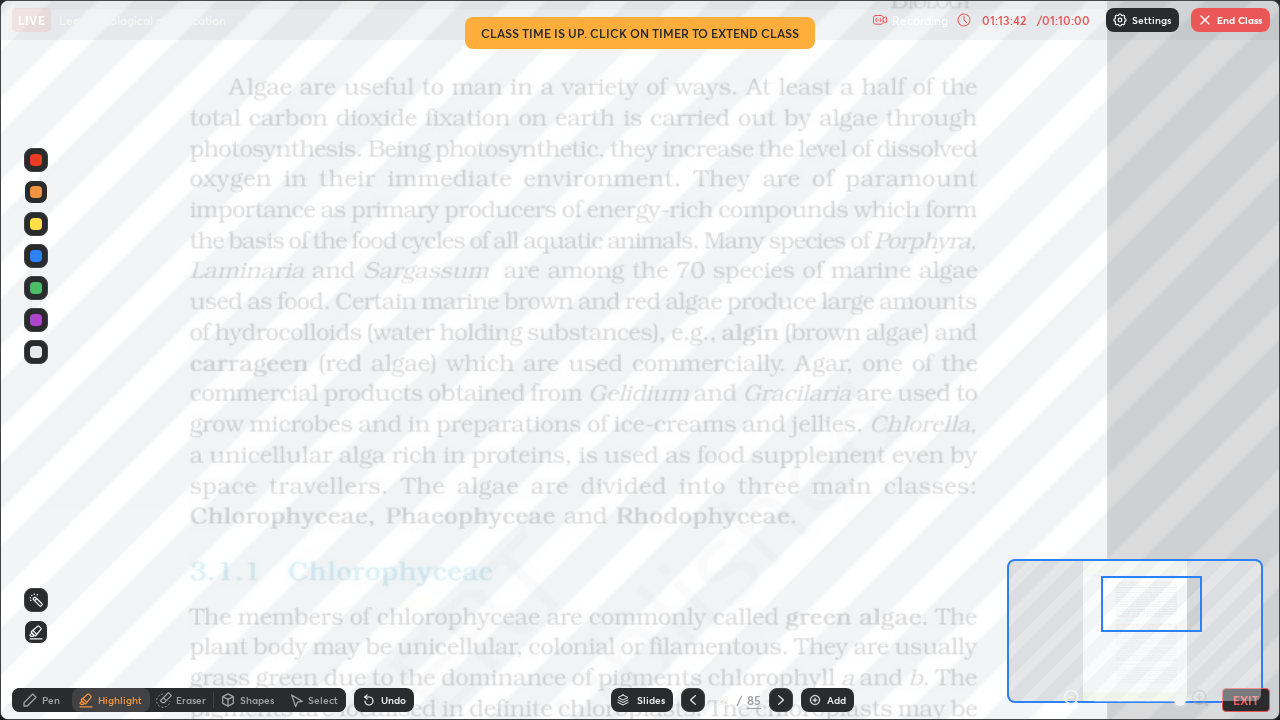 click at bounding box center [36, 224] 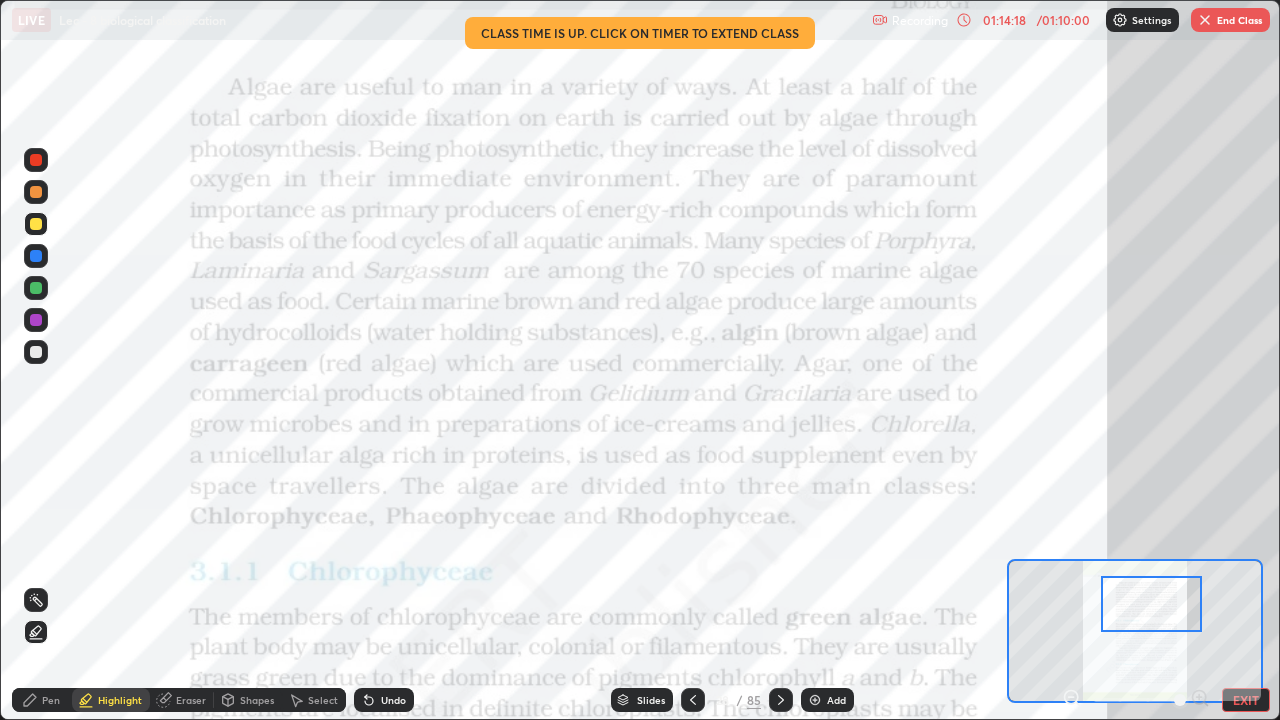 click at bounding box center (36, 192) 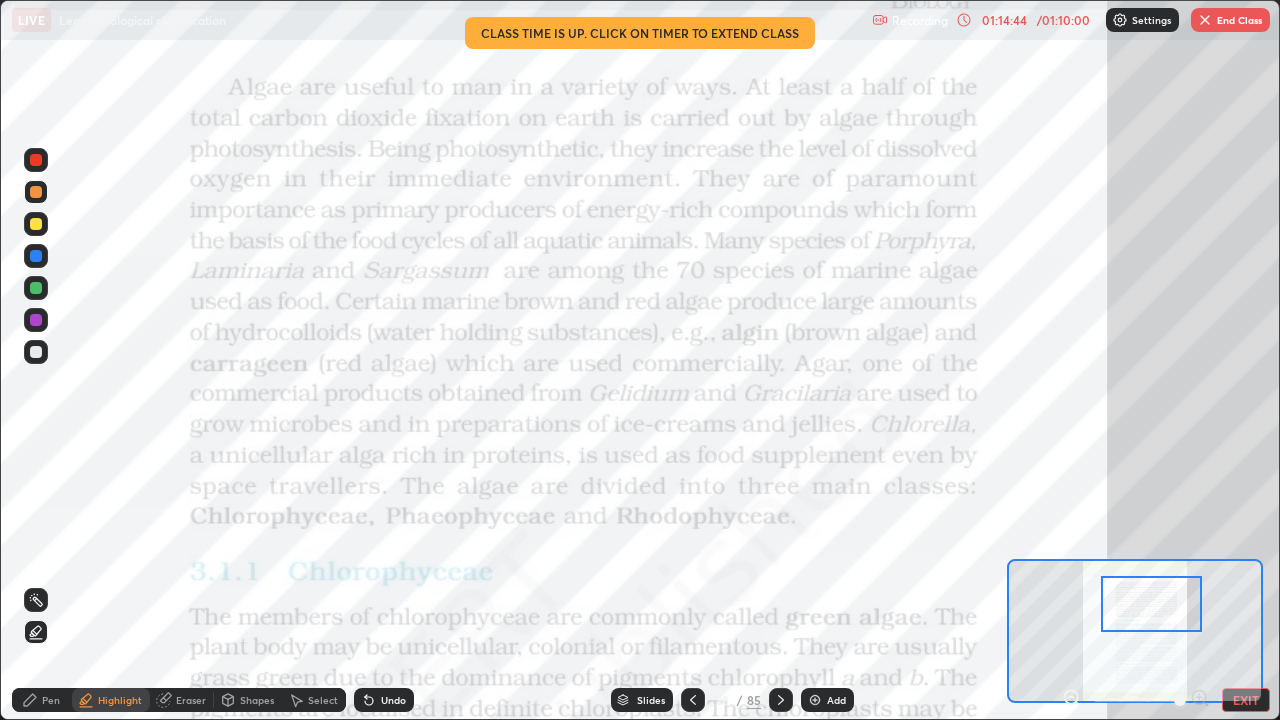 click at bounding box center (36, 288) 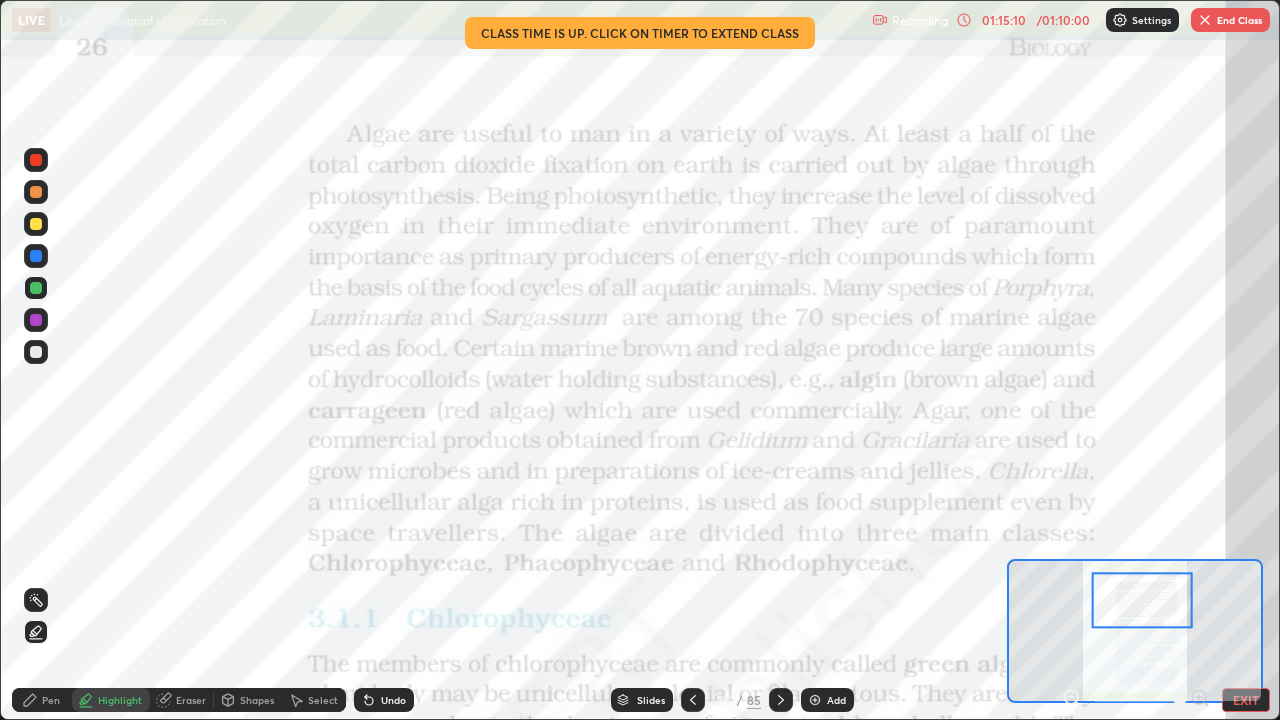 click on "End Class" at bounding box center [1230, 20] 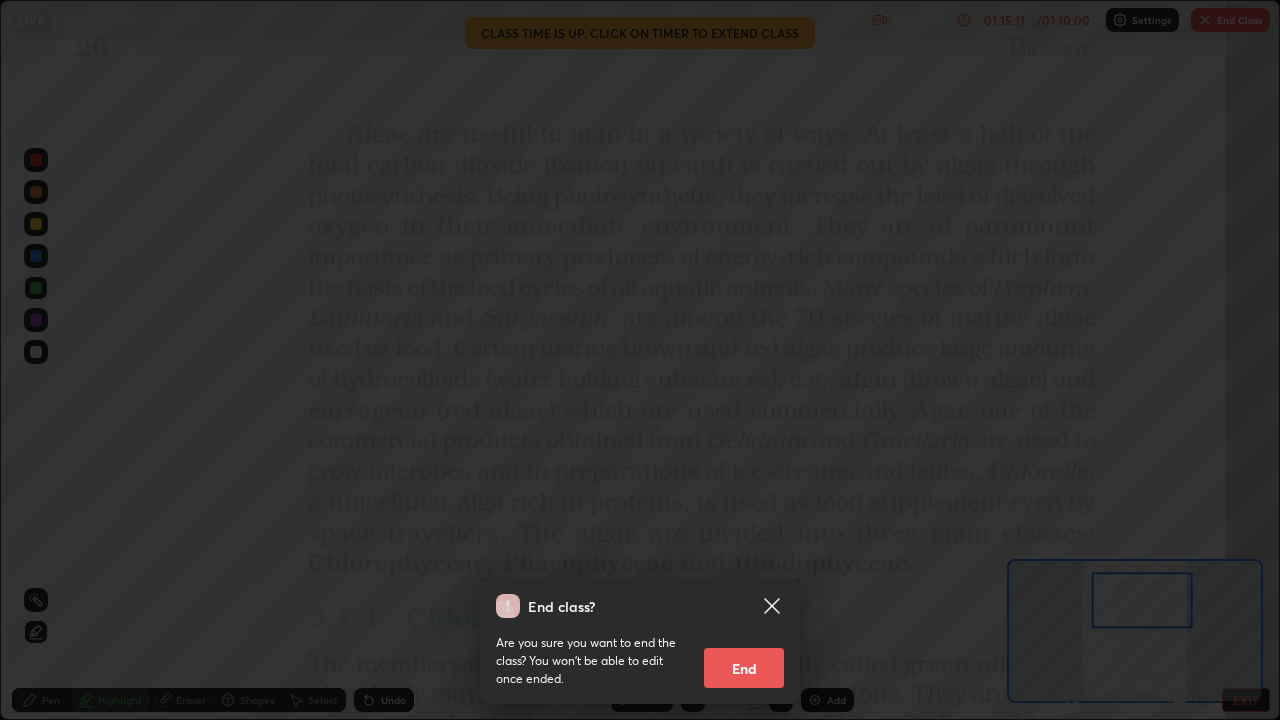 click on "End" at bounding box center (744, 668) 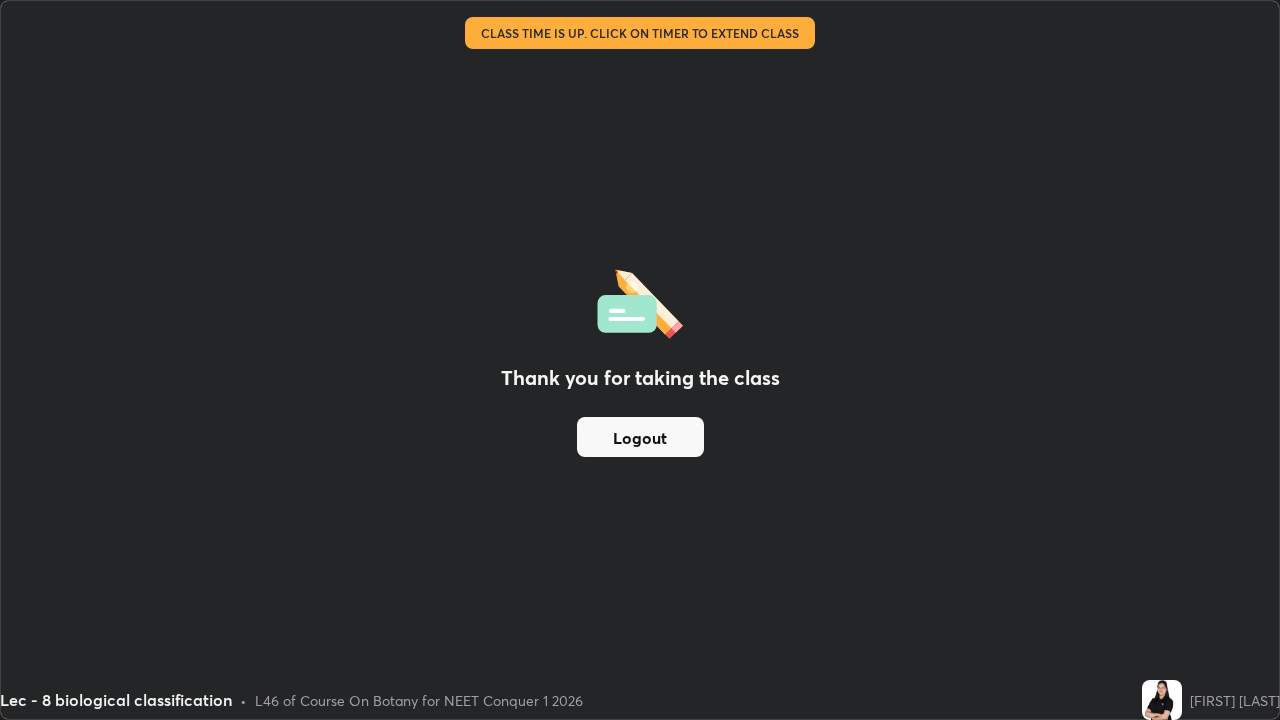 click on "Logout" at bounding box center [640, 437] 